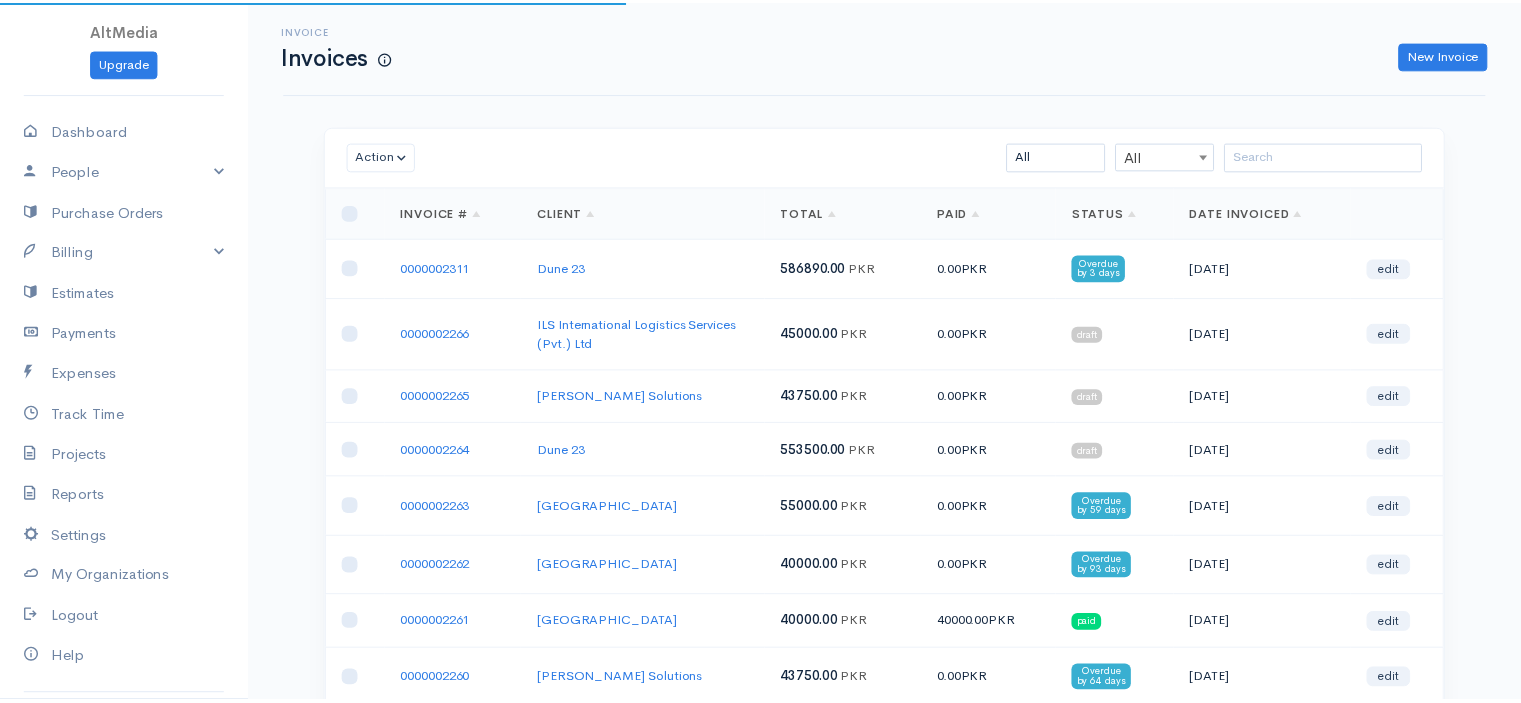 scroll, scrollTop: 0, scrollLeft: 0, axis: both 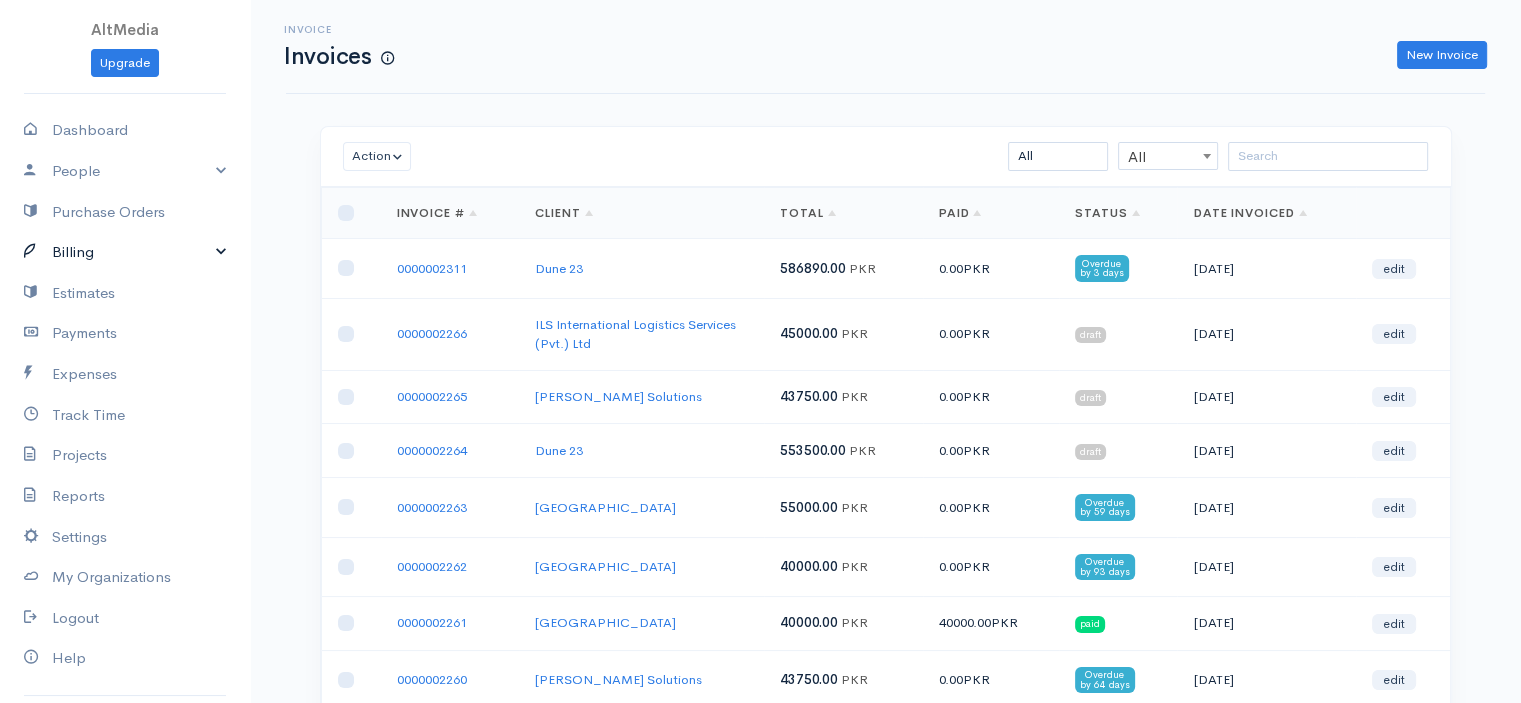 click on "Billing" at bounding box center [125, 252] 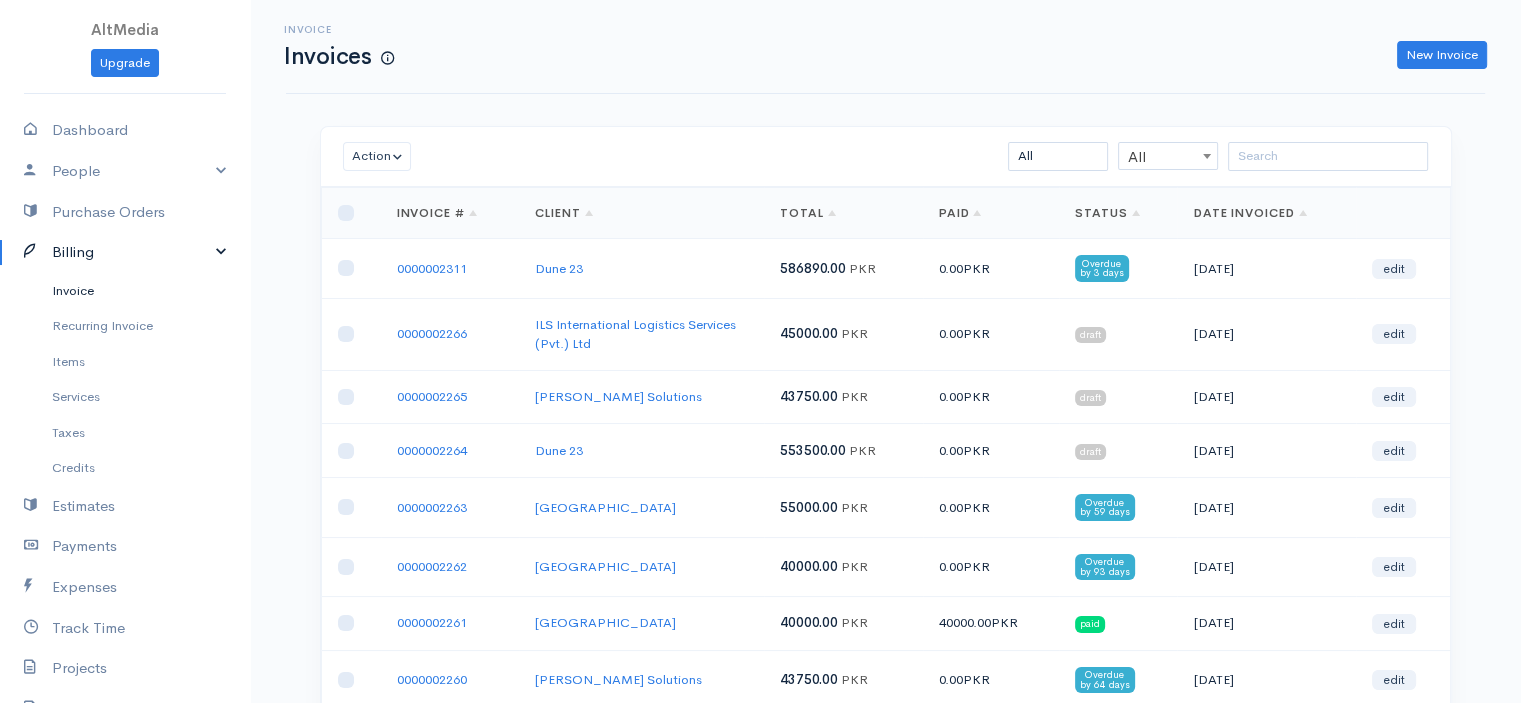 click on "Invoice" at bounding box center [125, 291] 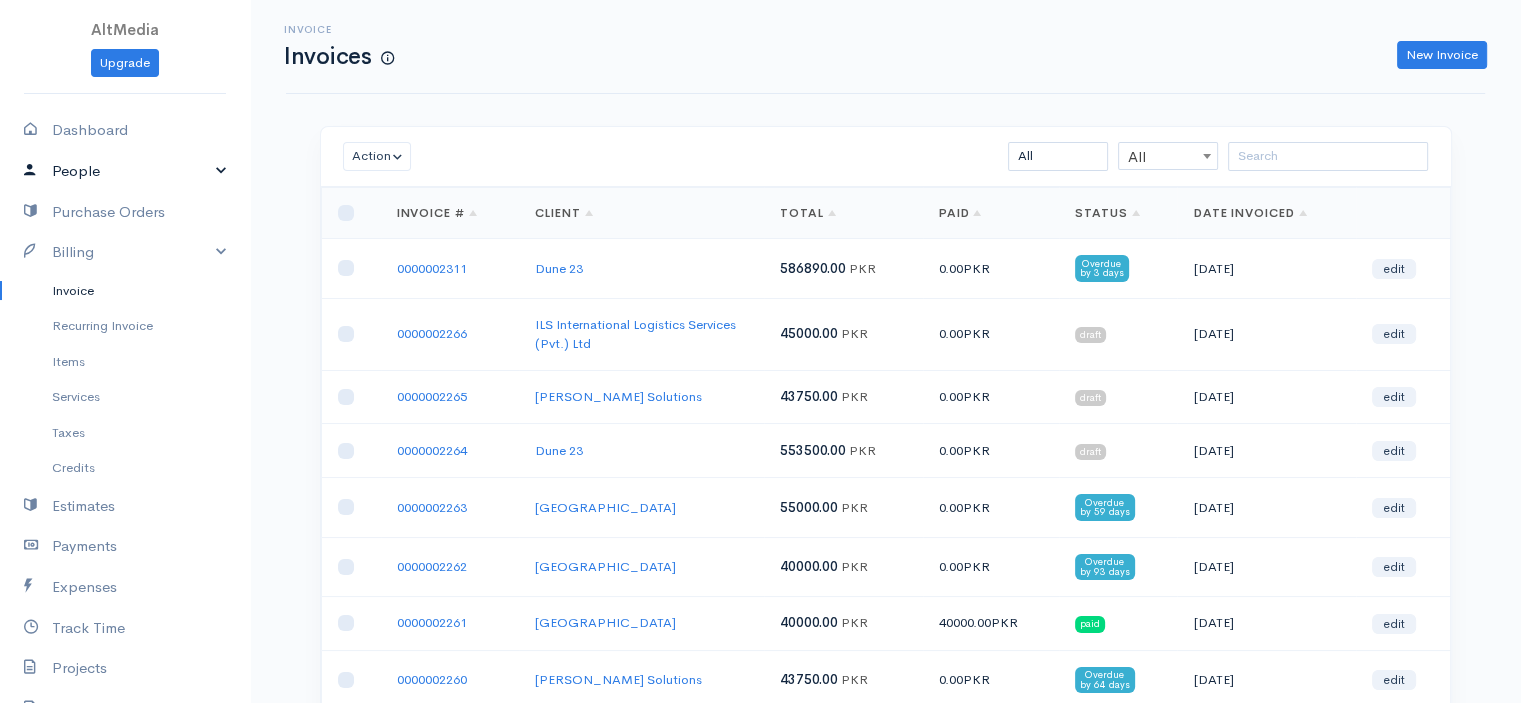 click on "People" at bounding box center [125, 171] 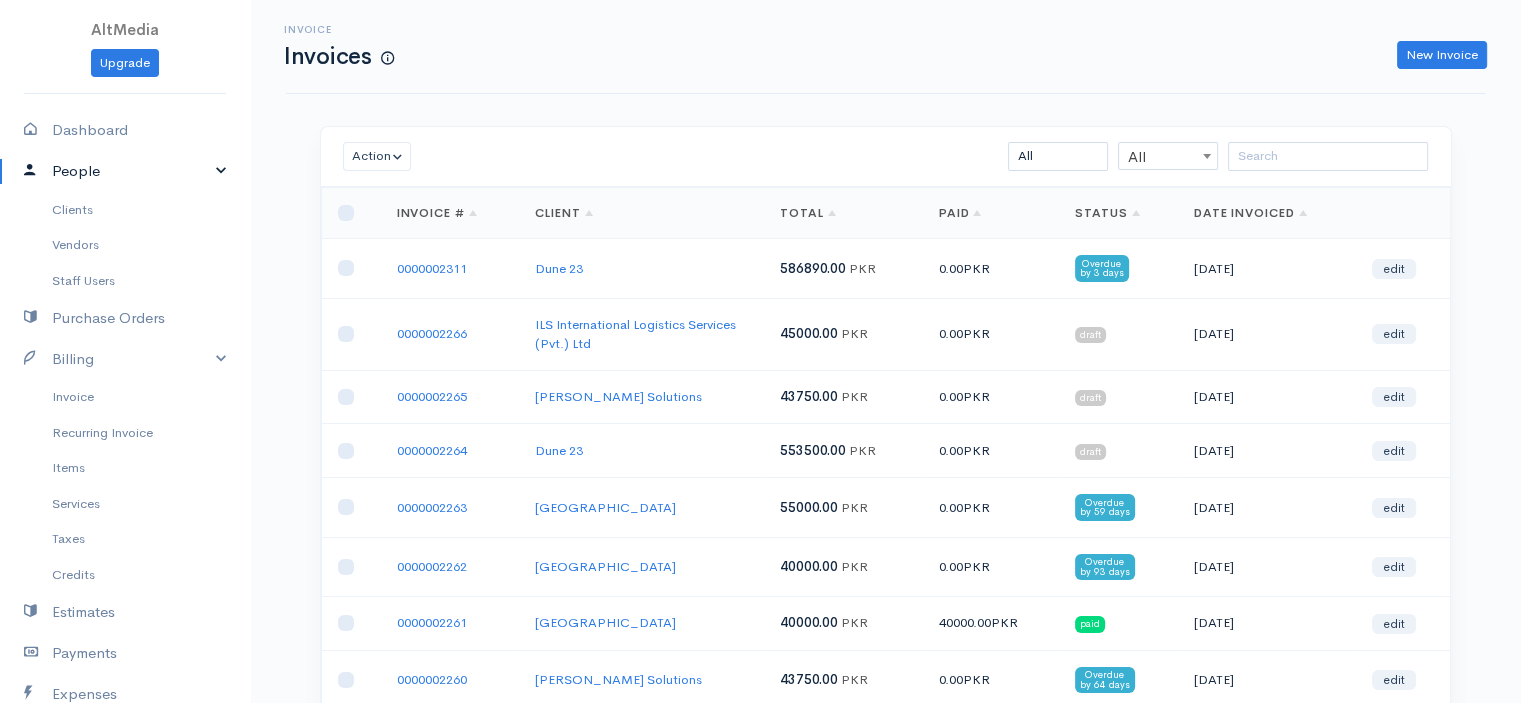 click on "People" at bounding box center [125, 171] 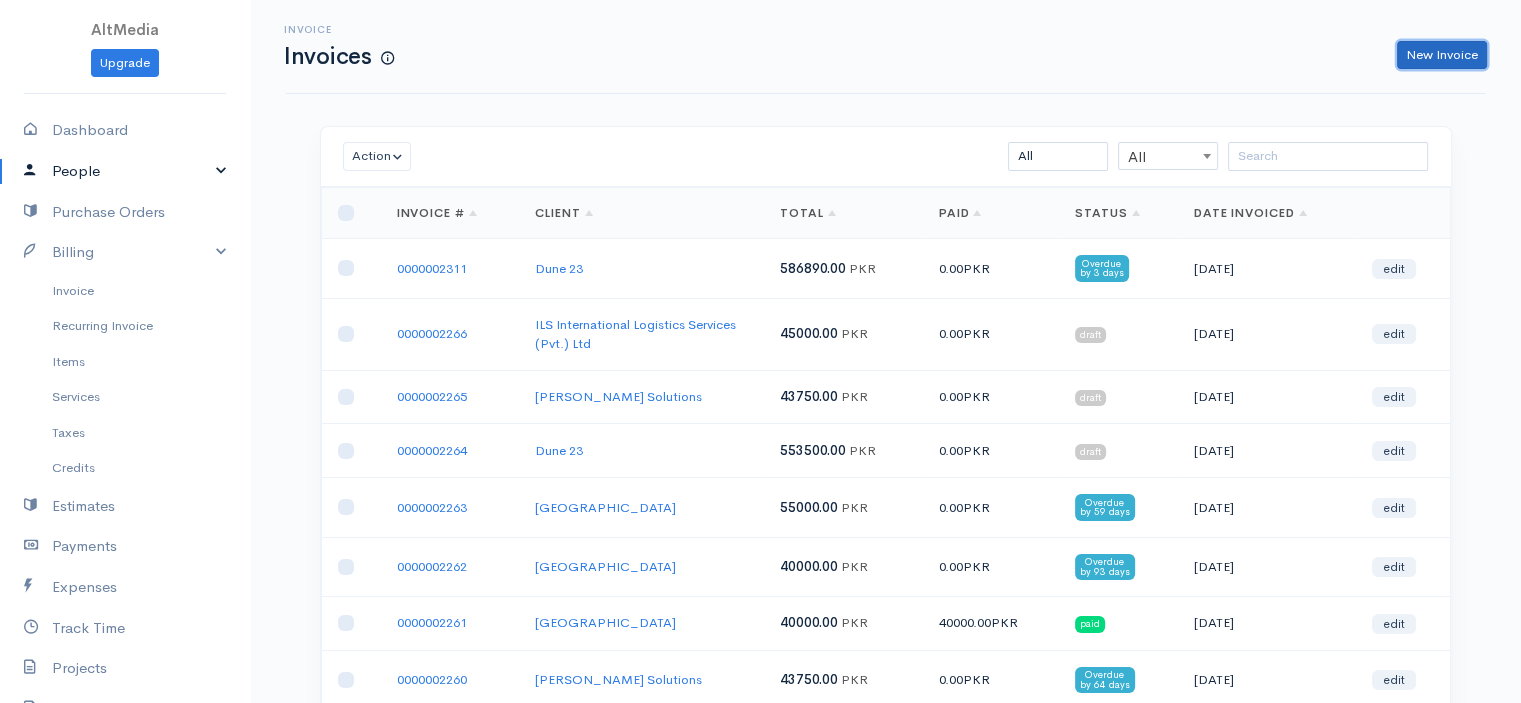 click on "New Invoice" at bounding box center [1442, 55] 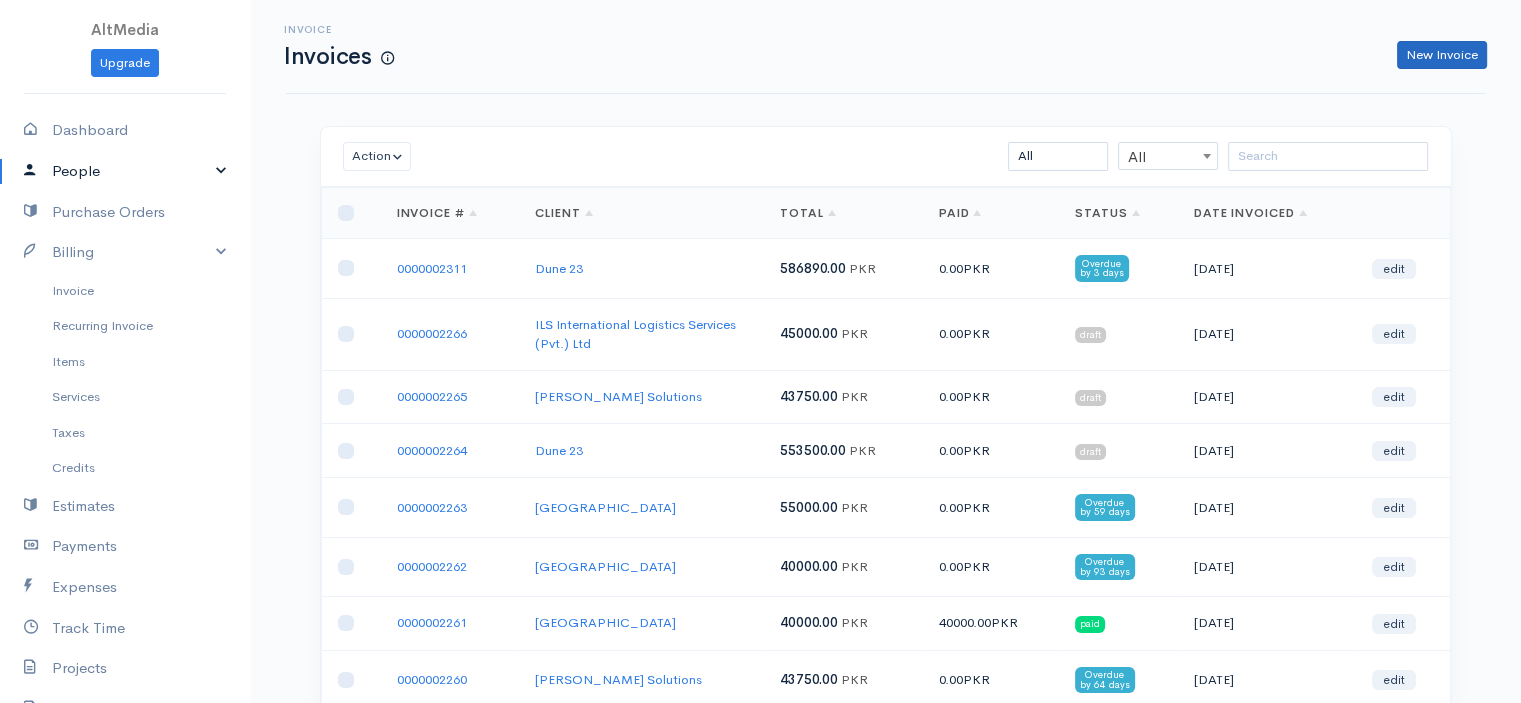 select on "[GEOGRAPHIC_DATA]" 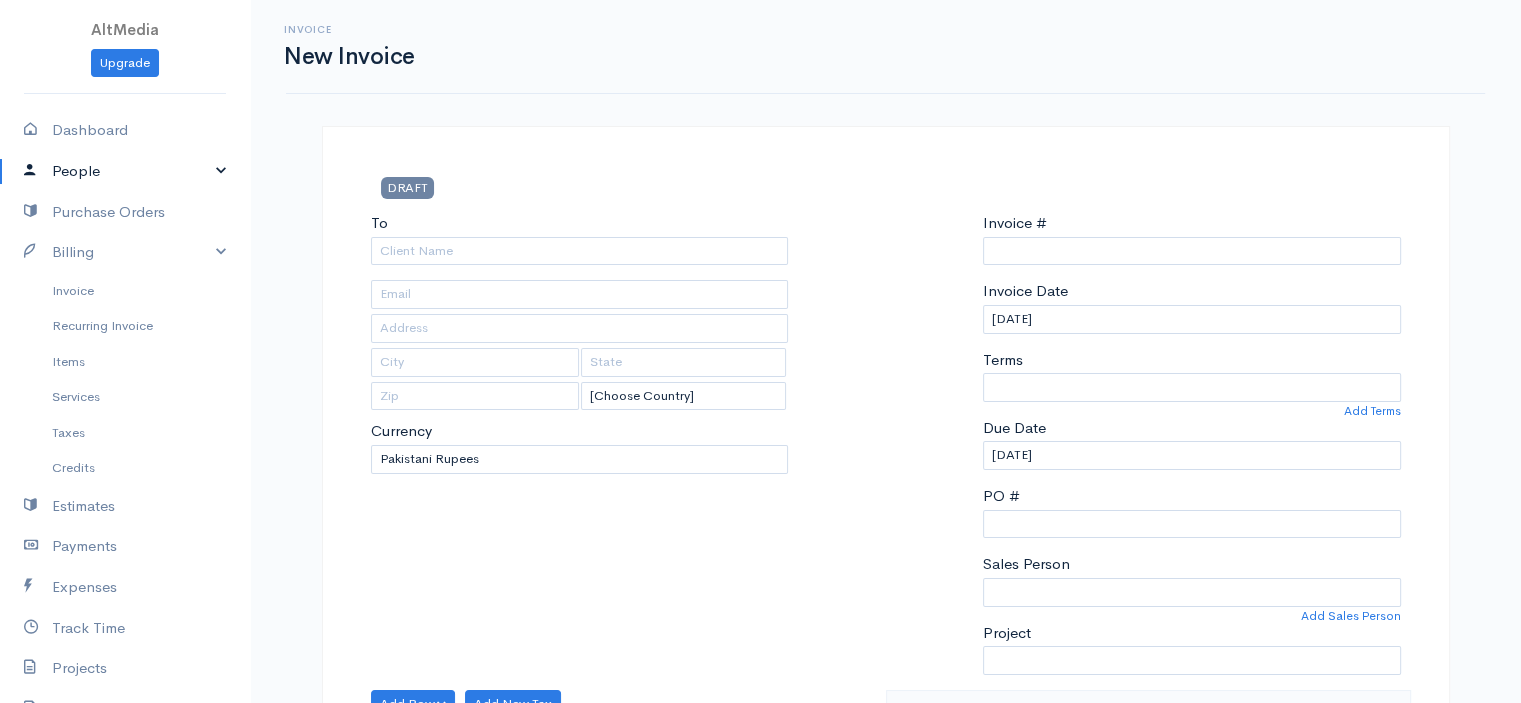 type on "0000002312" 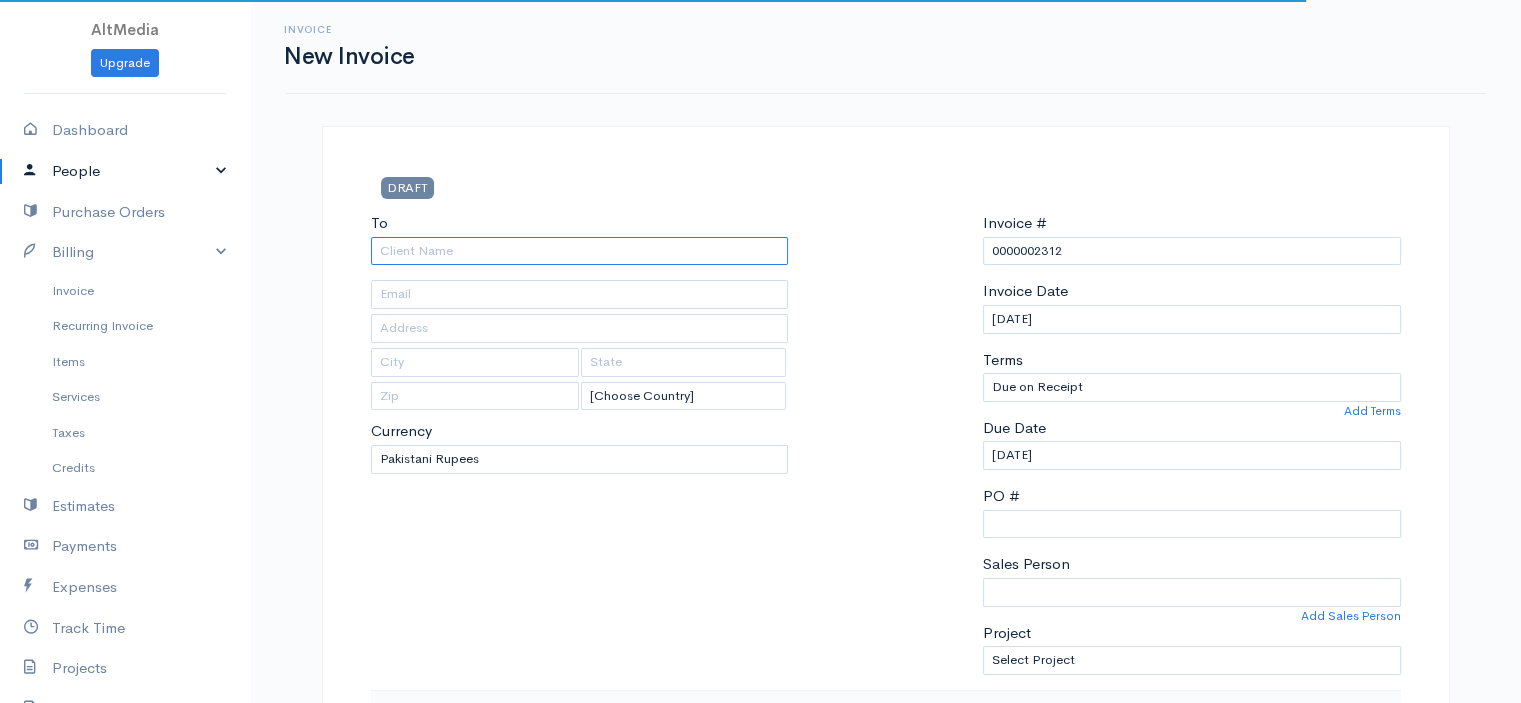 click on "To" at bounding box center [580, 251] 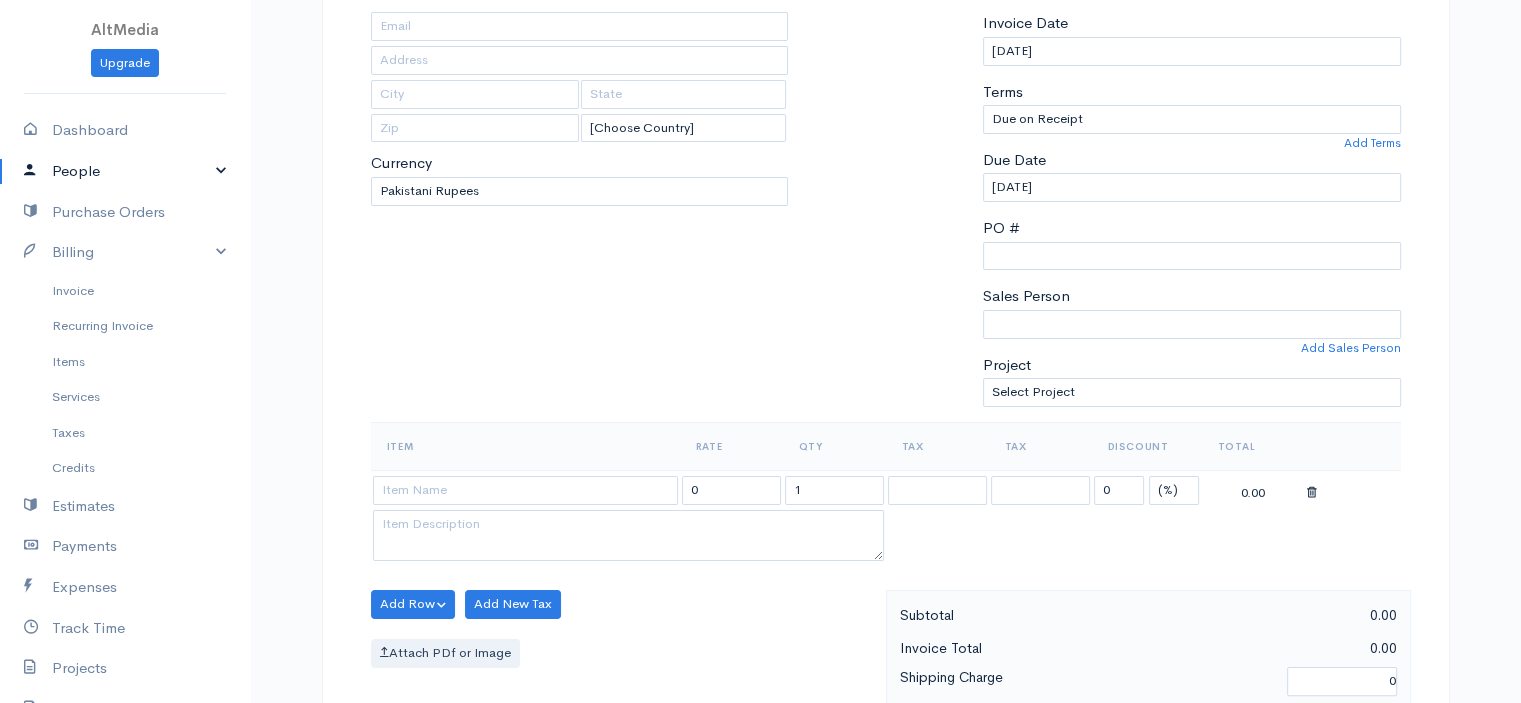 scroll, scrollTop: 270, scrollLeft: 0, axis: vertical 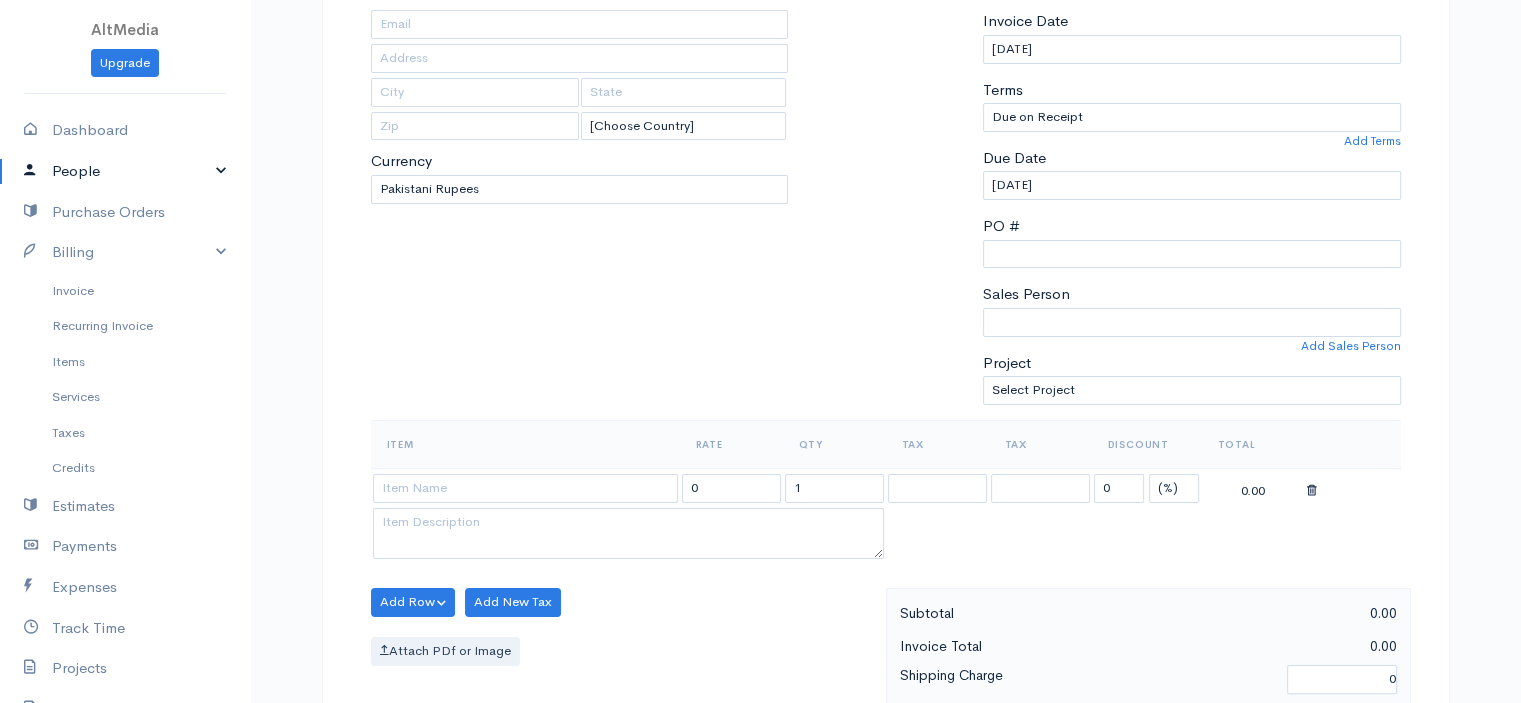 type on "OMG Burger" 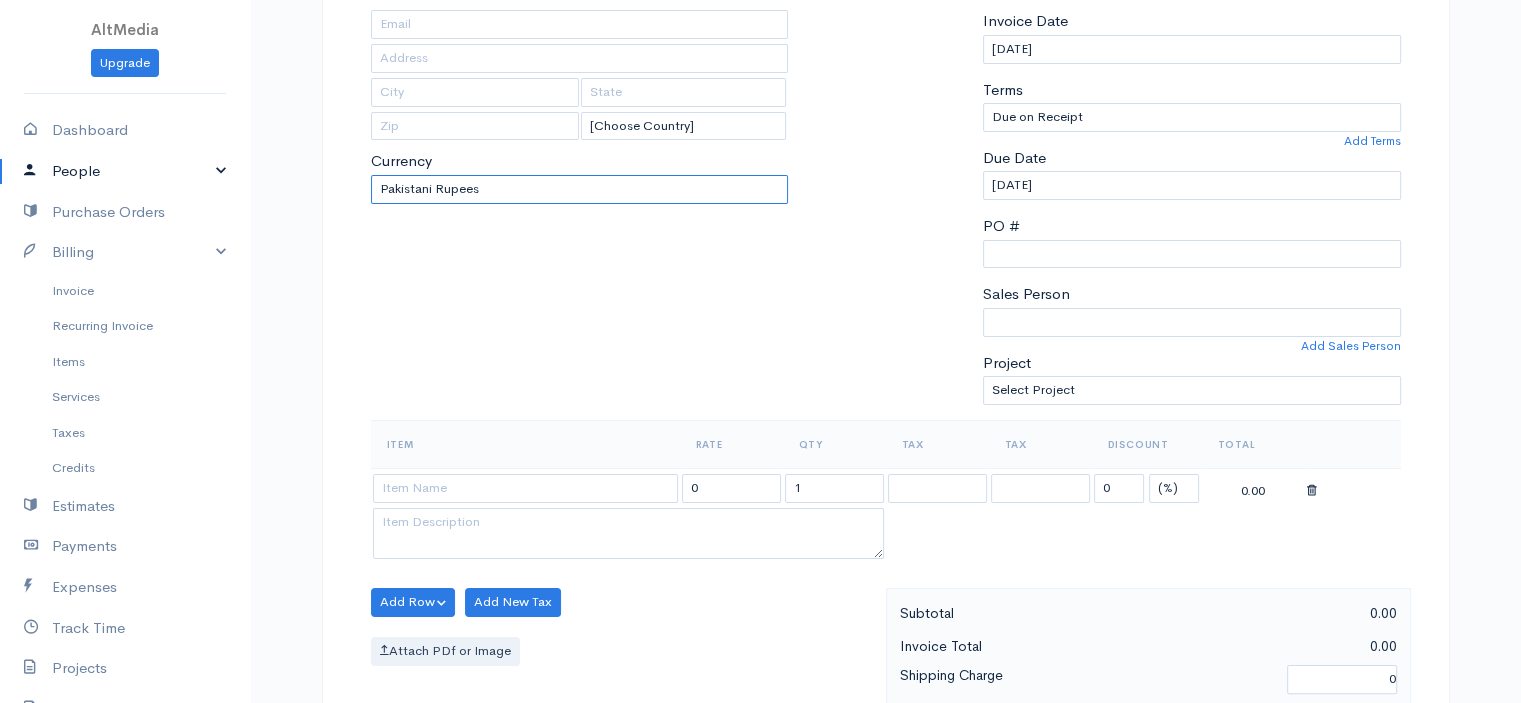 click on "U.S. Dollars Canadian Dollars British Pounds Sterling Euros Australian Dollars Afghani Algerian Dinar Argentine Pesos Armenian Dram Aruban Guilder/Florin Azerbaijanian Manat Bahamian Dollar Bahraini Dinar Balboa Bangladeshi Taka Barbadian Dollars Belarusian Ruble Belize Dollar Bermudian Dollar Bolivar Fuerte Boliviano Botswana Pula Brazilian Reais Brunei Dollar Bulgarian Lev Burmese Kyat Burundi Franc Cape Verde Escudo Cayman Islands Dollar CFA Franc BCEAO CFP Franc Chilean Peso Chinese Renminbi Columbian Pesos Congolese Franc Cordoba Oro Costa Rican Colones Croatian Kuna Cuban Peso Czech Koruna Dalasi Danish Kroner Denar Djibouti Franc Dobra Dominican Peso Dong East Caribbean Dollar Egyptian Pound Ethiopian Birr Falkland Islands Pound Fiji Dollar Ghanaian Cedi Gibraltar Pound Gourde Guarani Guinea Franc Guyana Dollar Hong Kong Dollars Hungarian Forint Icelandic Krónur Indian Rupees Indonesian Rupiah Iranian Rial Iraqi Dinar Israeli New Shekels Jamaican Dollar Jamaican Dollars Japanese Yen Jordanian Dinar" at bounding box center [580, 189] 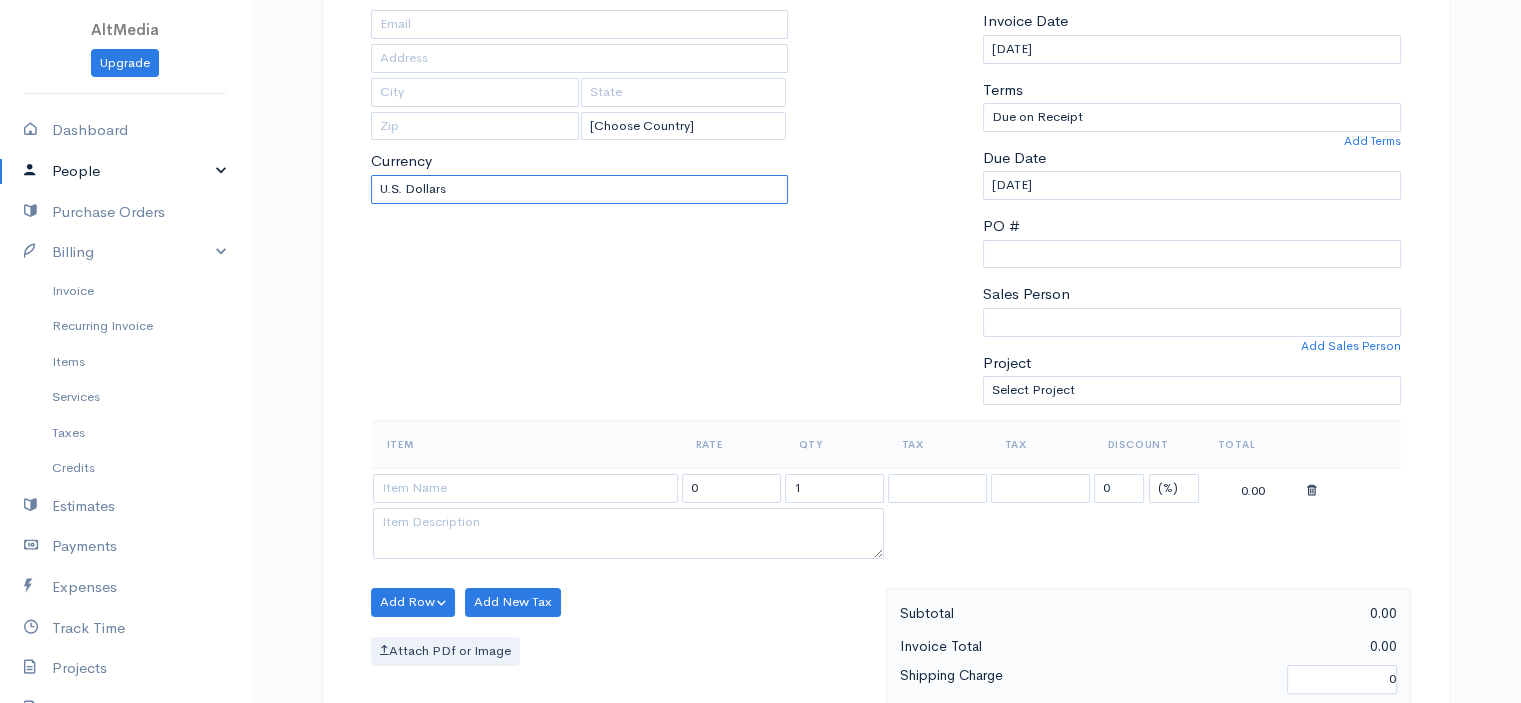 click on "U.S. Dollars Canadian Dollars British Pounds Sterling Euros Australian Dollars Afghani Algerian Dinar Argentine Pesos Armenian Dram Aruban Guilder/Florin Azerbaijanian Manat Bahamian Dollar Bahraini Dinar Balboa Bangladeshi Taka Barbadian Dollars Belarusian Ruble Belize Dollar Bermudian Dollar Bolivar Fuerte Boliviano Botswana Pula Brazilian Reais Brunei Dollar Bulgarian Lev Burmese Kyat Burundi Franc Cape Verde Escudo Cayman Islands Dollar CFA Franc BCEAO CFP Franc Chilean Peso Chinese Renminbi Columbian Pesos Congolese Franc Cordoba Oro Costa Rican Colones Croatian Kuna Cuban Peso Czech Koruna Dalasi Danish Kroner Denar Djibouti Franc Dobra Dominican Peso Dong East Caribbean Dollar Egyptian Pound Ethiopian Birr Falkland Islands Pound Fiji Dollar Ghanaian Cedi Gibraltar Pound Gourde Guarani Guinea Franc Guyana Dollar Hong Kong Dollars Hungarian Forint Icelandic Krónur Indian Rupees Indonesian Rupiah Iranian Rial Iraqi Dinar Israeli New Shekels Jamaican Dollar Jamaican Dollars Japanese Yen Jordanian Dinar" at bounding box center [580, 189] 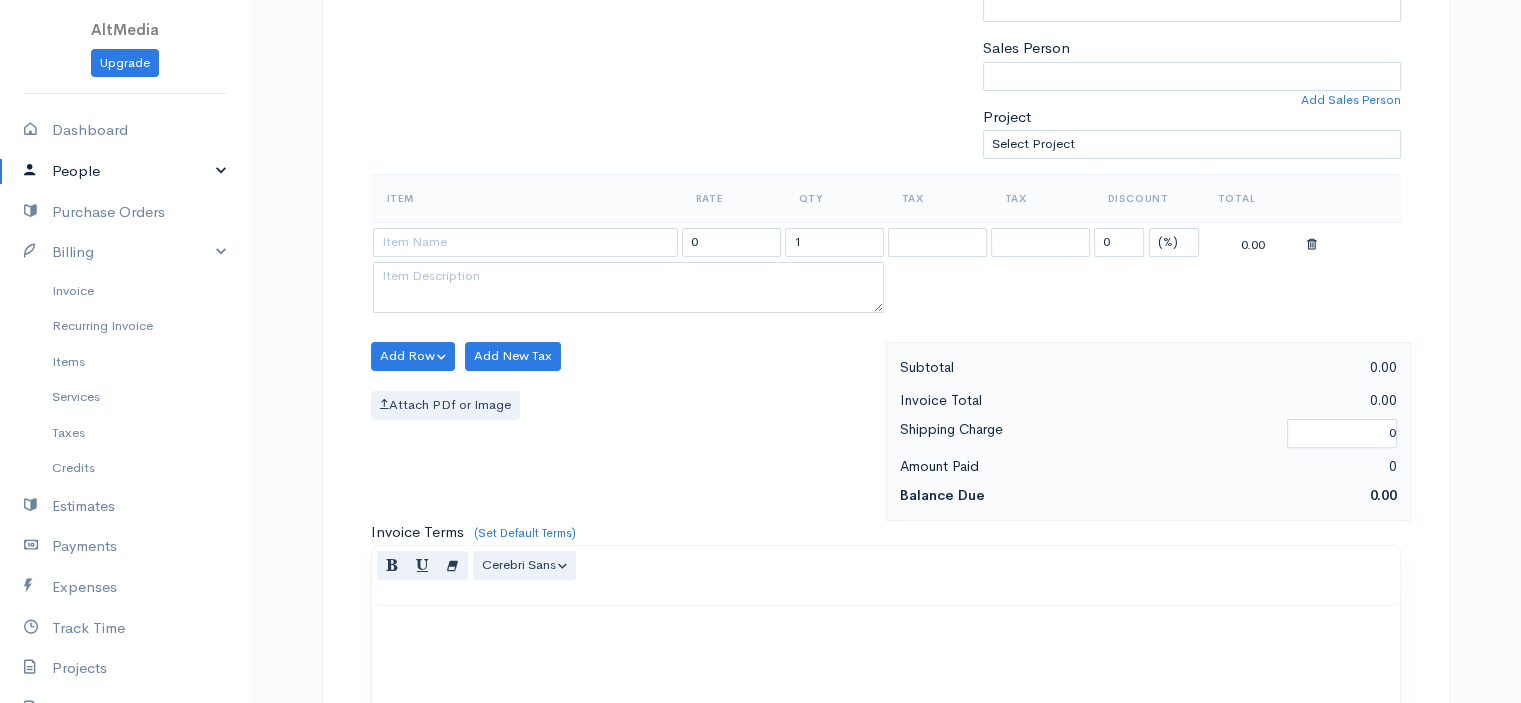 scroll, scrollTop: 514, scrollLeft: 0, axis: vertical 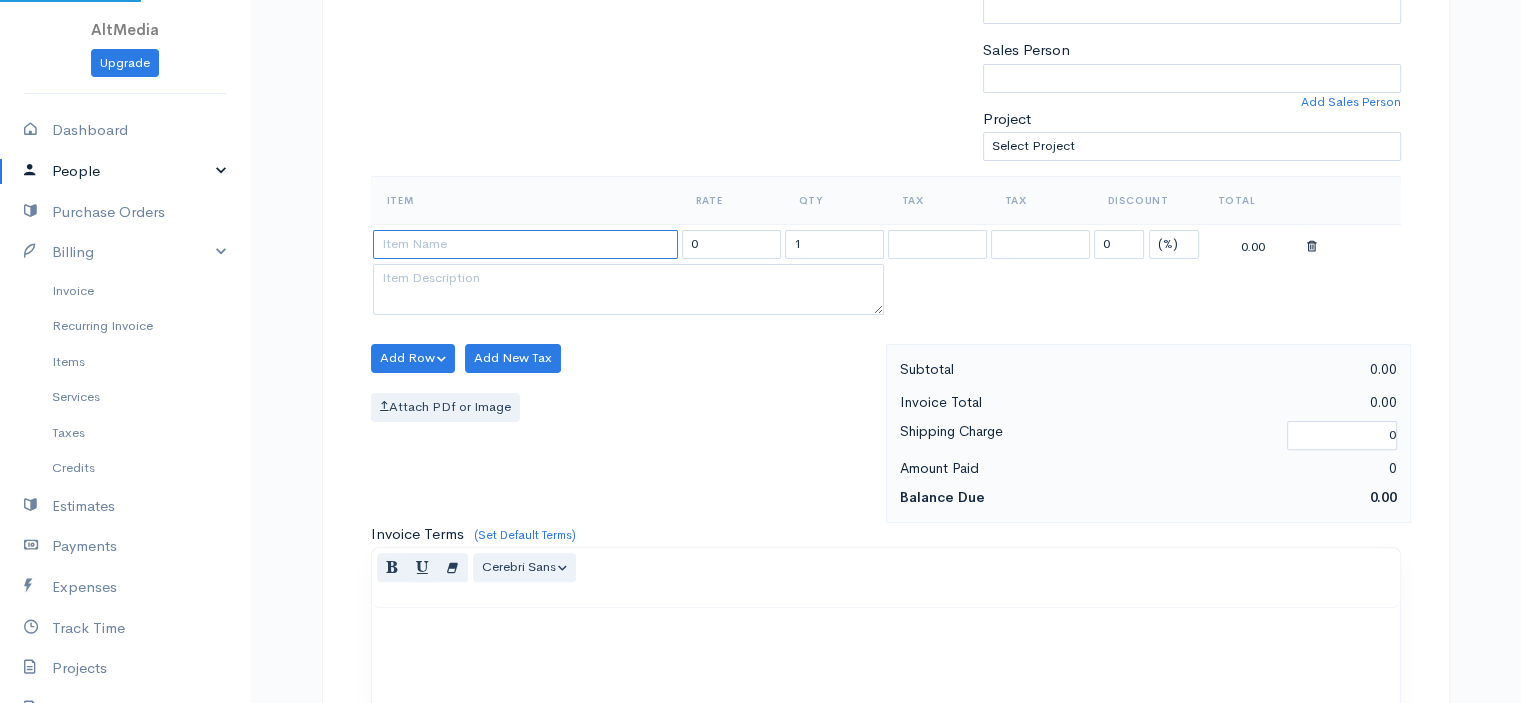 click at bounding box center (525, 244) 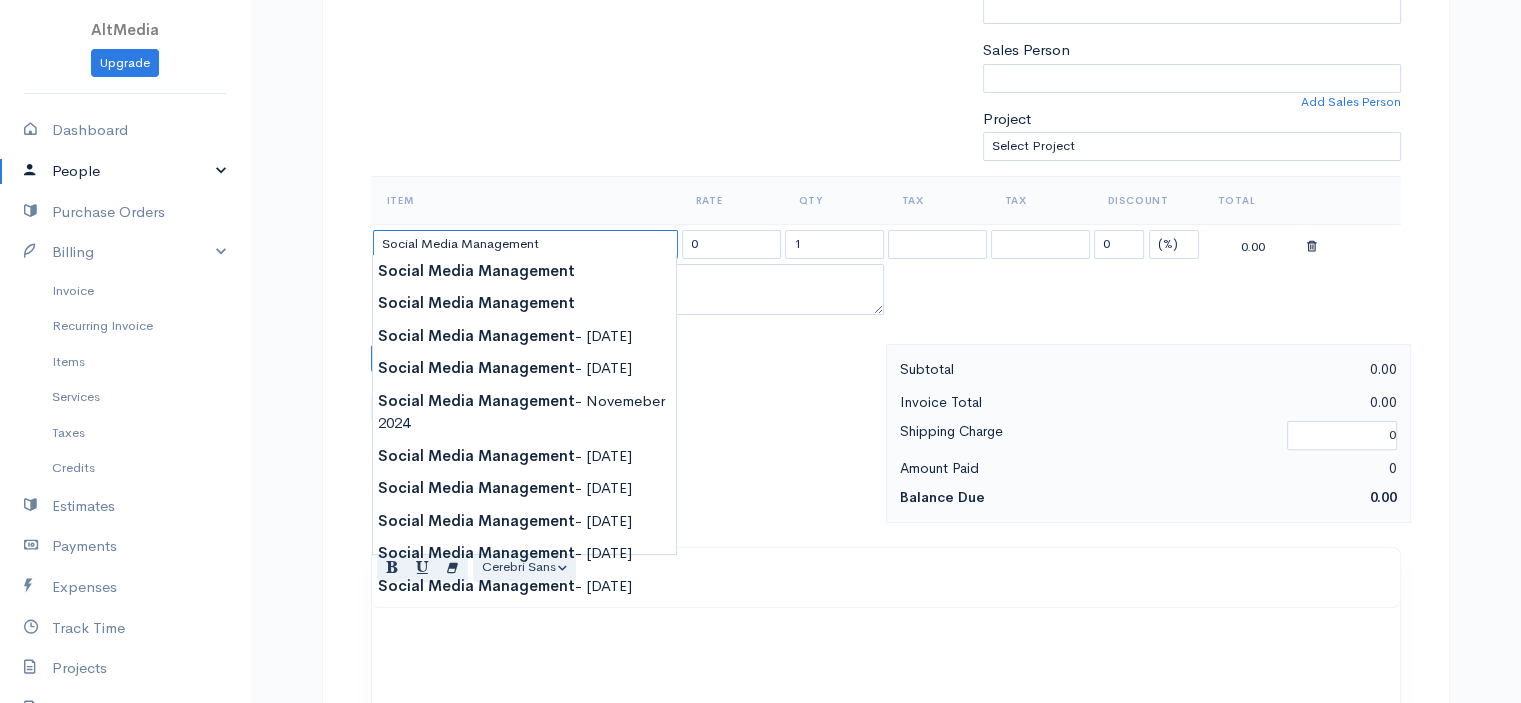 type on "Social Media Management" 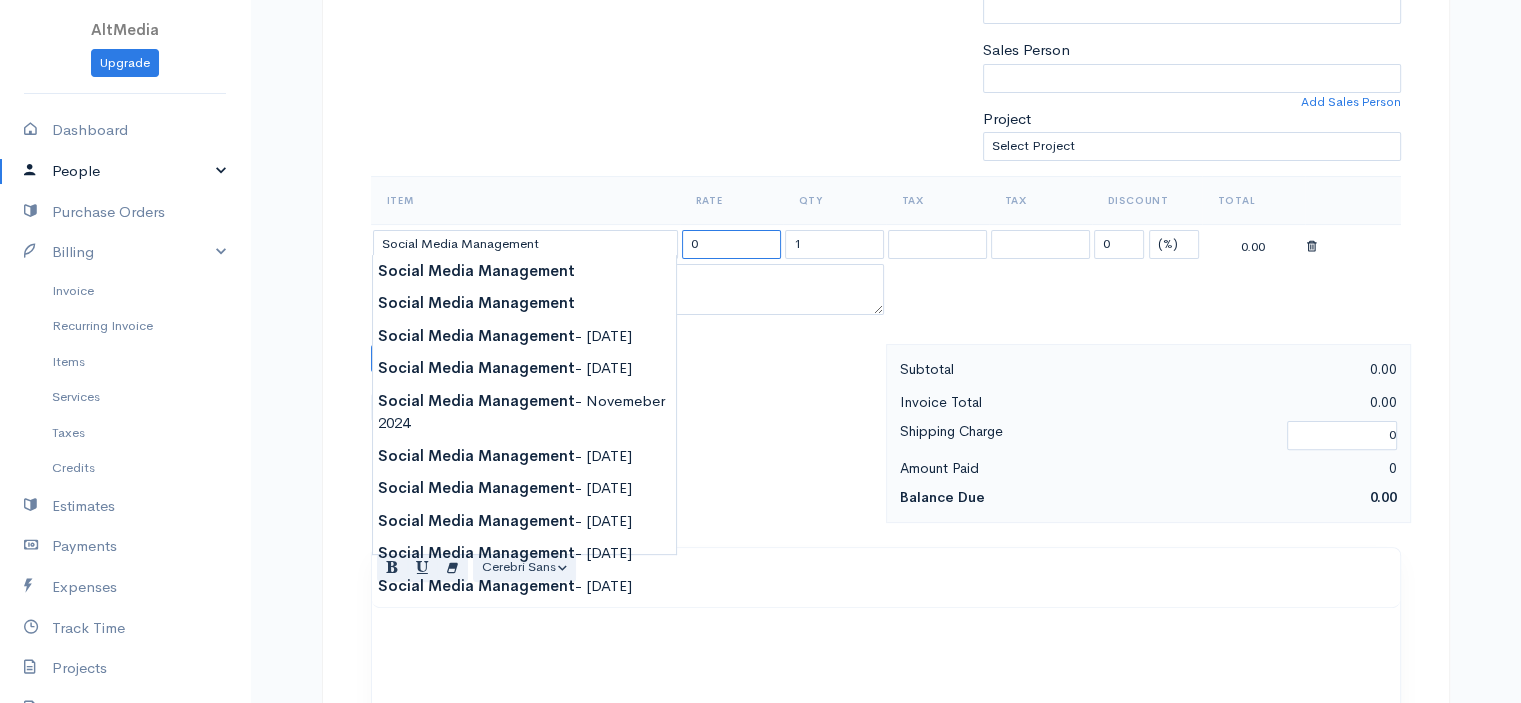 click on "0" at bounding box center [731, 244] 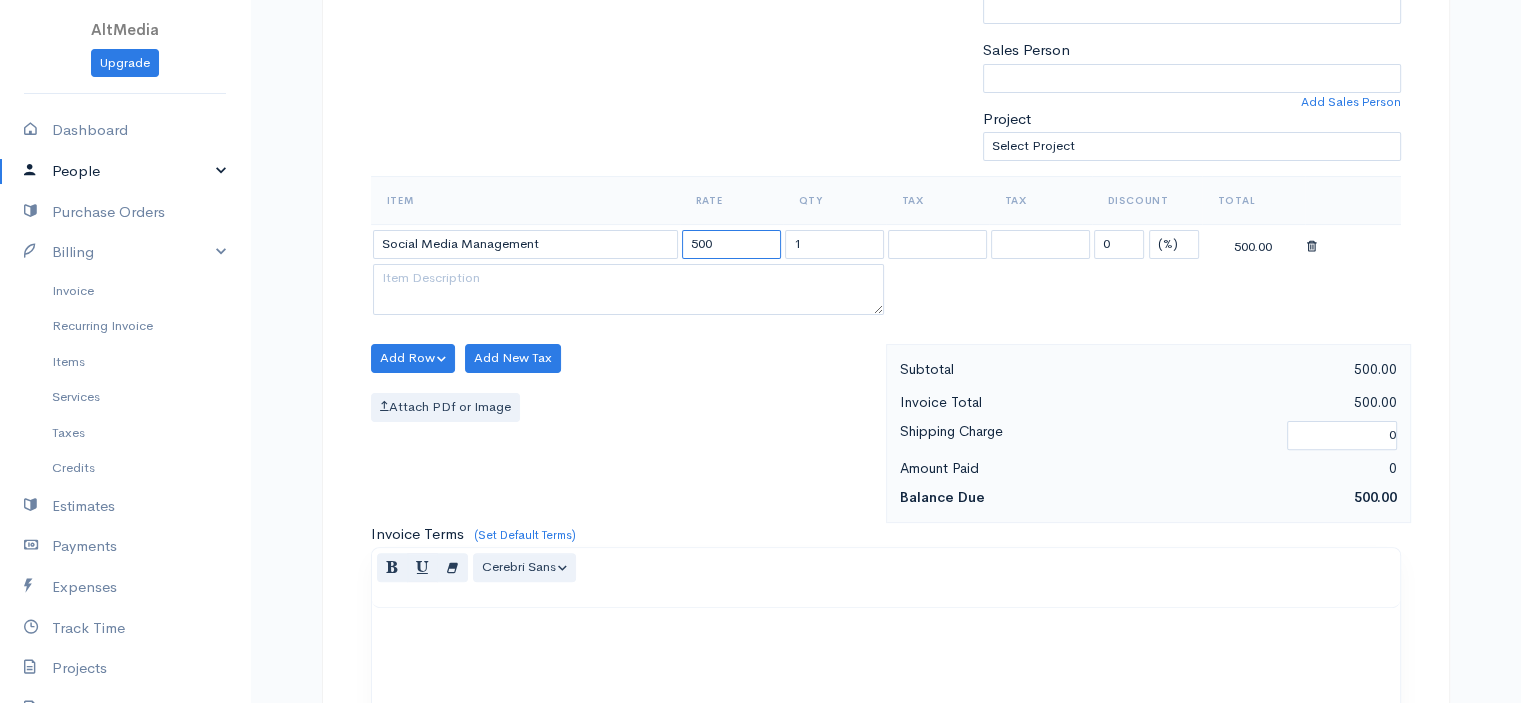 type on "500" 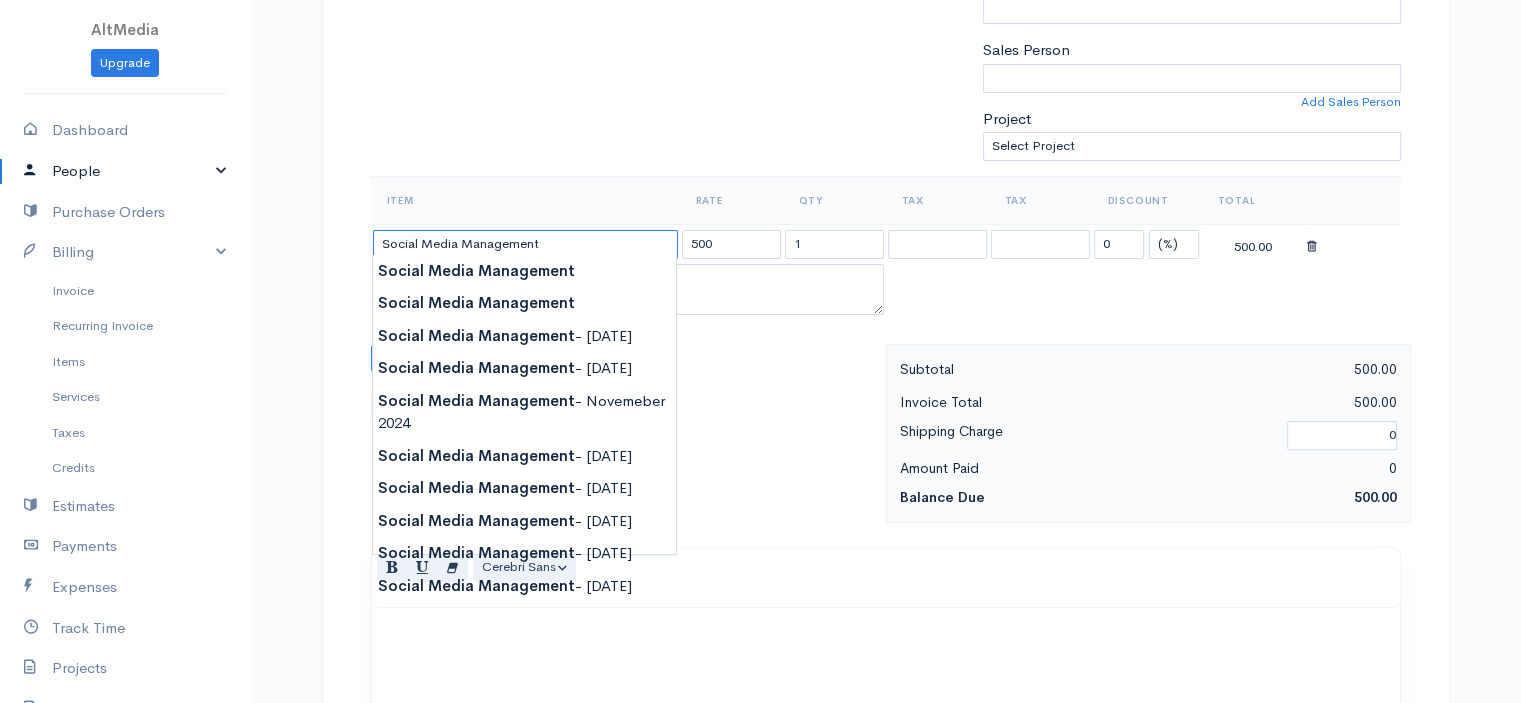 click on "Social Media Management" at bounding box center [525, 244] 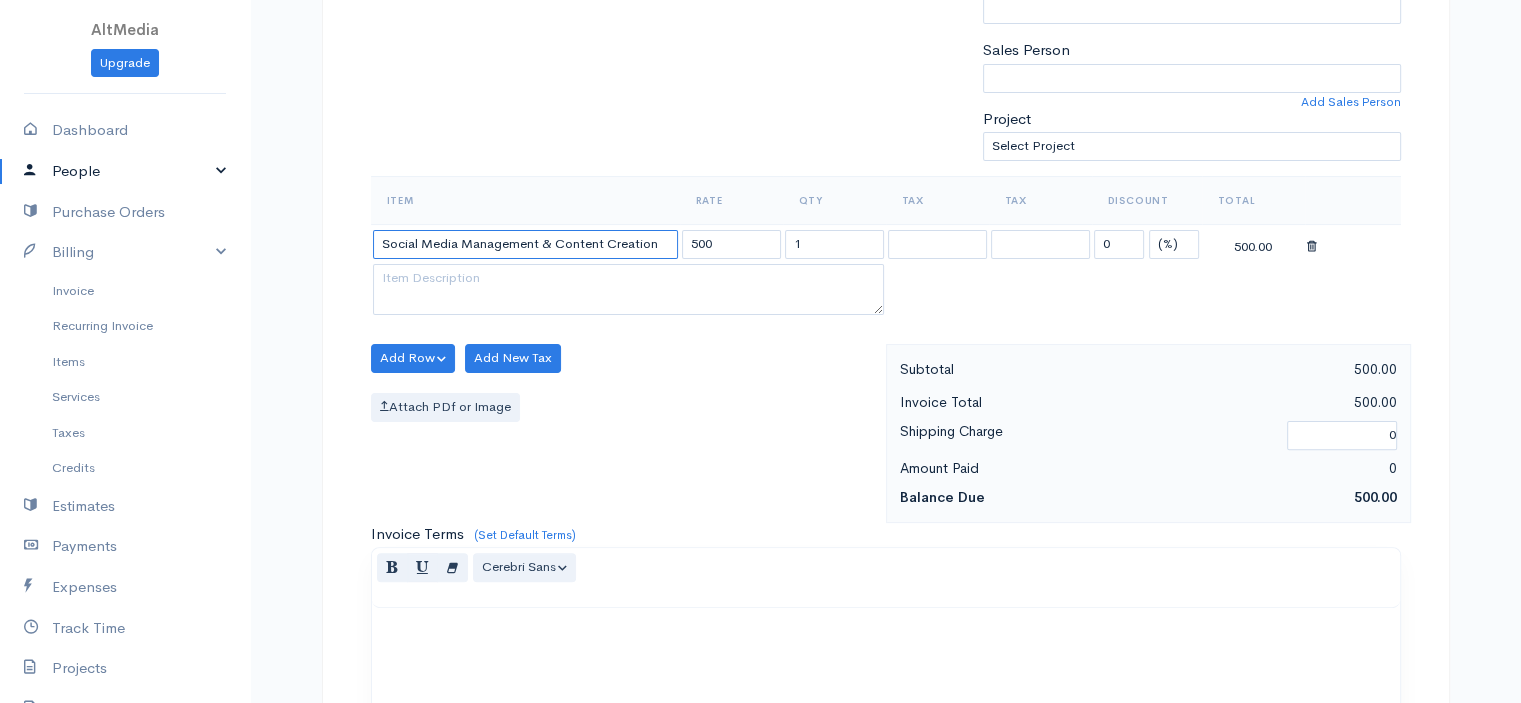 type on "Social Media Management & Content Creation" 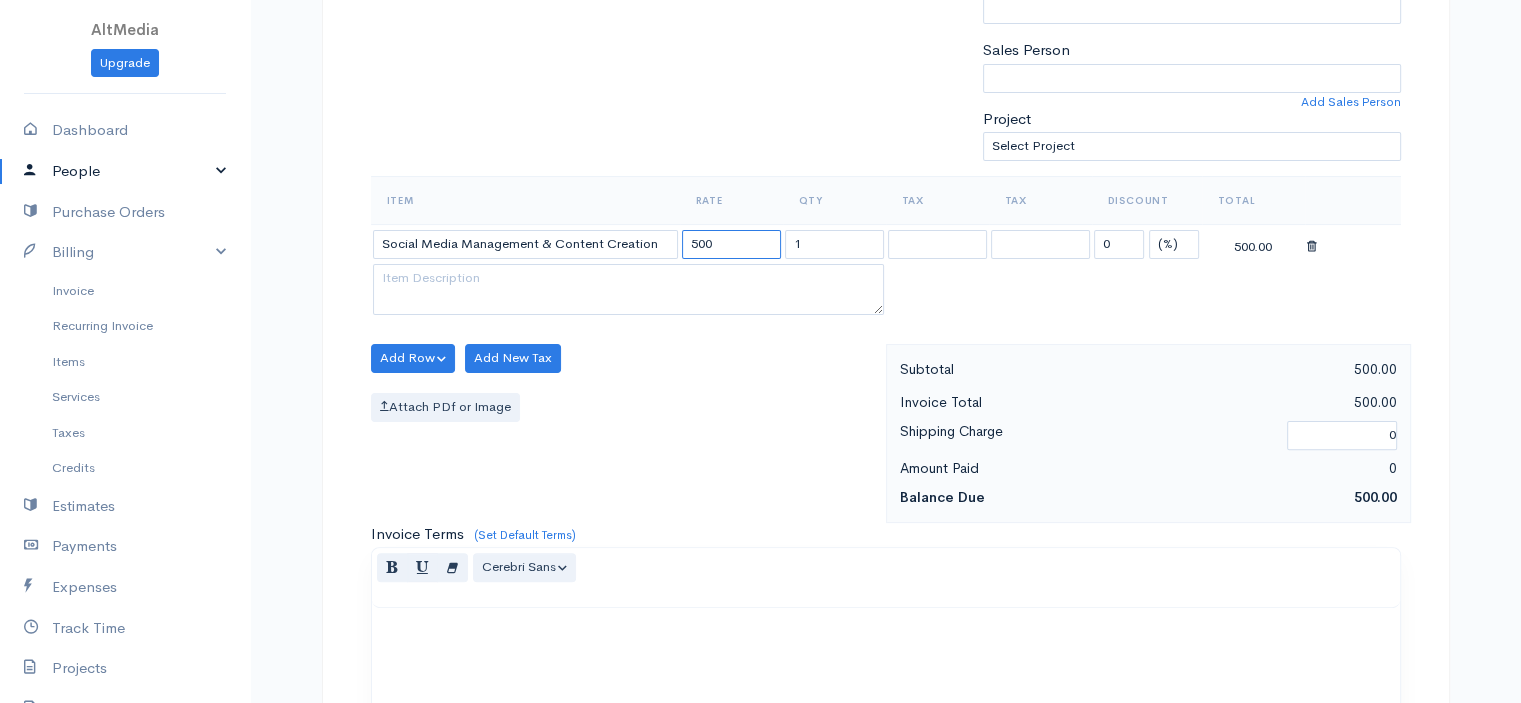 click on "500" at bounding box center (731, 244) 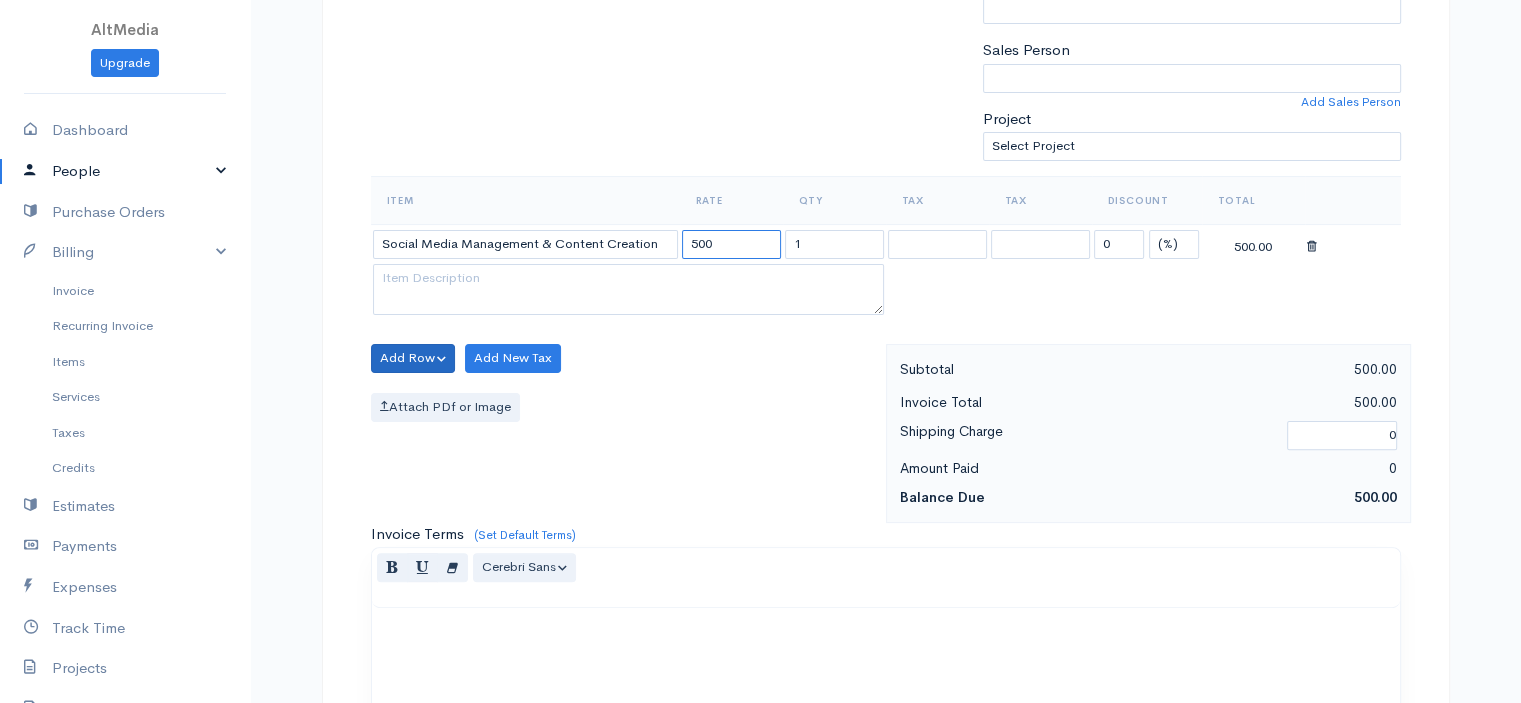 type on "500" 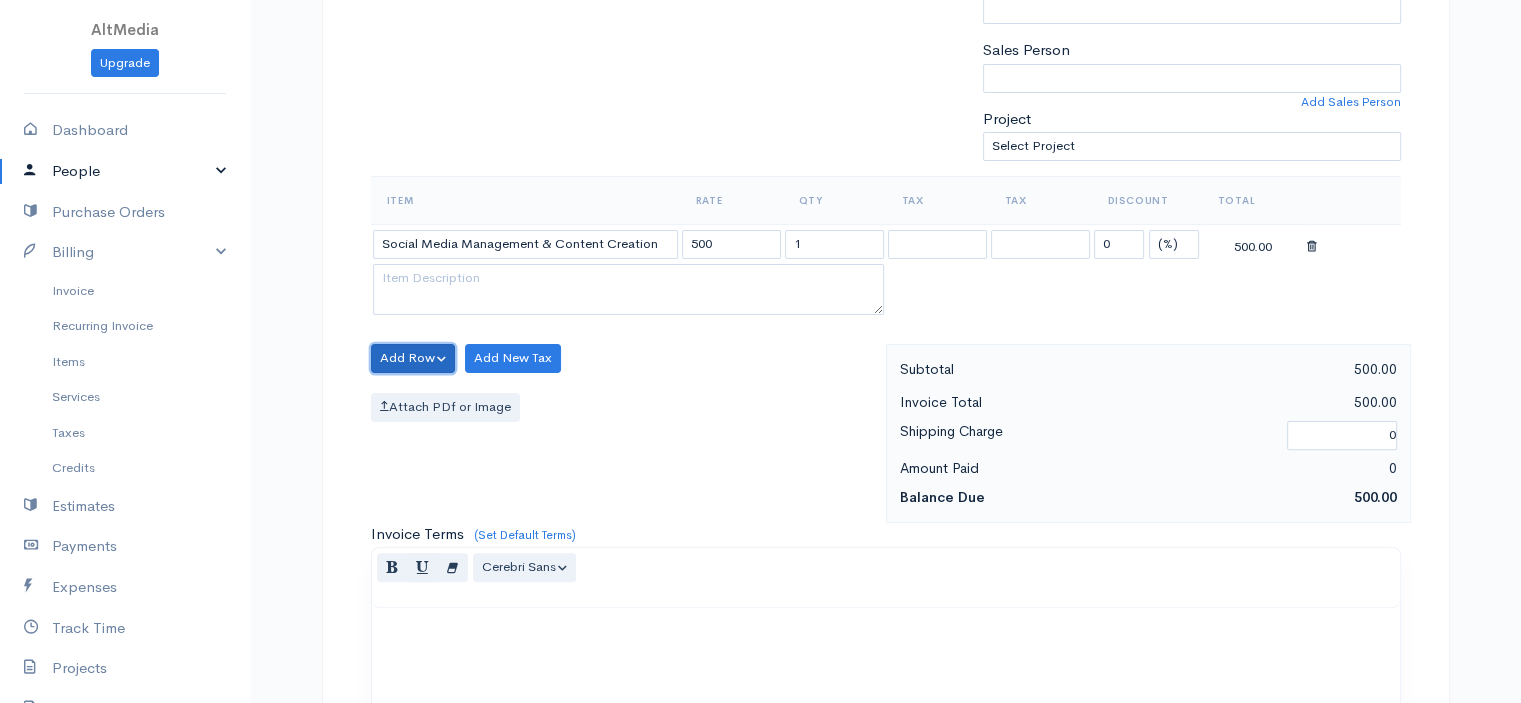 click on "Add Row" at bounding box center [413, 358] 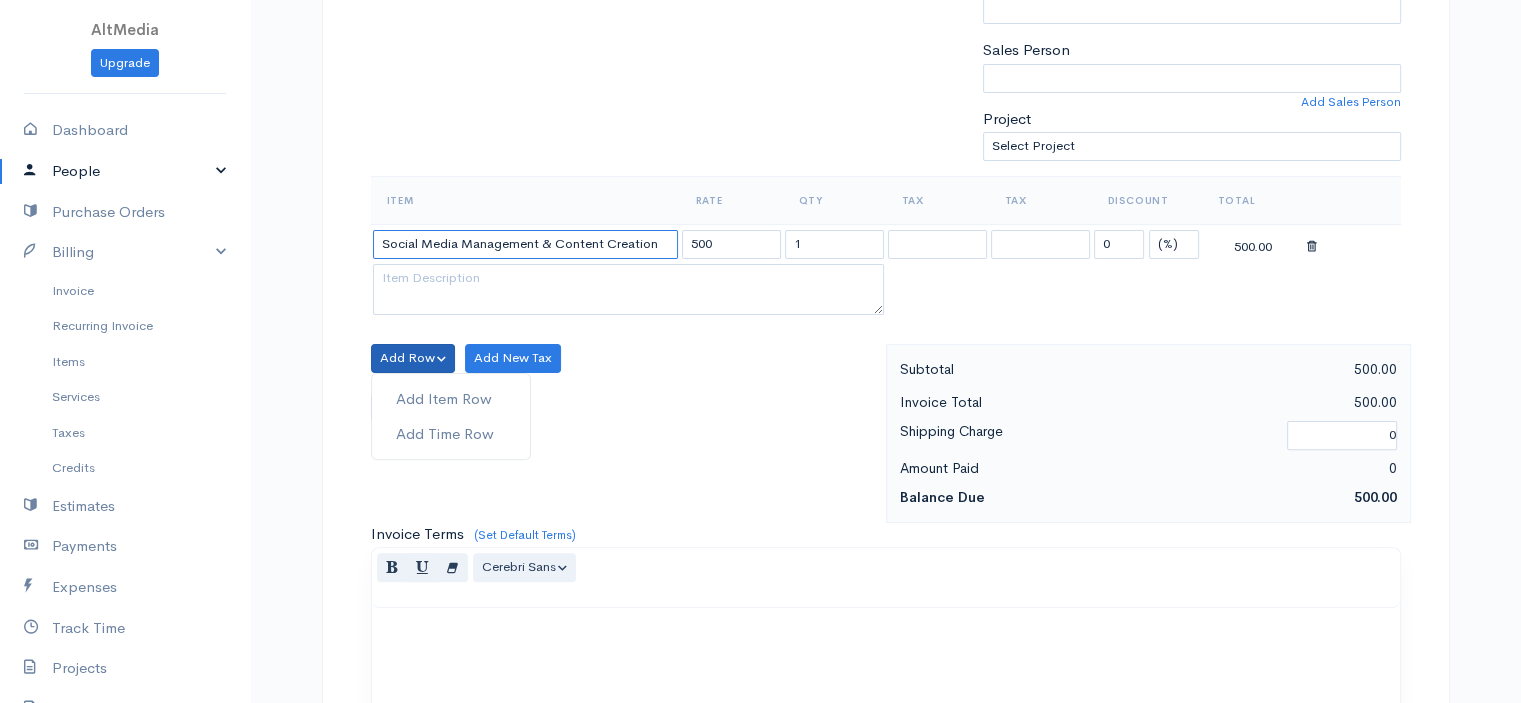 click on "Social Media Management & Content Creation" at bounding box center (525, 244) 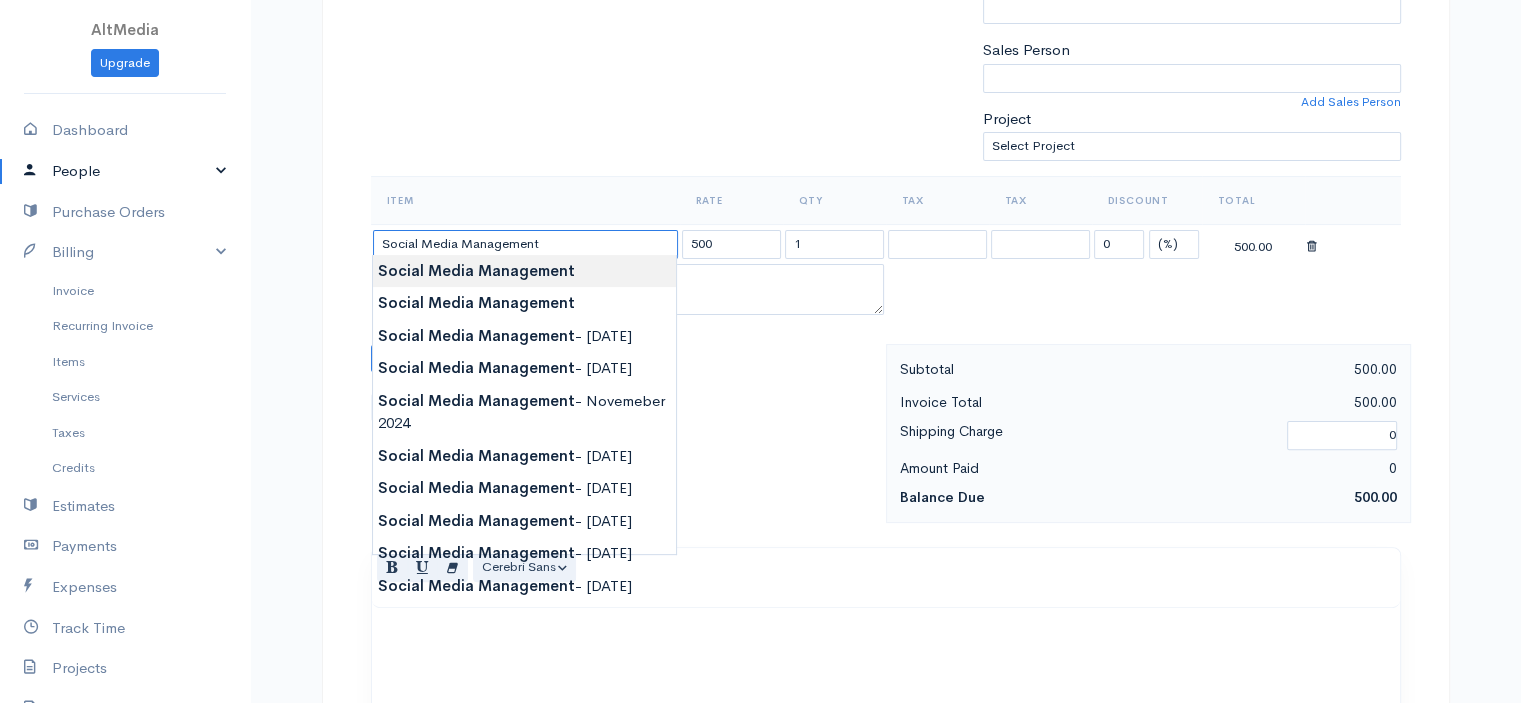 type on "Social Media Management" 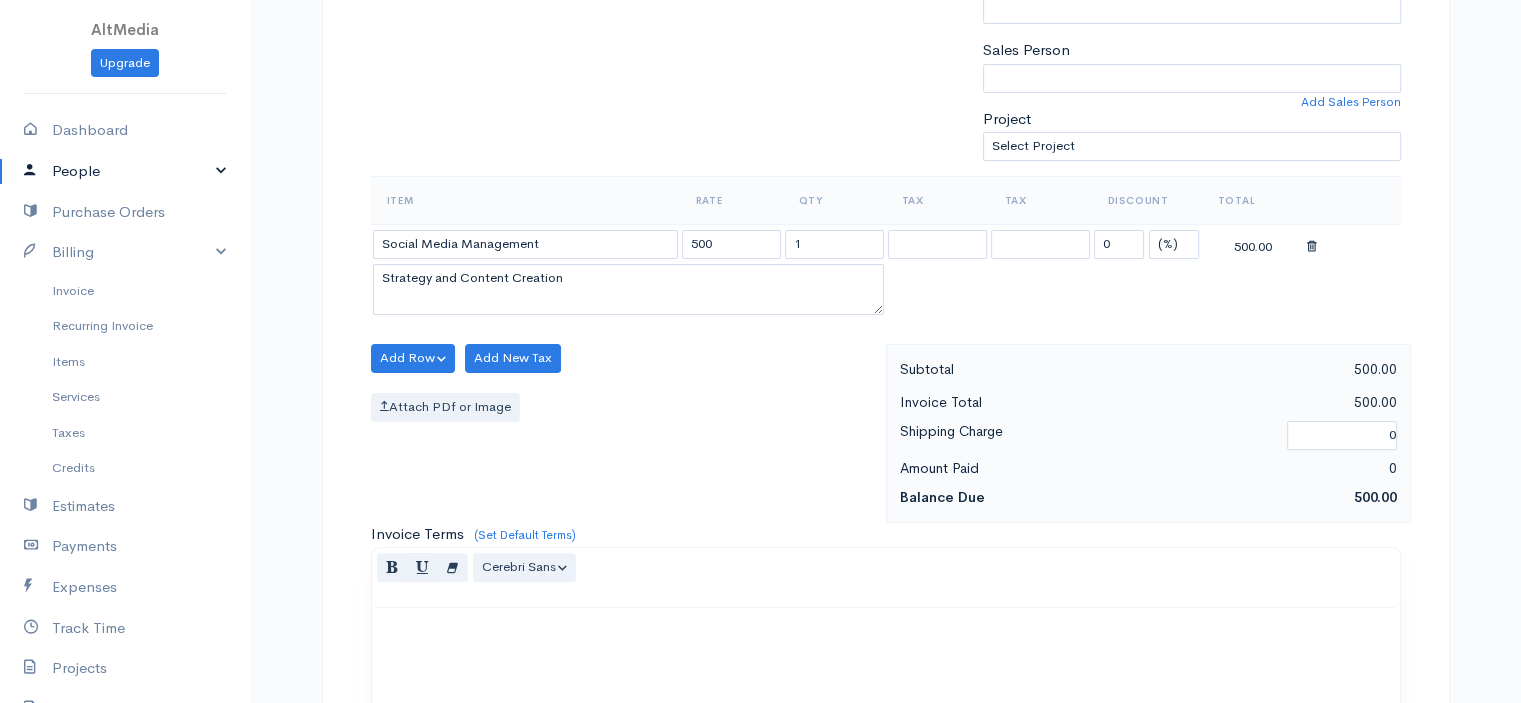 click on "AltMedia
Upgrade
Dashboard
People
Clients
Vendors
Staff Users
Purchase Orders
Billing
Invoice
Recurring Invoice
Items
Services
Taxes
Credits
Estimates
Payments
Expenses
Track Time
Projects
Reports
Settings
My Organizations
Logout
Help
@CloudBooksApp 2022
Invoice
New Invoice
DRAFT To OMG Burger [Choose Country] United States Canada United Kingdom Afghanistan Albania Algeria American Samoa Andorra Anguilla Angola Antarctica Antigua and Barbuda Argentina Armenia Aruba Belize" at bounding box center (760, 350) 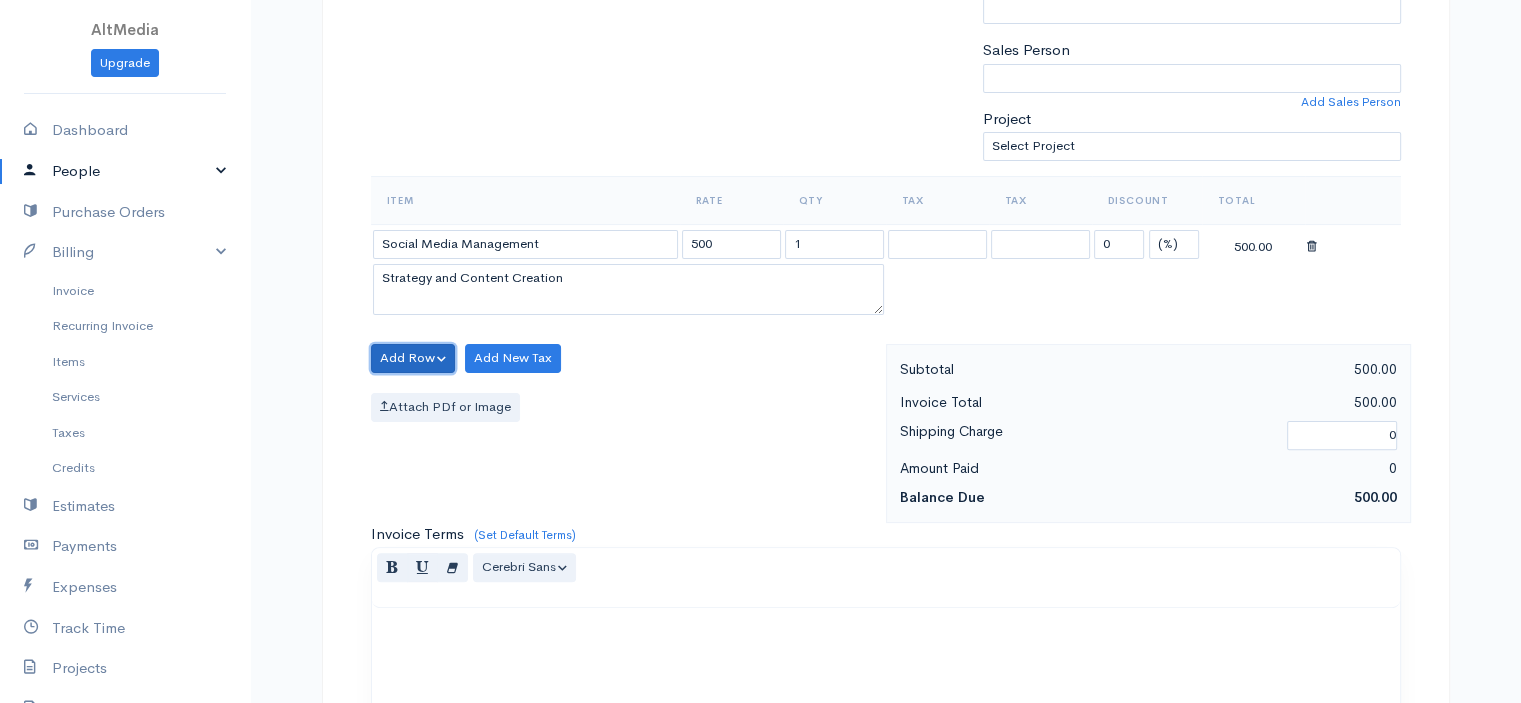 click on "Add Row" at bounding box center (413, 358) 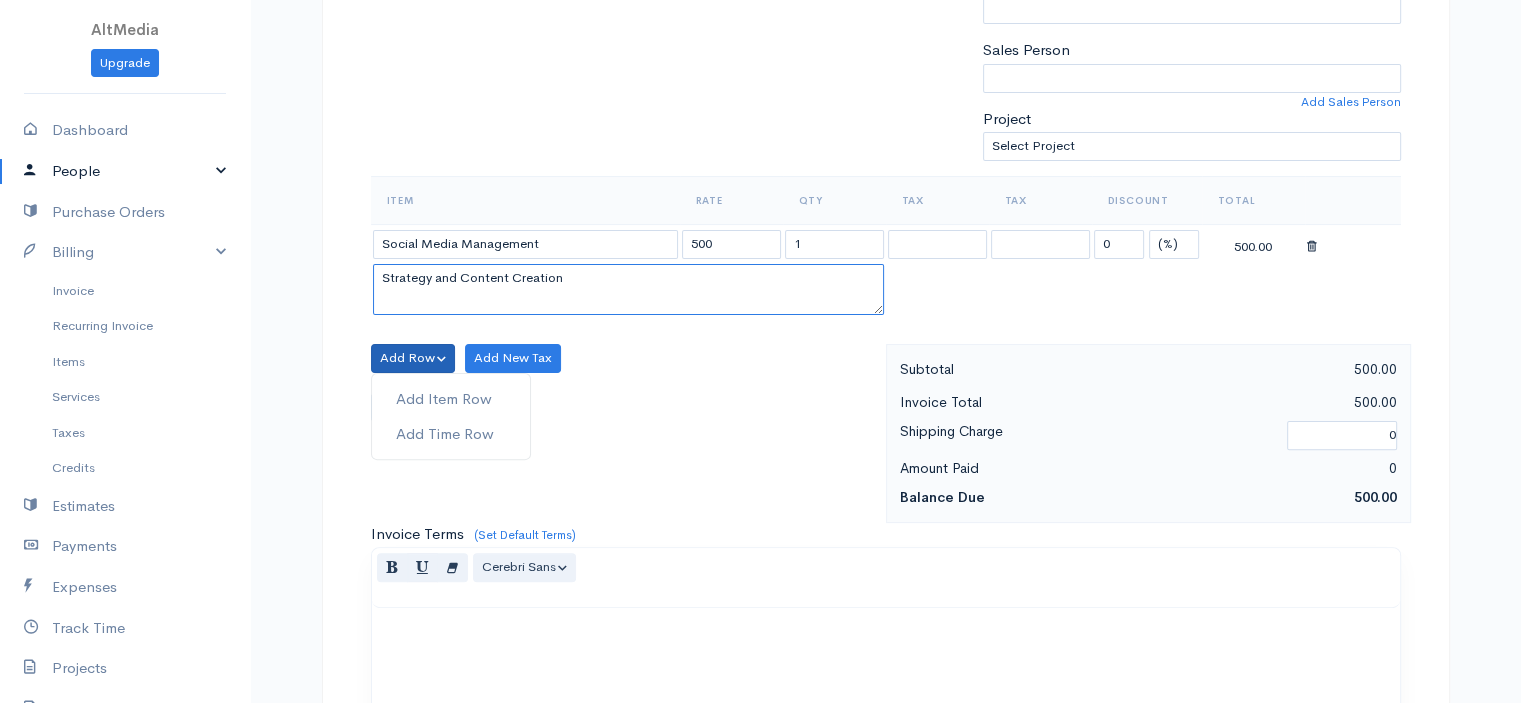 click on "Strategy and Content Creation" at bounding box center (628, 290) 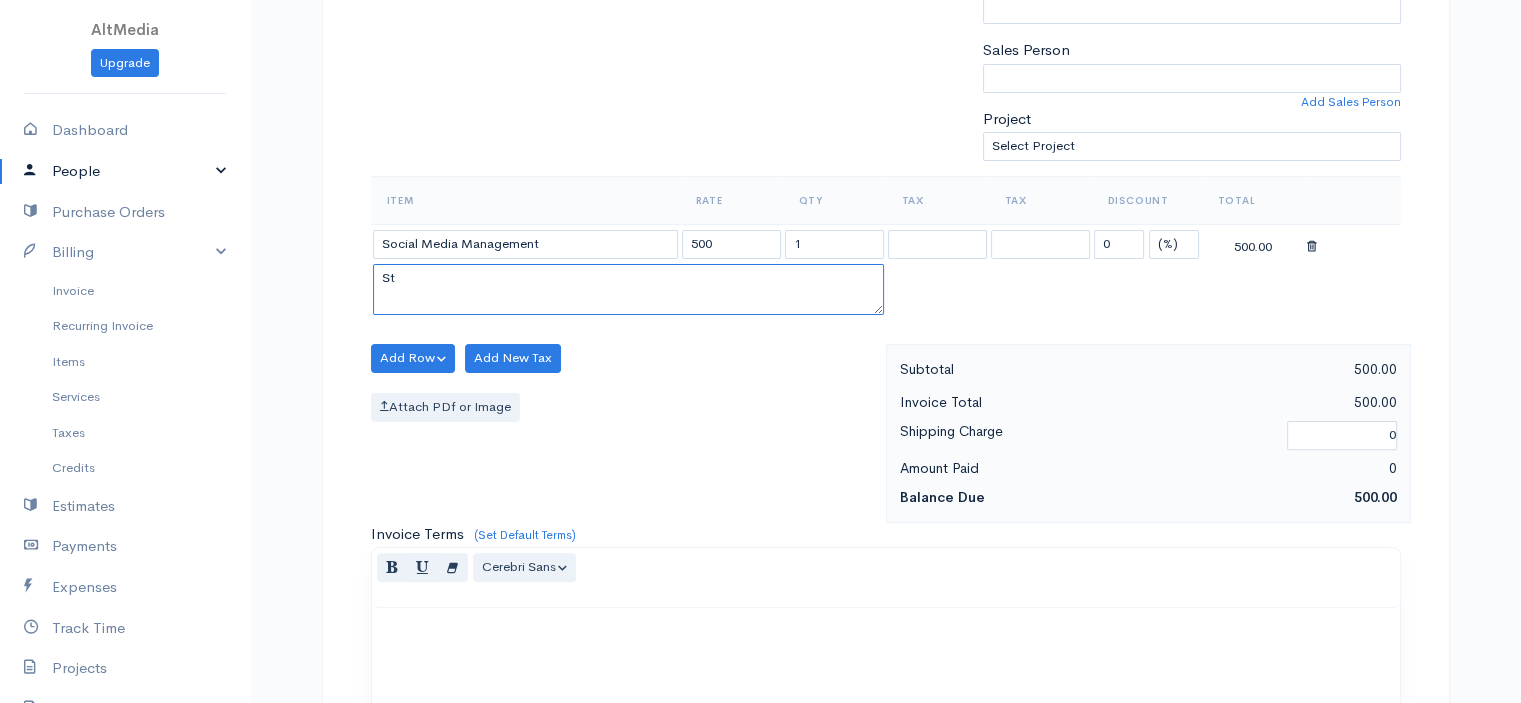 type on "S" 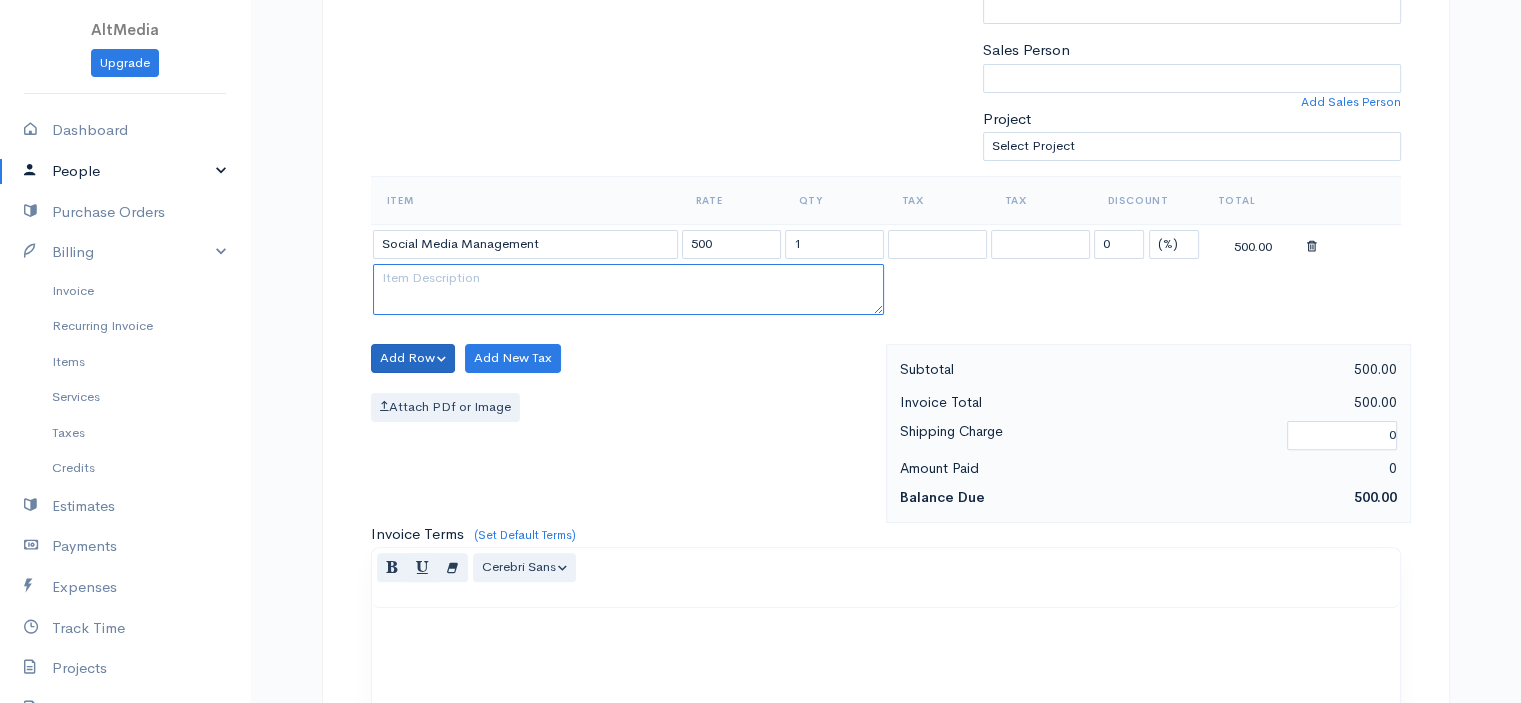 type 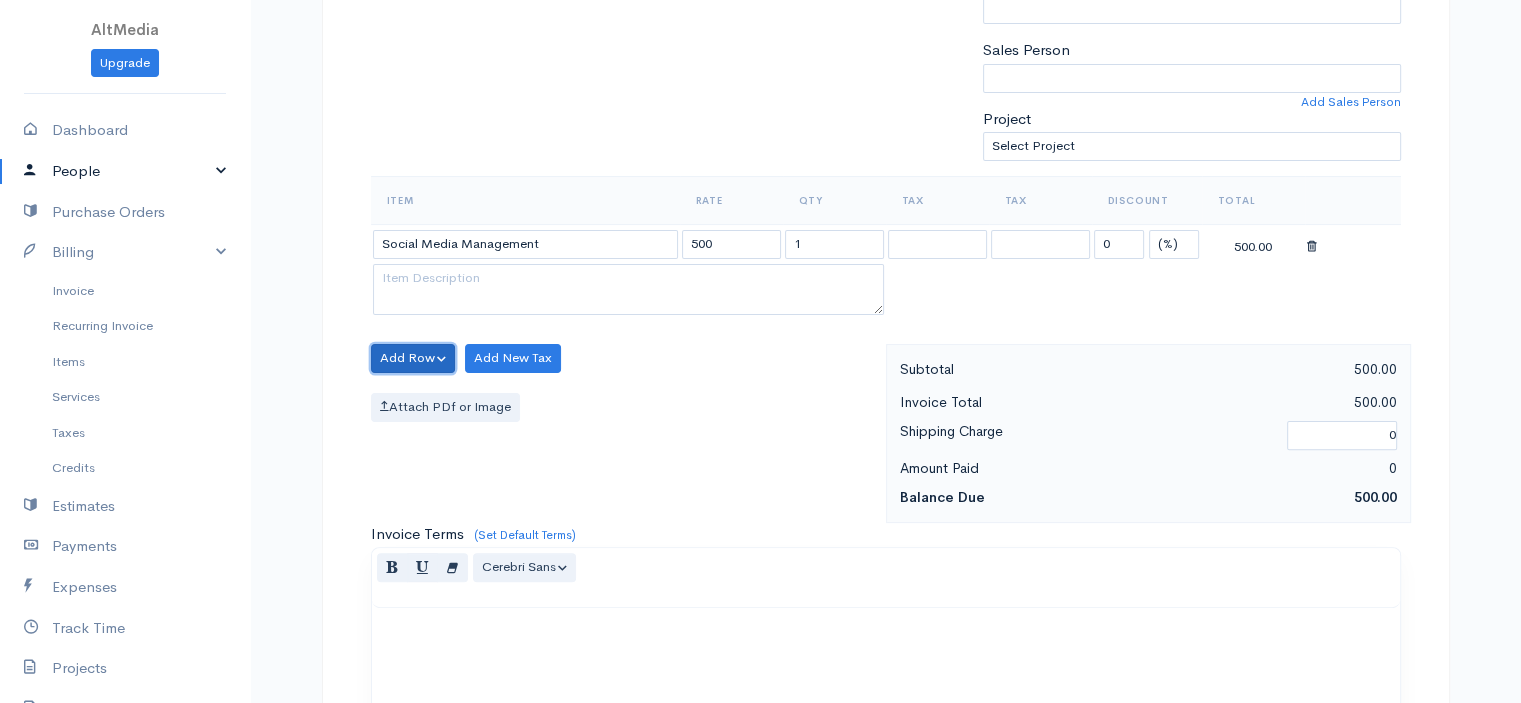 click on "Add Row" at bounding box center (413, 358) 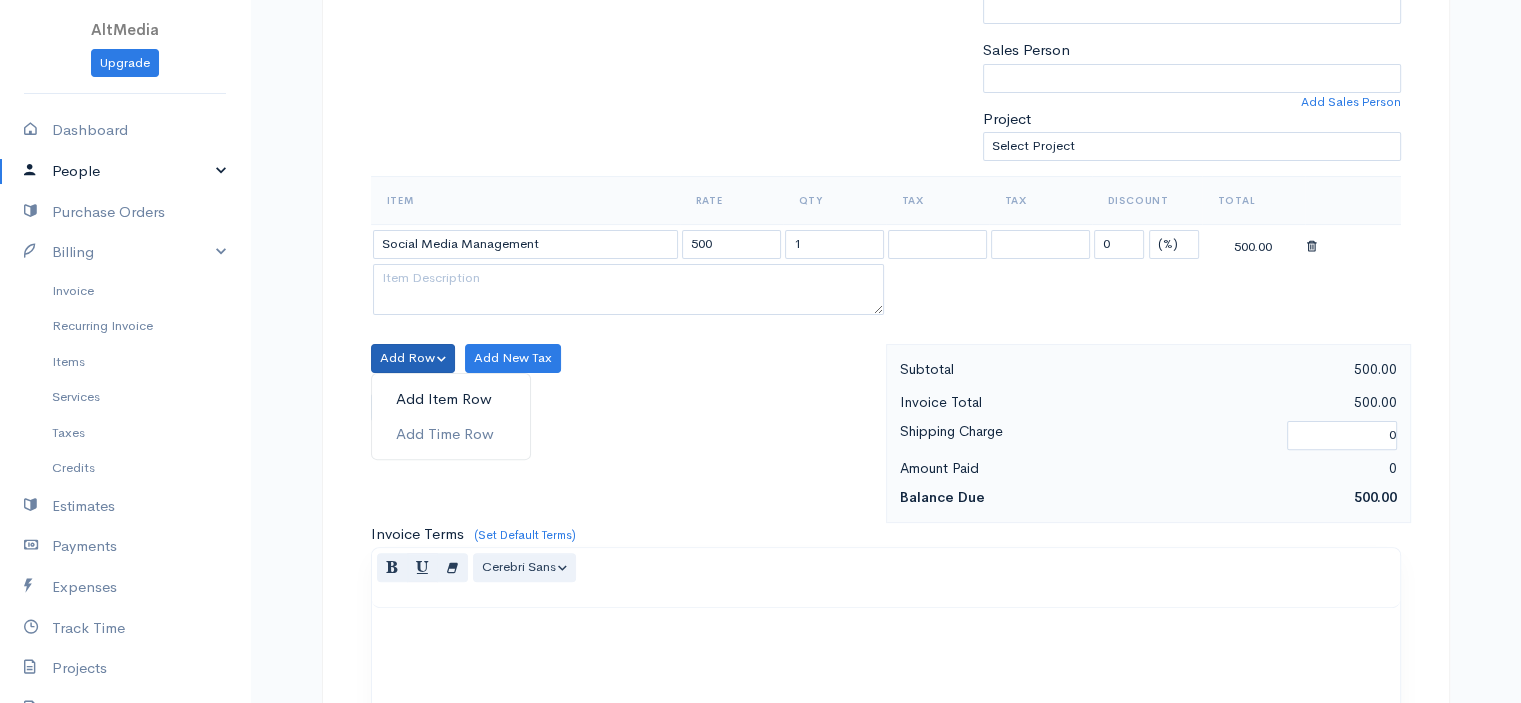 click on "Add Item Row" at bounding box center [451, 399] 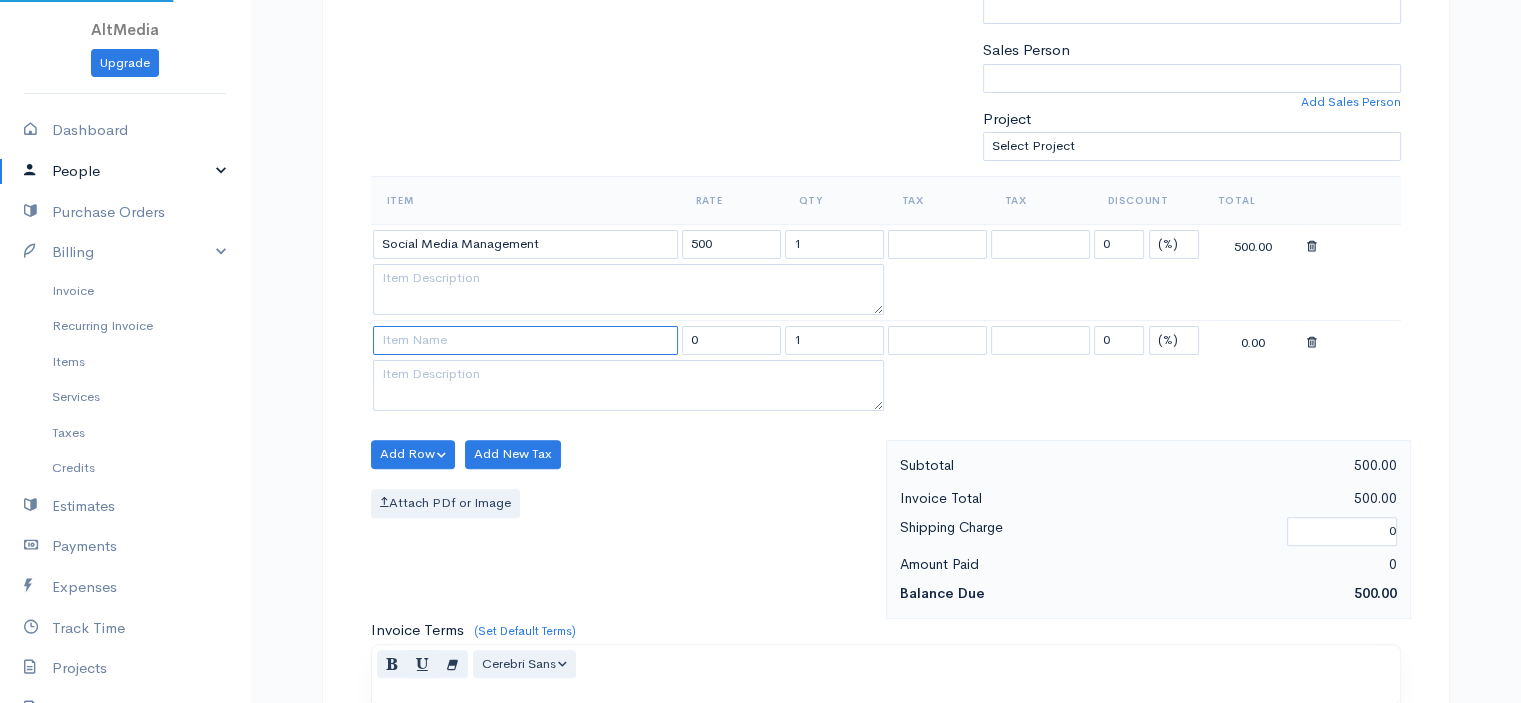 paste on "& Content Creation" 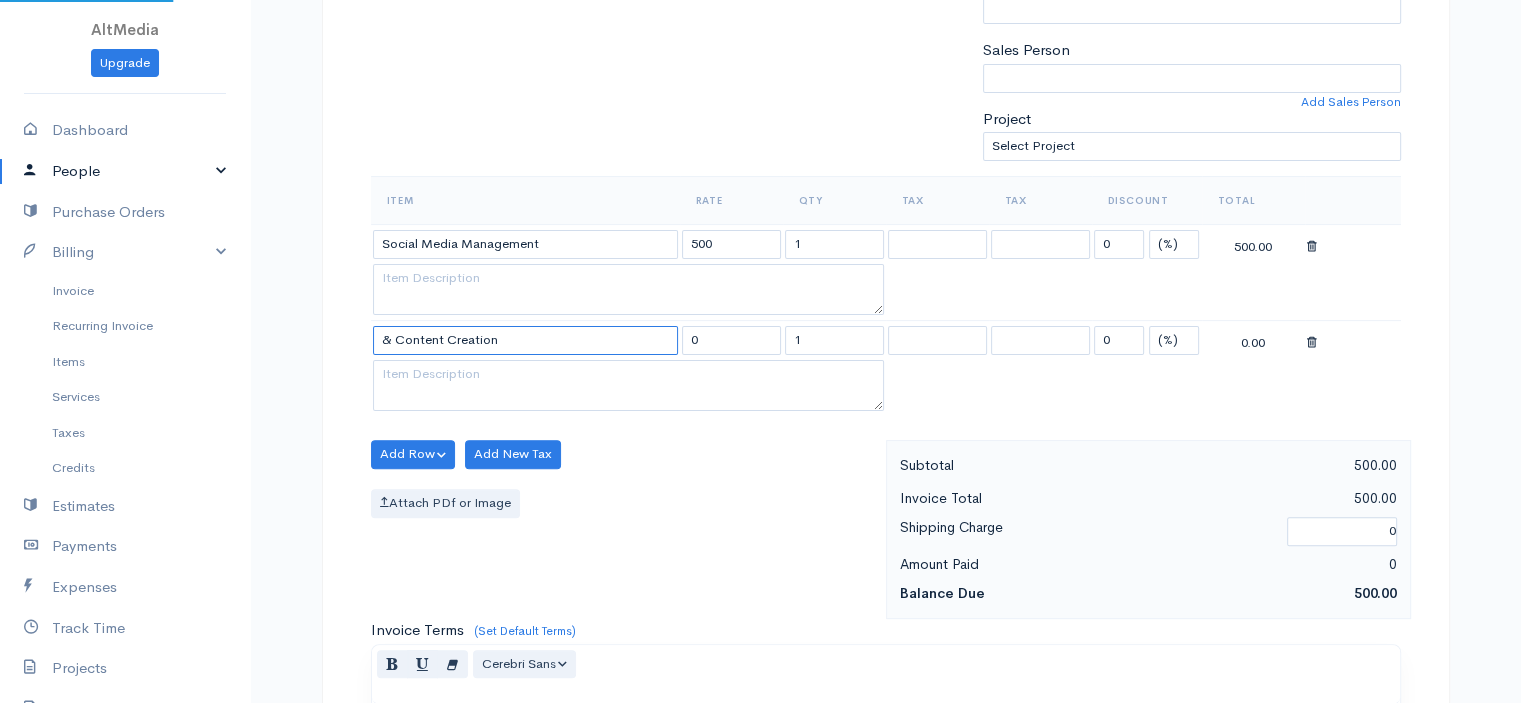 click on "& Content Creation" at bounding box center (525, 340) 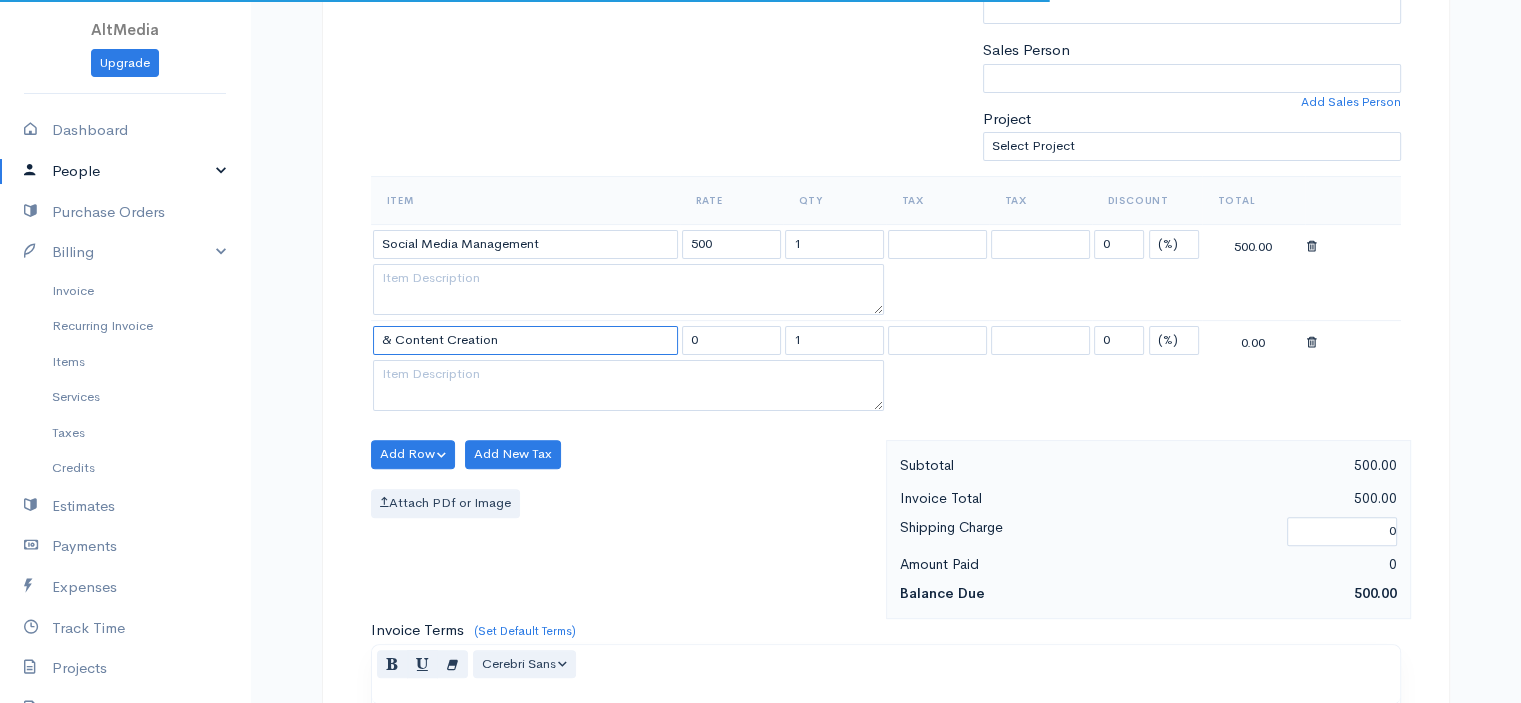 click on "& Content Creation" at bounding box center [525, 340] 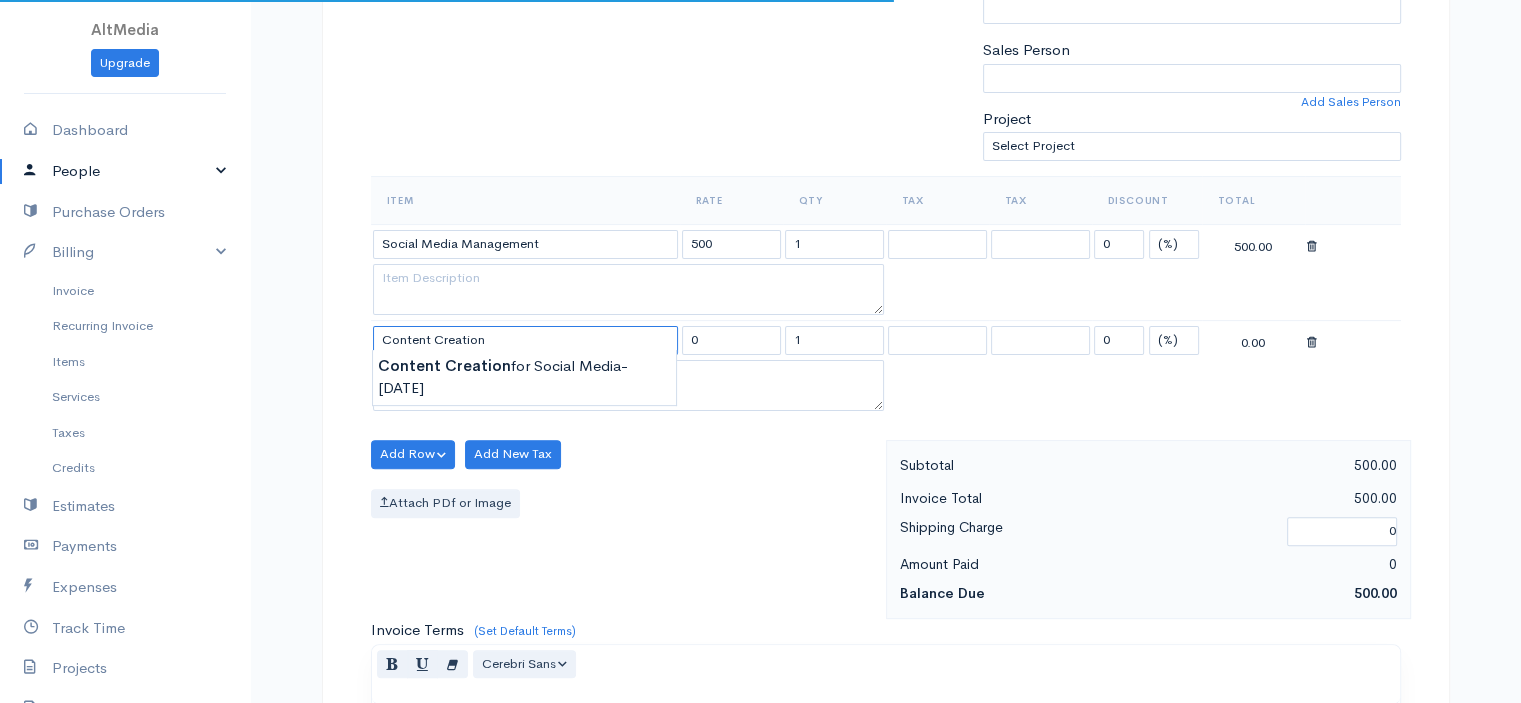 type on "Content Creation" 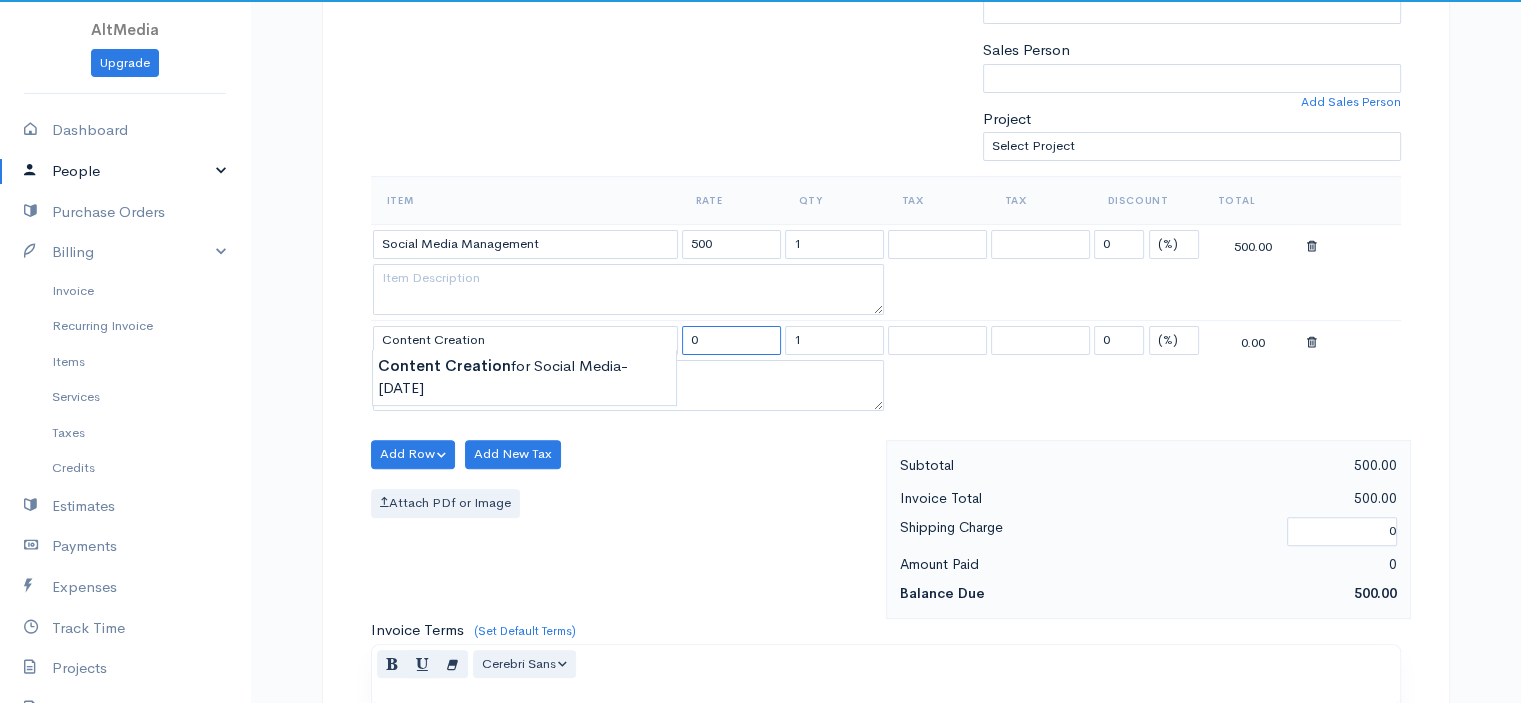 click on "0" at bounding box center [731, 340] 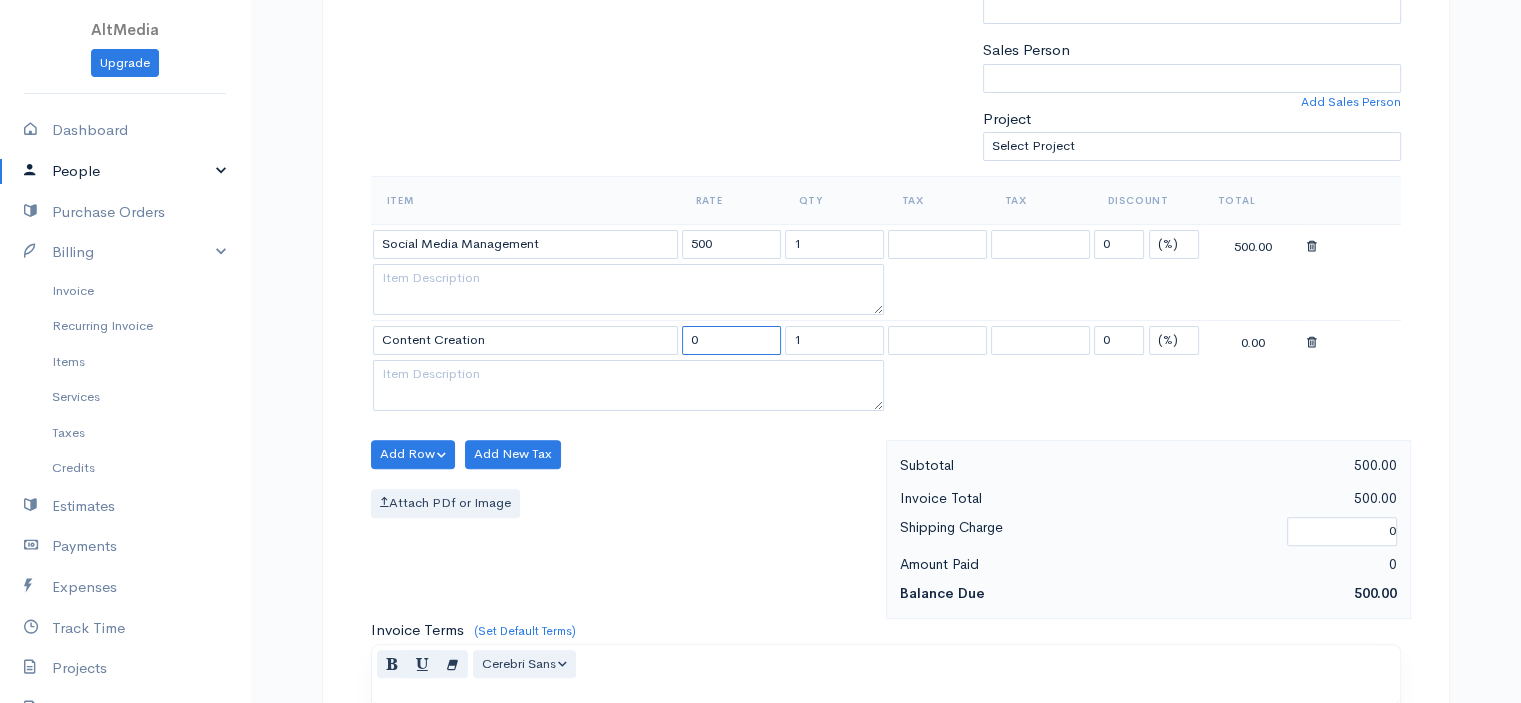 click on "0" at bounding box center (731, 340) 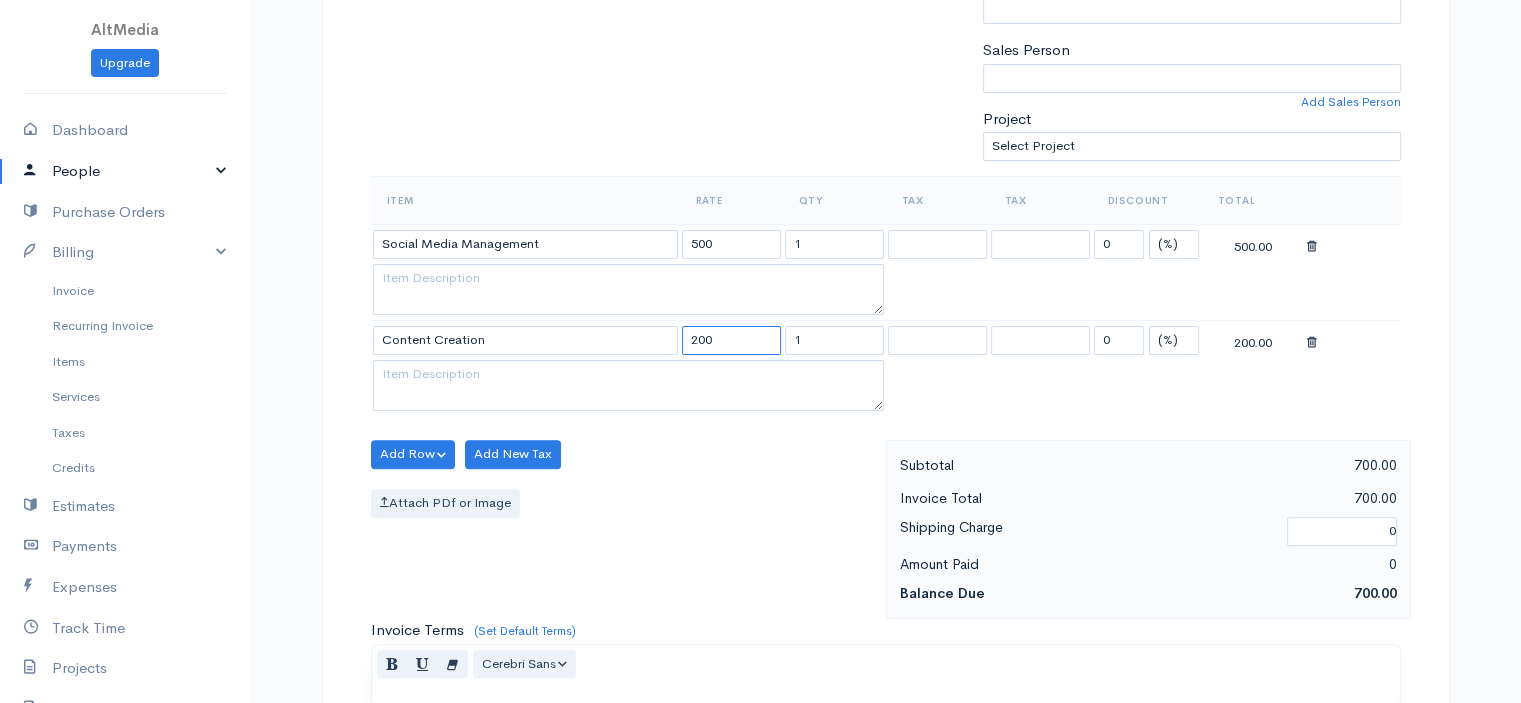 type on "200" 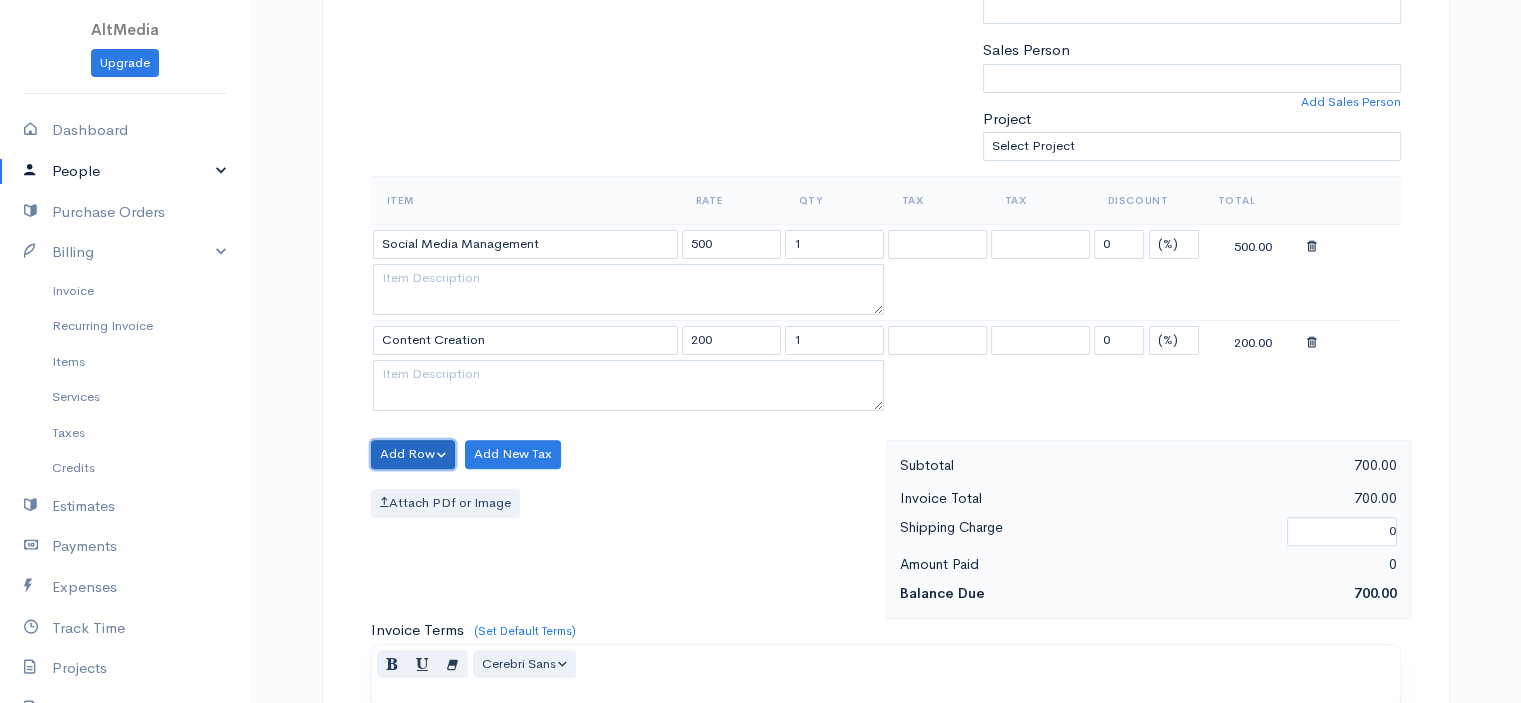 click on "Add Row" at bounding box center (413, 454) 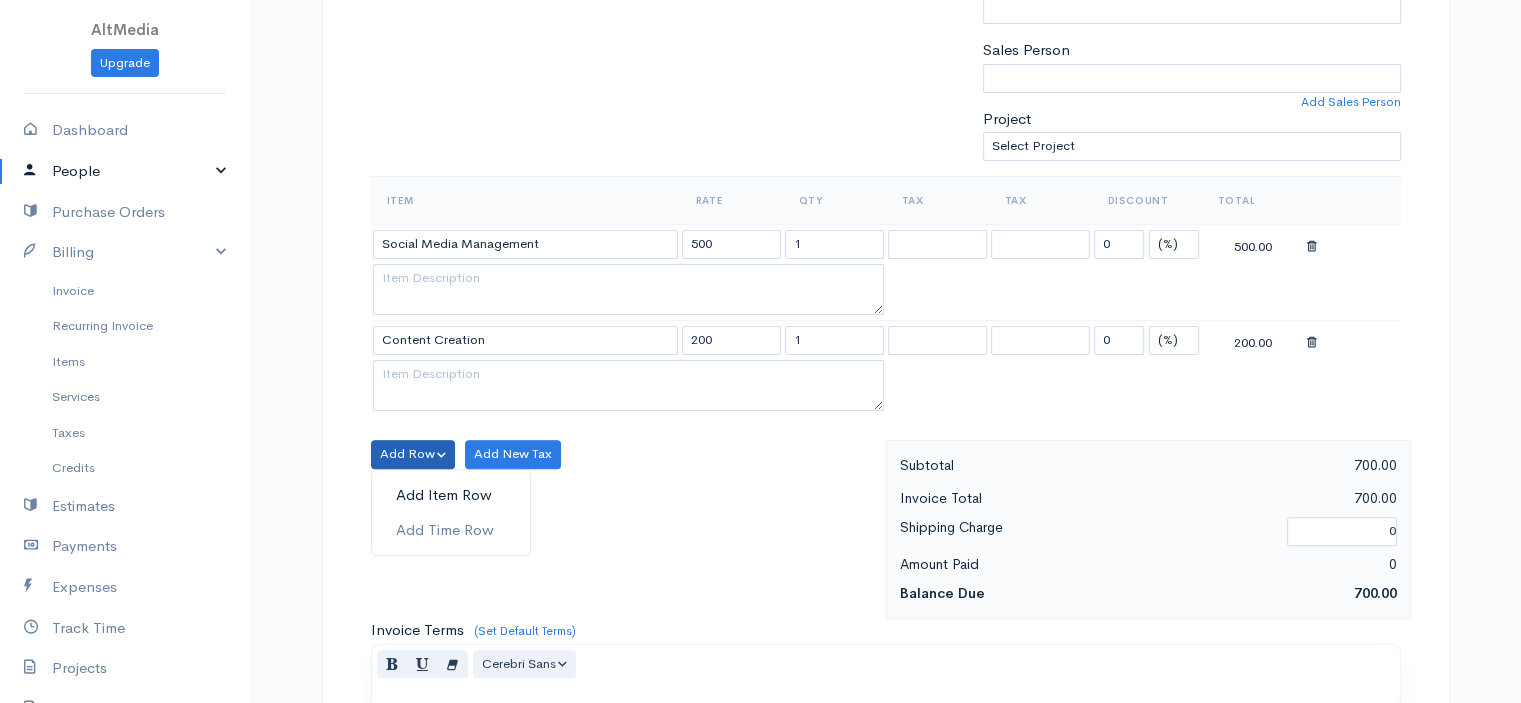 click on "Add Item Row" at bounding box center [451, 495] 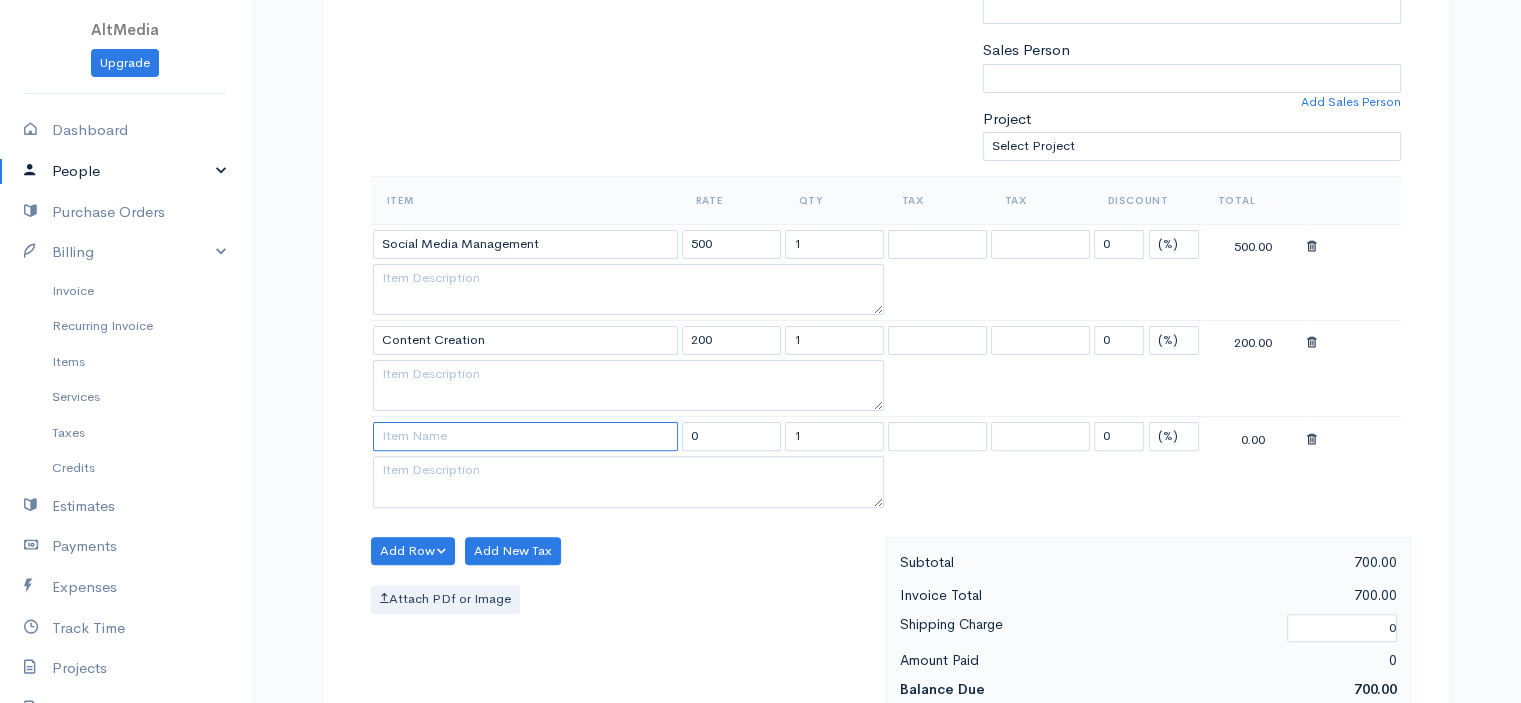 click at bounding box center [525, 436] 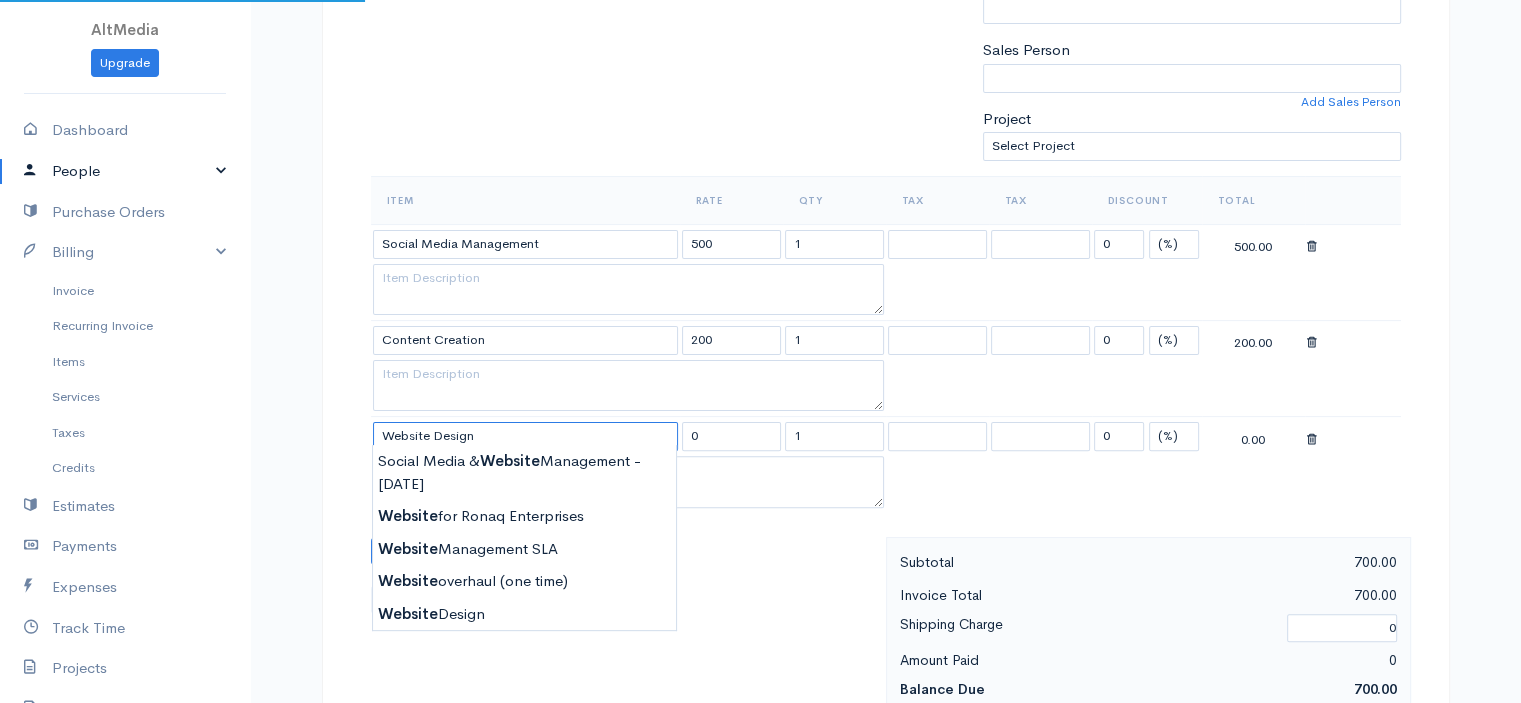 type on "Website Design" 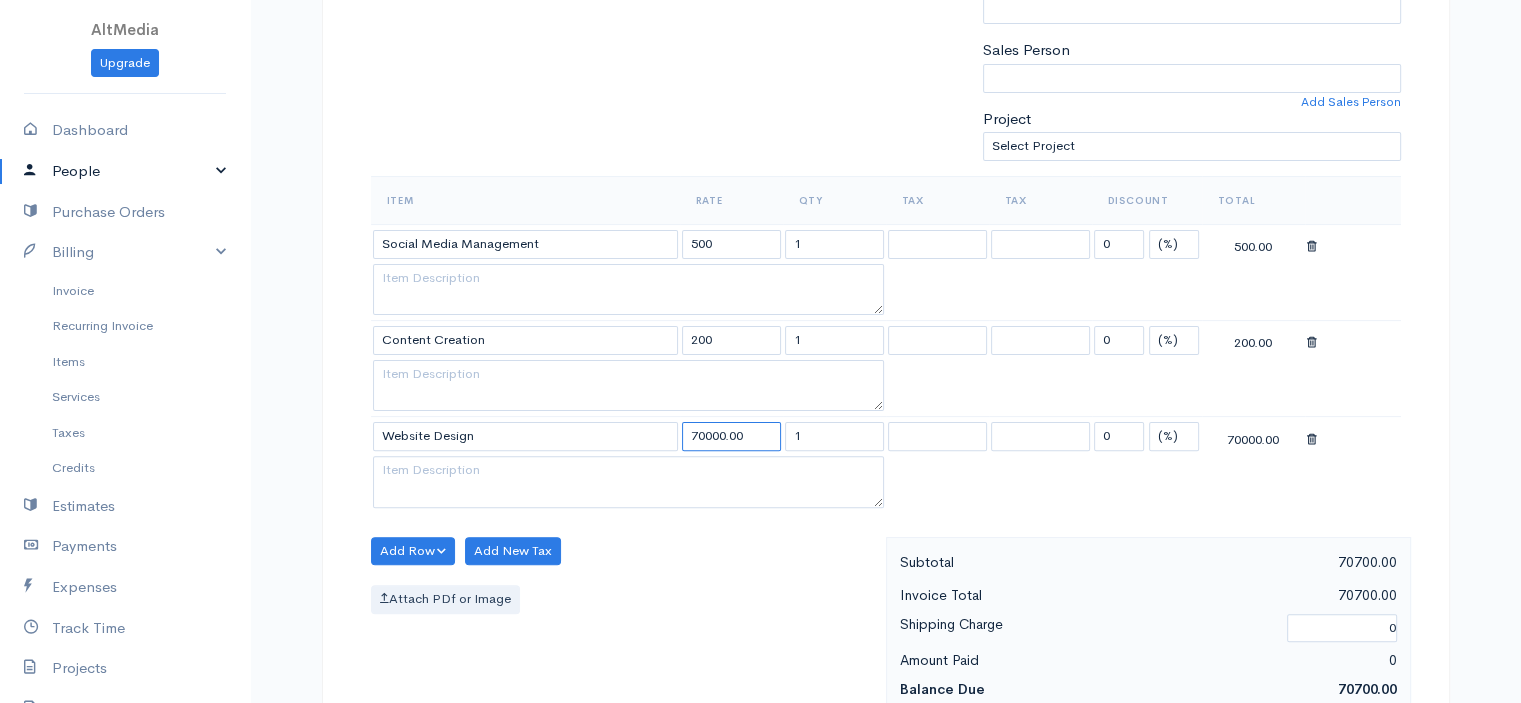 click on "70000.00" at bounding box center [731, 436] 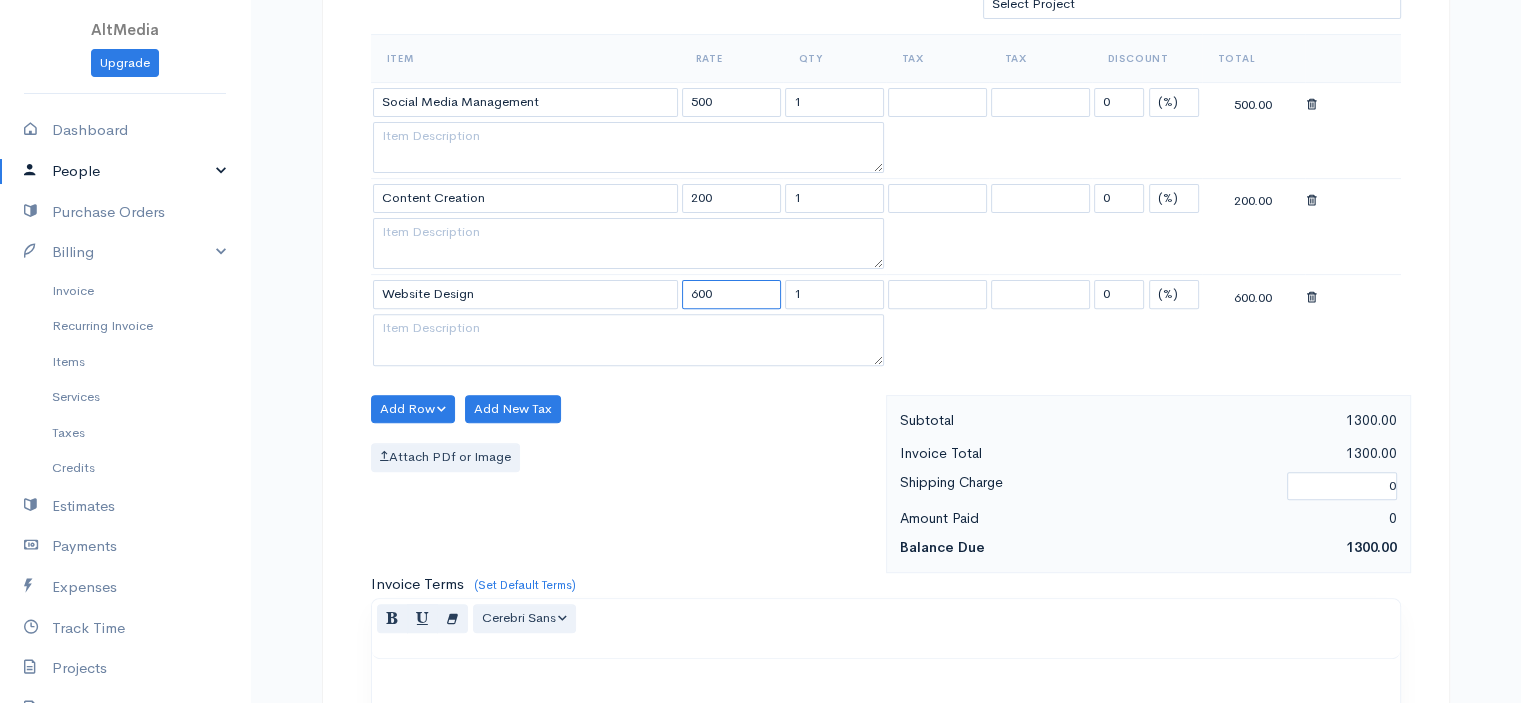 scroll, scrollTop: 655, scrollLeft: 0, axis: vertical 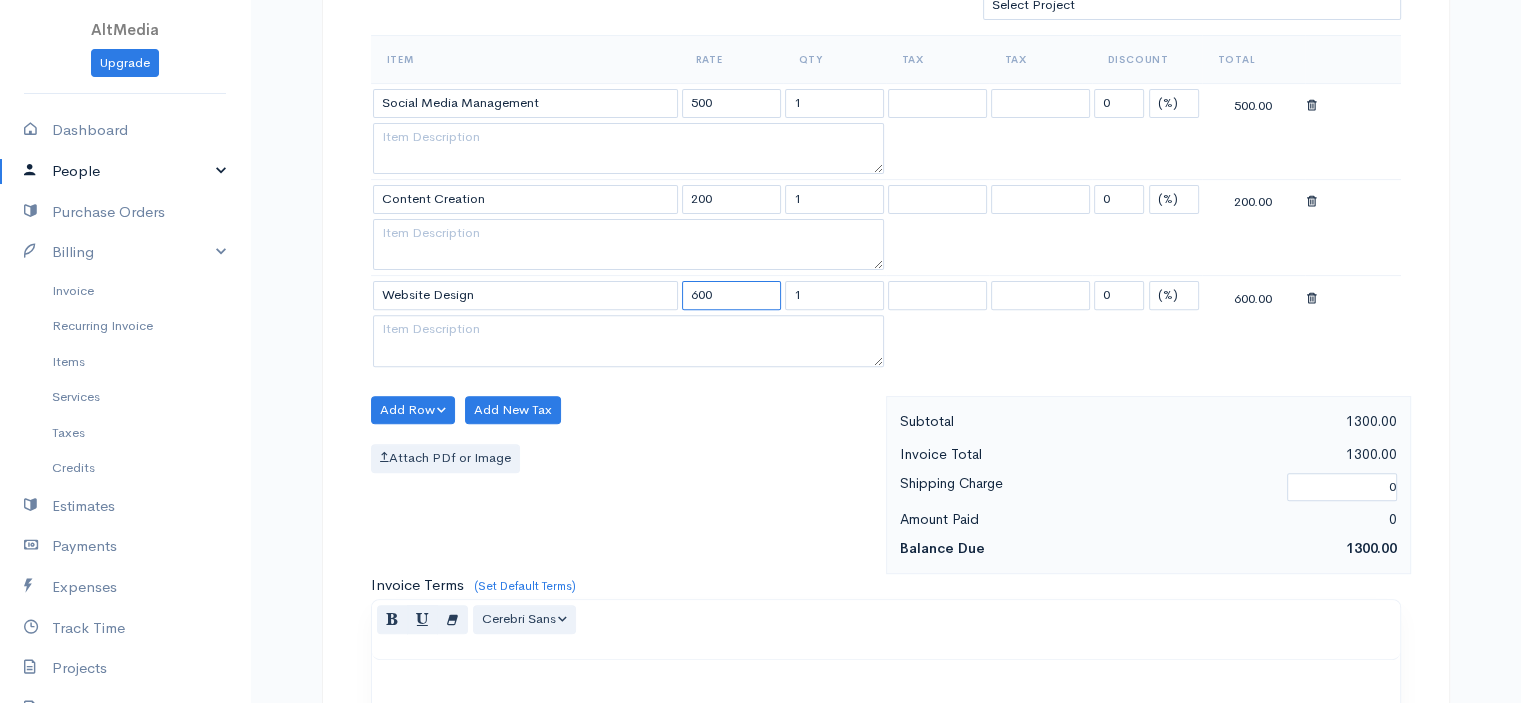 type on "600" 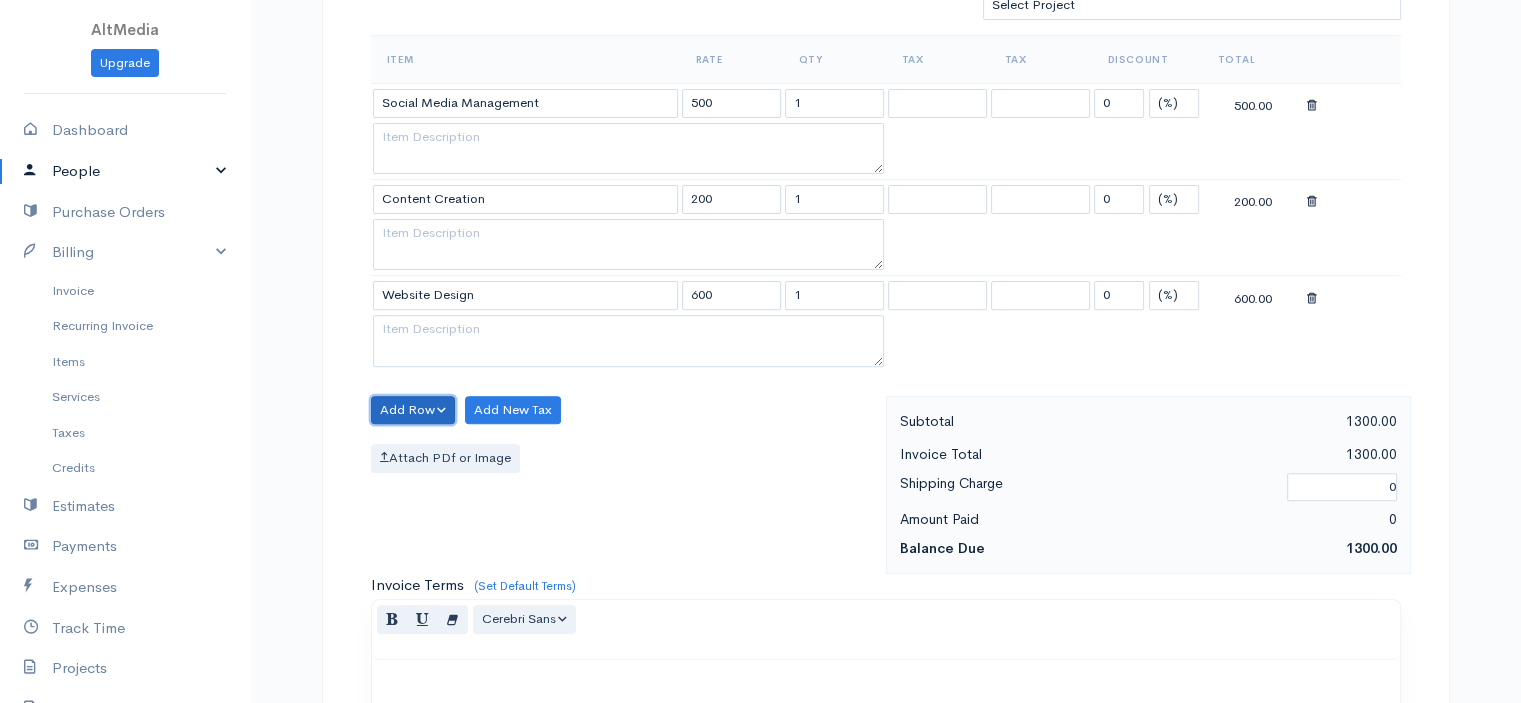 click on "Add Row" at bounding box center [413, 410] 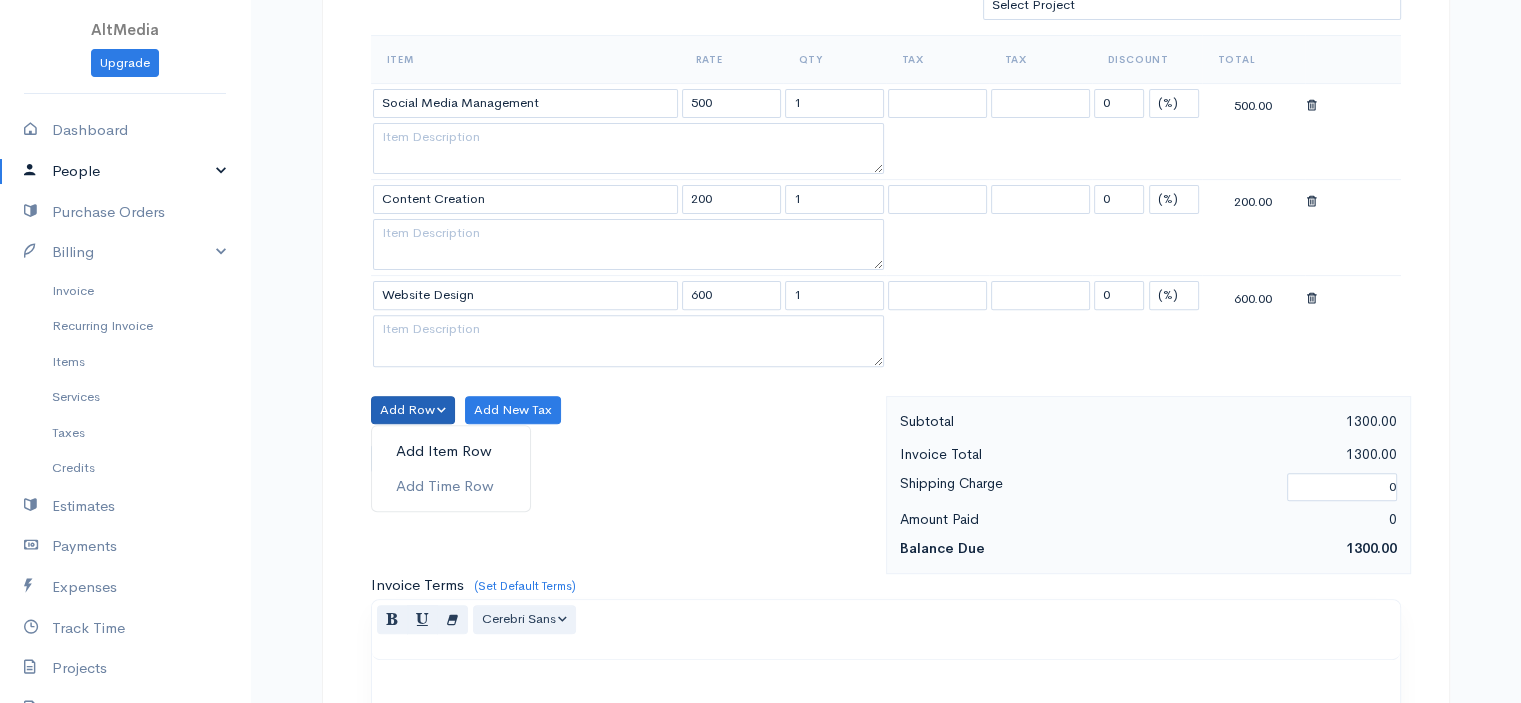 click on "Add Item Row" at bounding box center [451, 451] 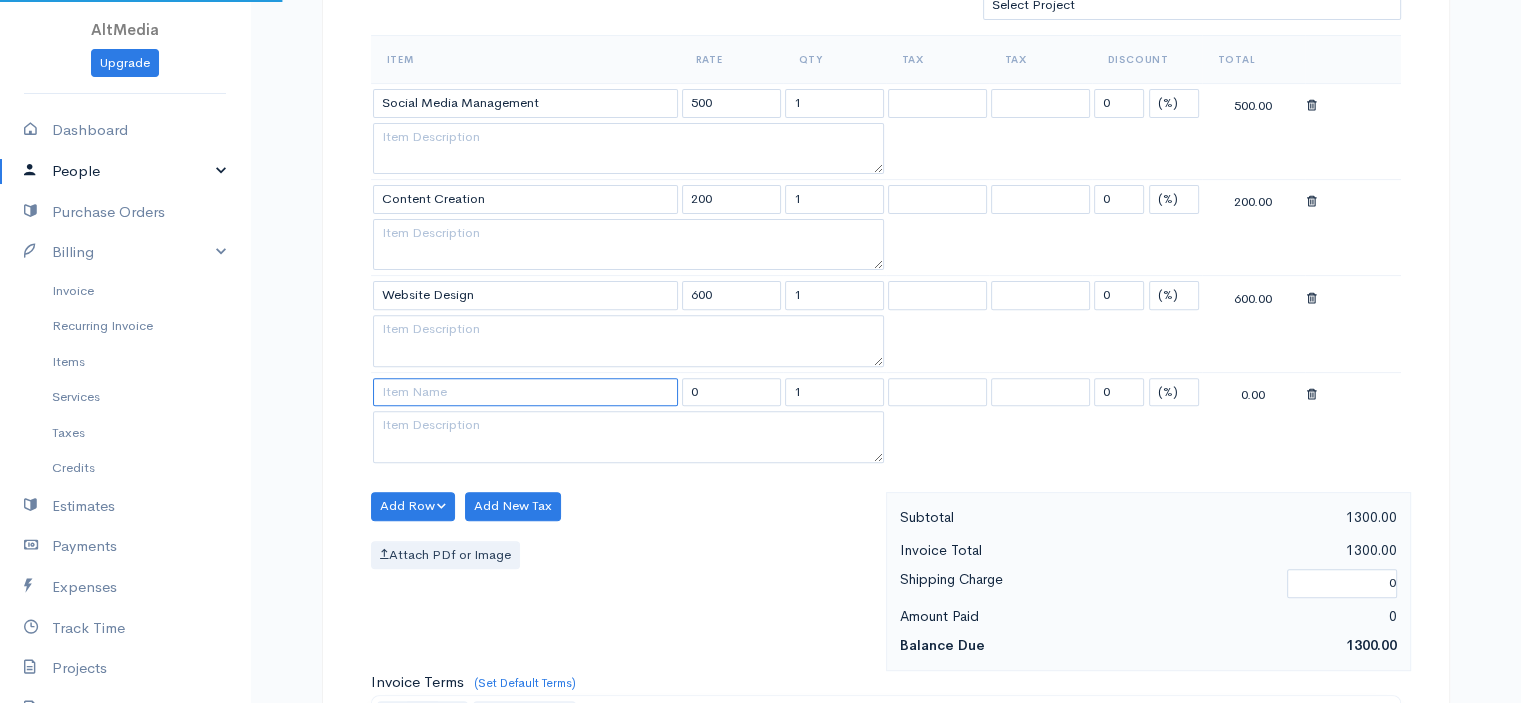click at bounding box center [525, 392] 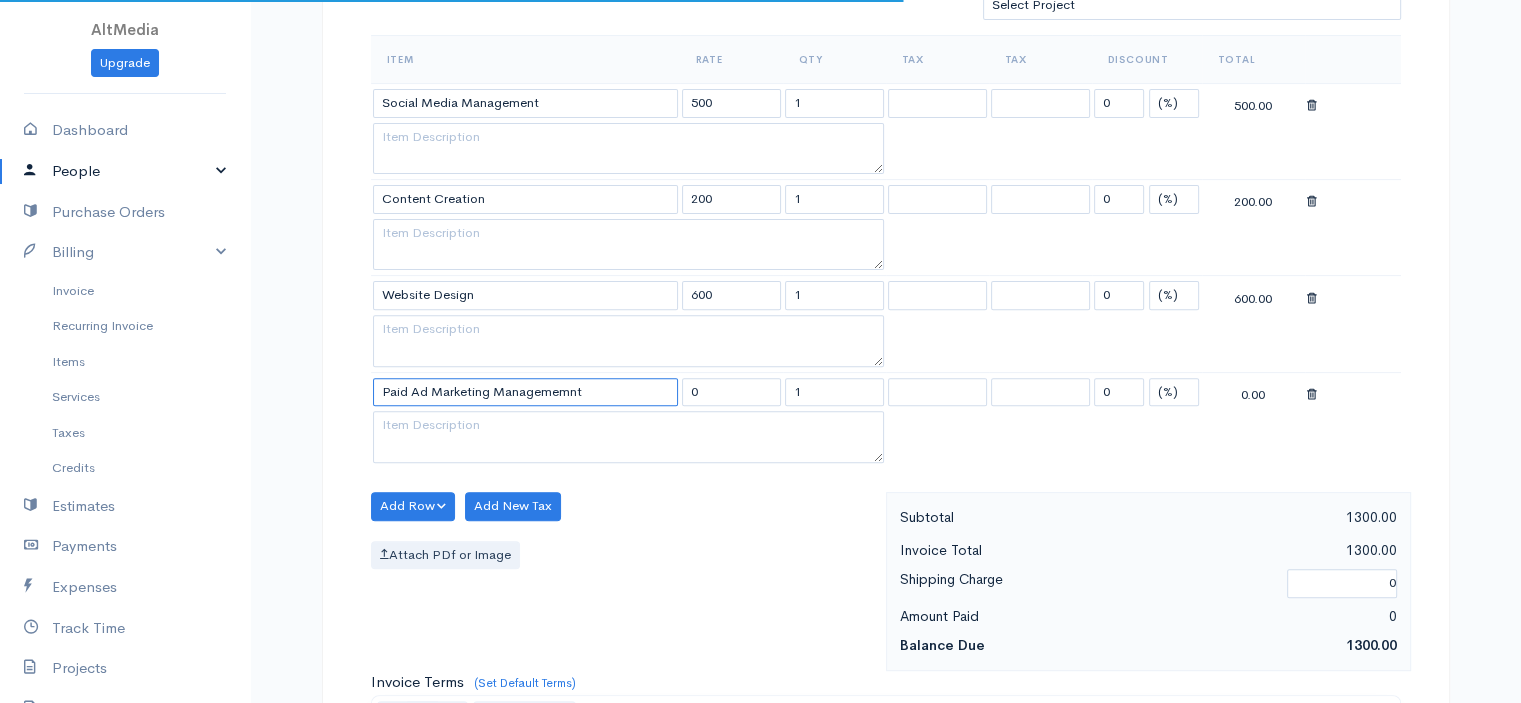 type on "Paid Ad Marketing Managememnt" 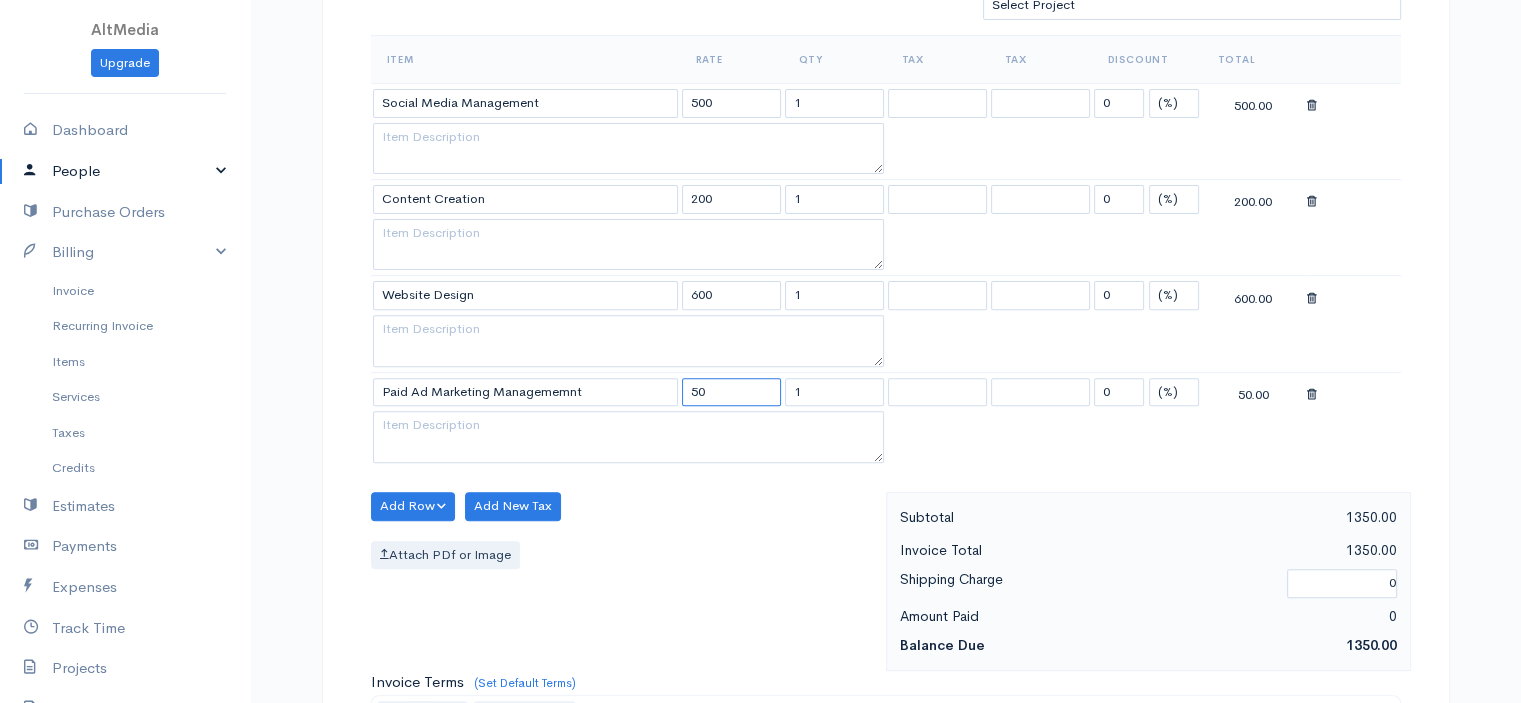 type on "50" 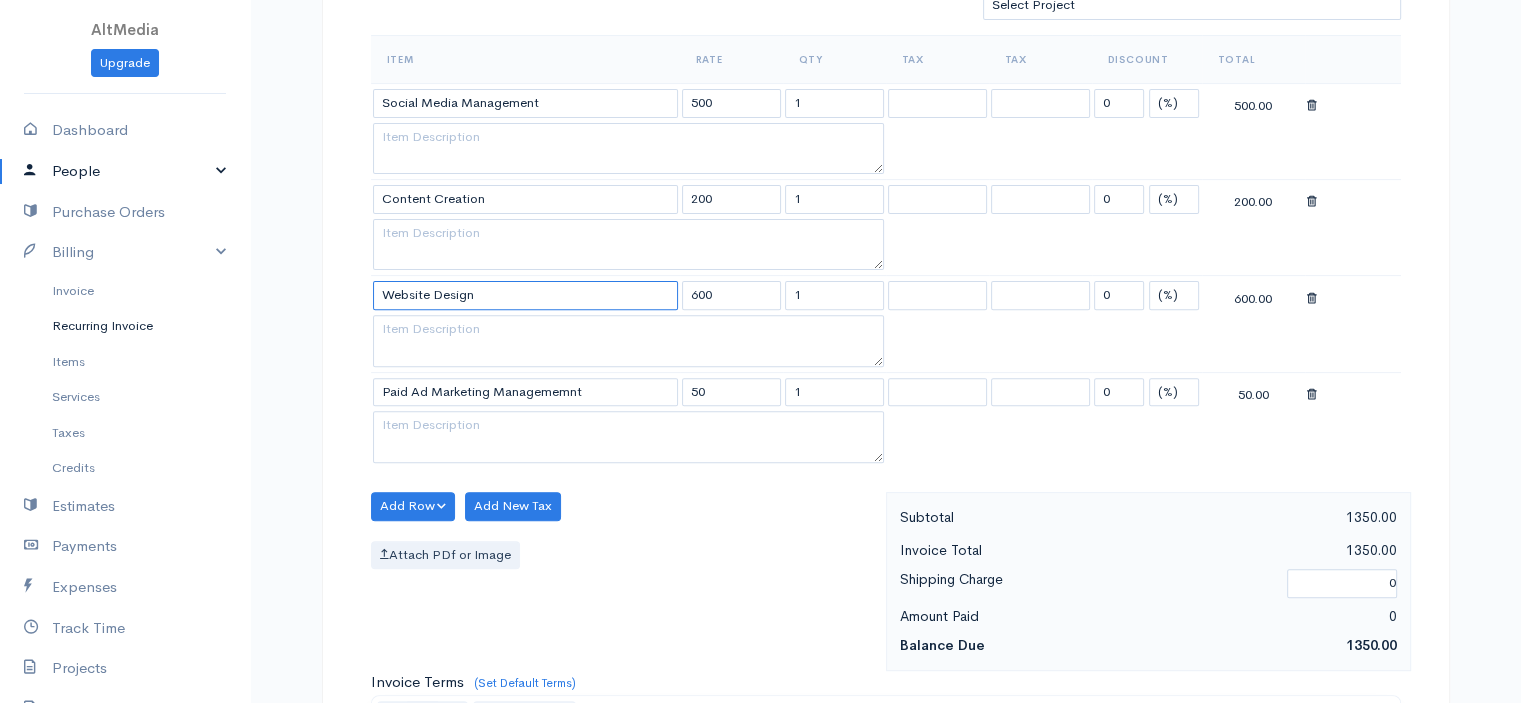 drag, startPoint x: 492, startPoint y: 287, endPoint x: 147, endPoint y: 311, distance: 345.83377 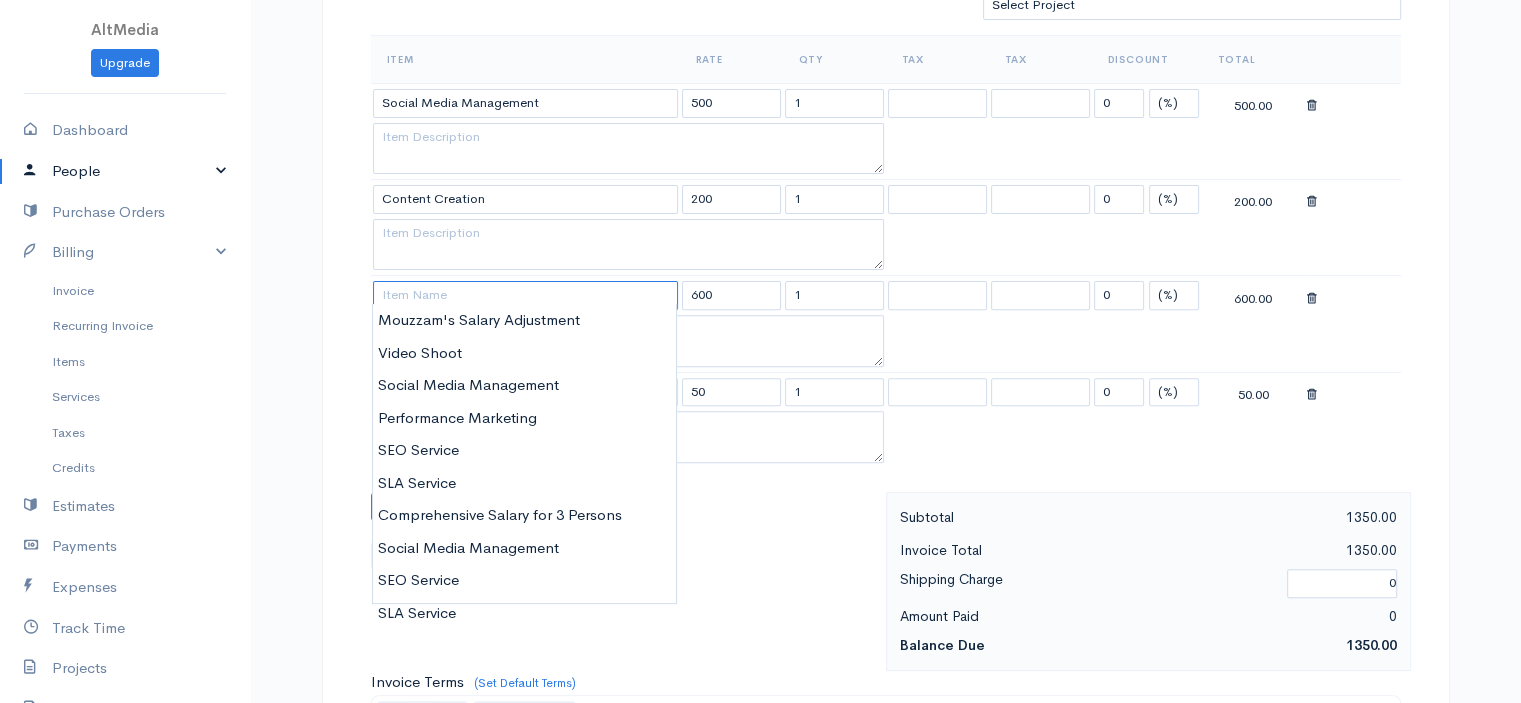 type 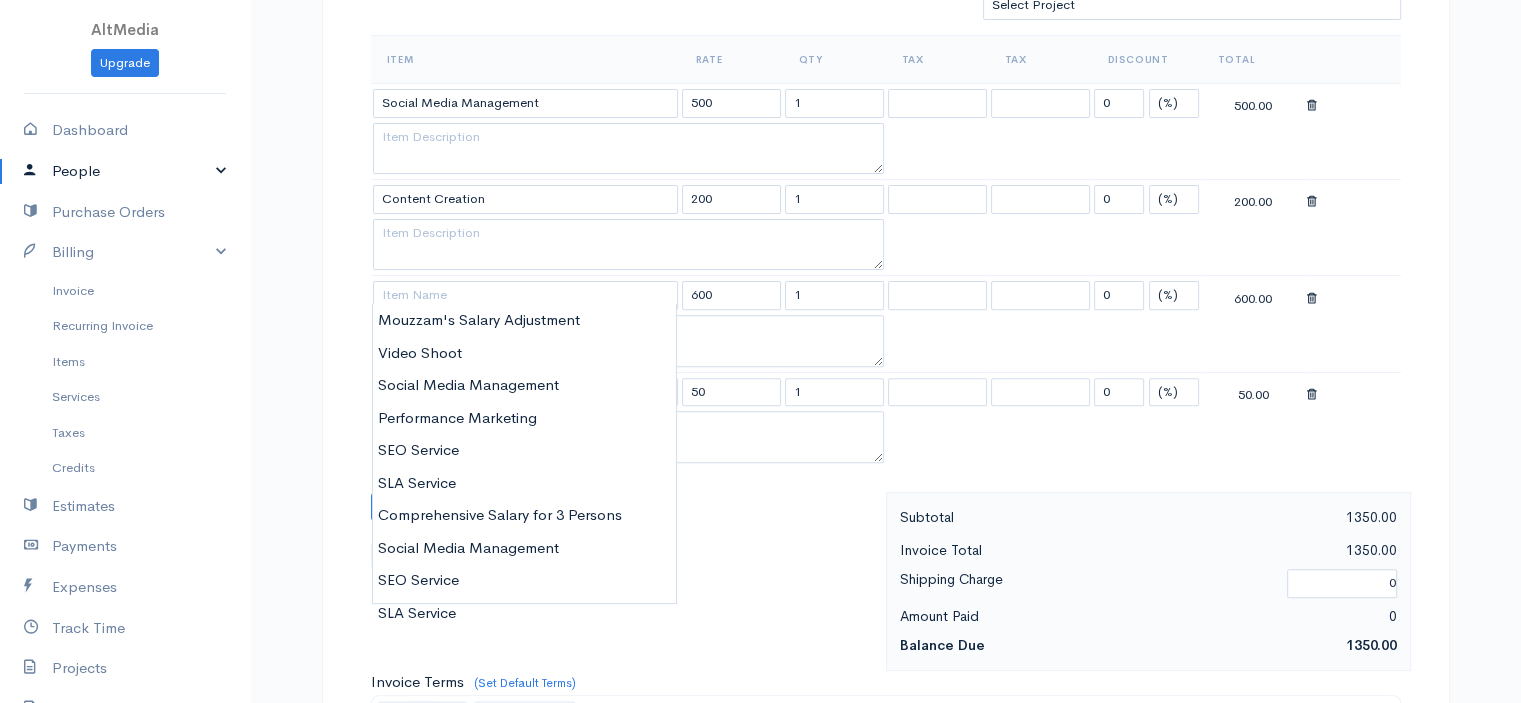 click on "DRAFT To OMG Burger [Choose Country] United States Canada United Kingdom Afghanistan Albania Algeria American Samoa Andorra Anguilla Angola Antarctica Antigua and Barbuda Argentina Armenia Aruba Australia Austria Azerbaijan Bahamas Bahrain Bangladesh Barbados Belgium Belize Benin Bermuda Bhutan Bolivia Bosnia and Herzegovina Botswana Bouvet Island Brazil British Indian Ocean Territory Brunei Darussalam Bulgaria Burkina Faso Burundi Cambodia Cameroon Canada Cape Verde Cayman Islands Central African Republic Chad Chile China Christmas Island Cocos (Keeling Islands) Colombia Comoros Congo Cook Islands Costa Rica Cote D'Ivoire (Ivory Coast) Croatia (Hrvatska) Cuba Curacao Cyprus Czech Republic Democratic Republic of the Congo Denmark Djibouti Dominica Dominican Republic East Timor Egypt El Salvador Ecuador Equatorial Guinea Eritrea Estonia Ethiopia Falkland Islands (Malvinas) Faroe Islands Federated States of Micronesia Fiji Finland France France, Metropolitan French Guiana French Polynesia French West Indies Kip" at bounding box center [886, 396] 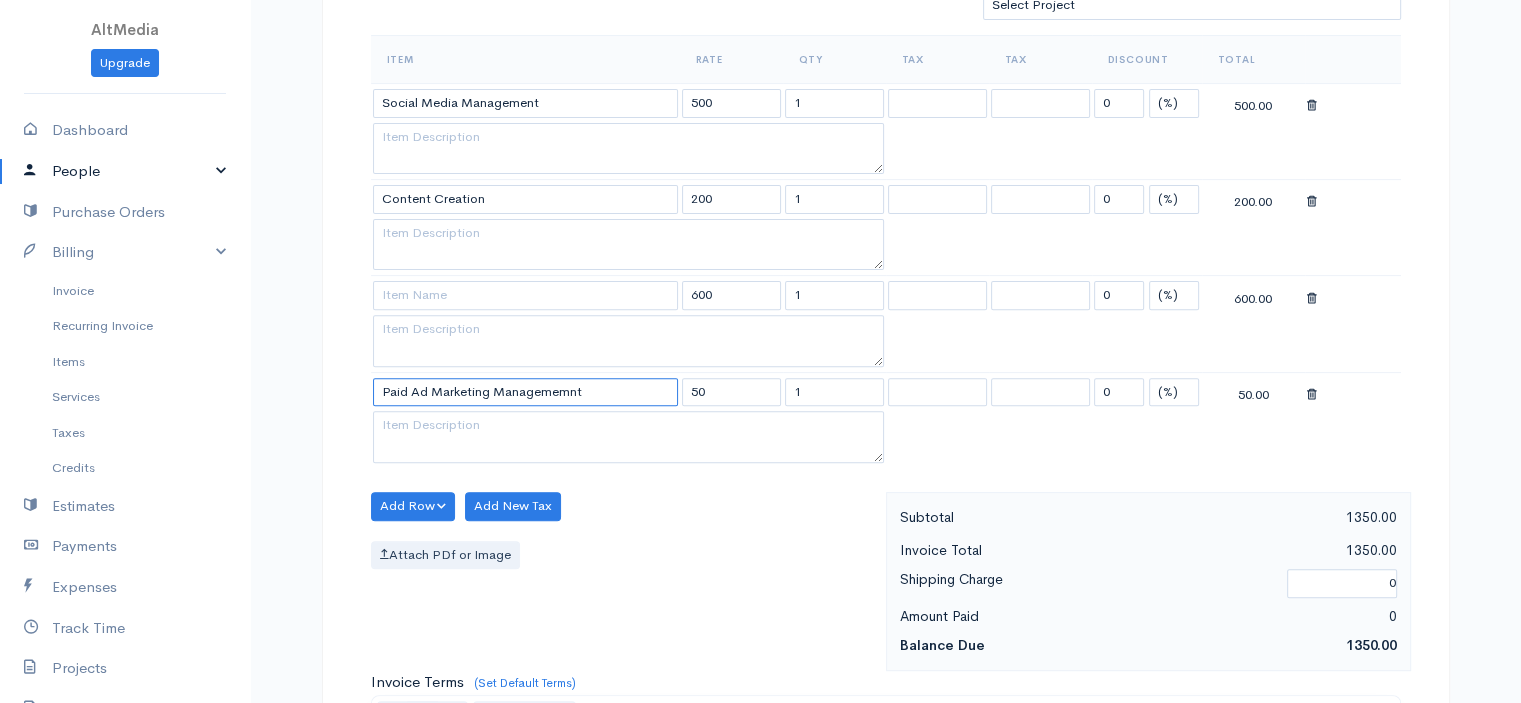 click on "Paid Ad Marketing Managememnt" at bounding box center [525, 392] 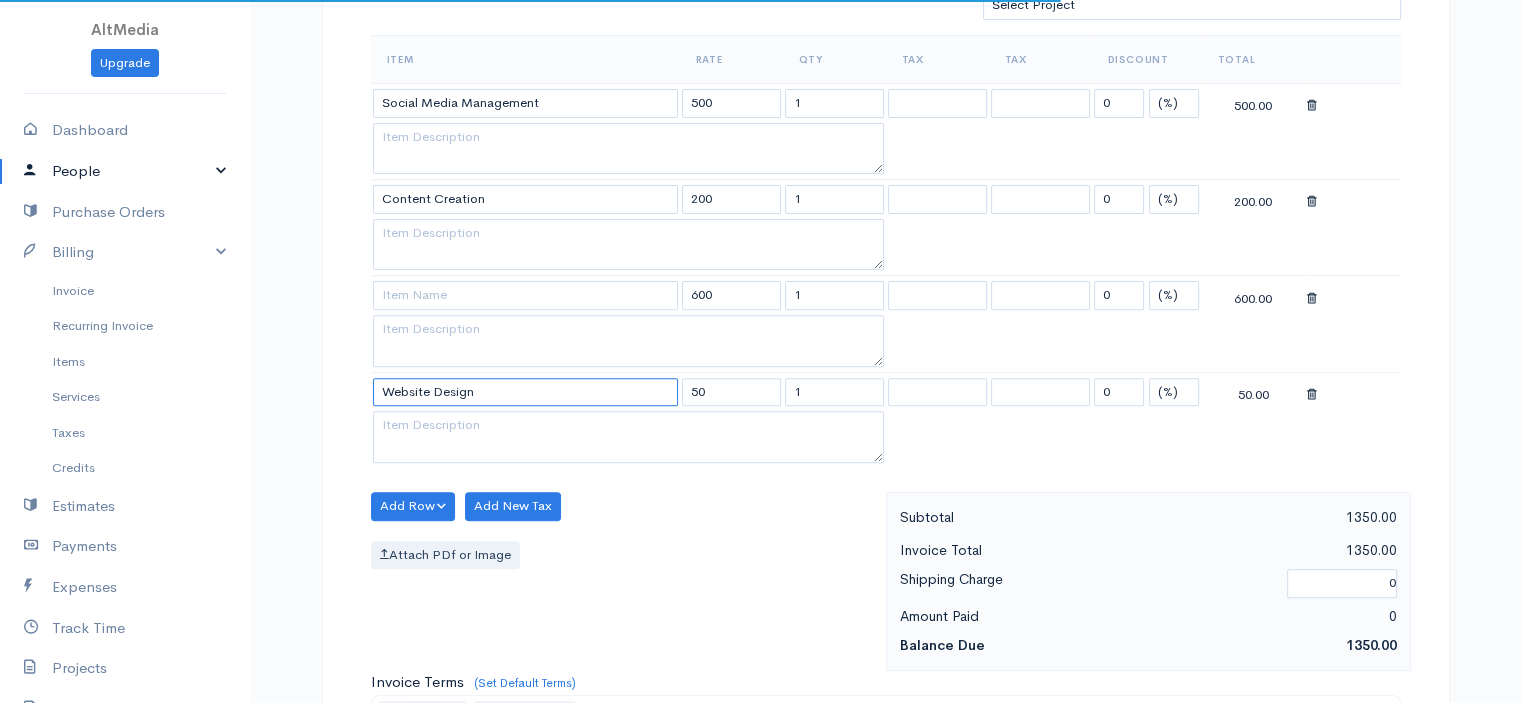 type on "Website Design" 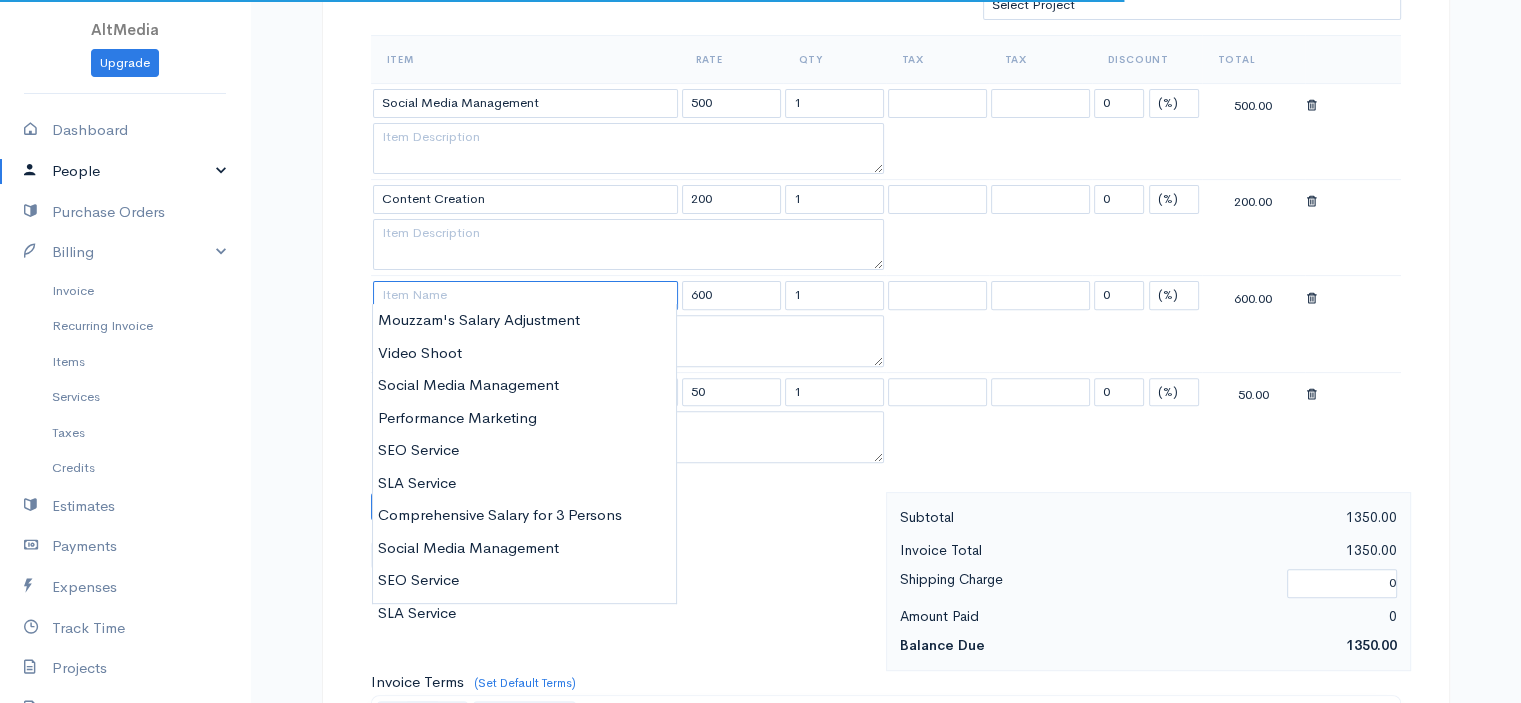 paste on "Paid Ad Marketing Managememnt" 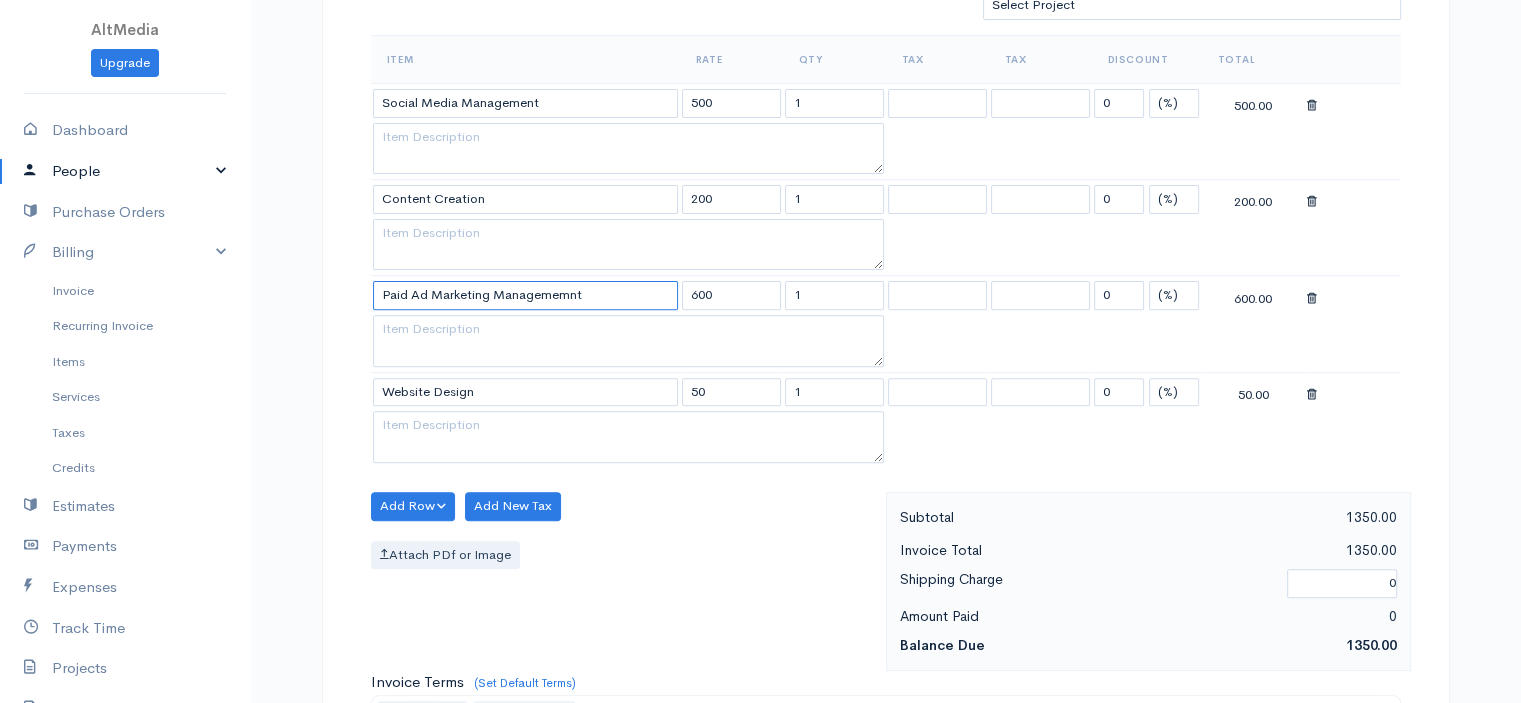 click on "Paid Ad Marketing Managememnt" at bounding box center (525, 295) 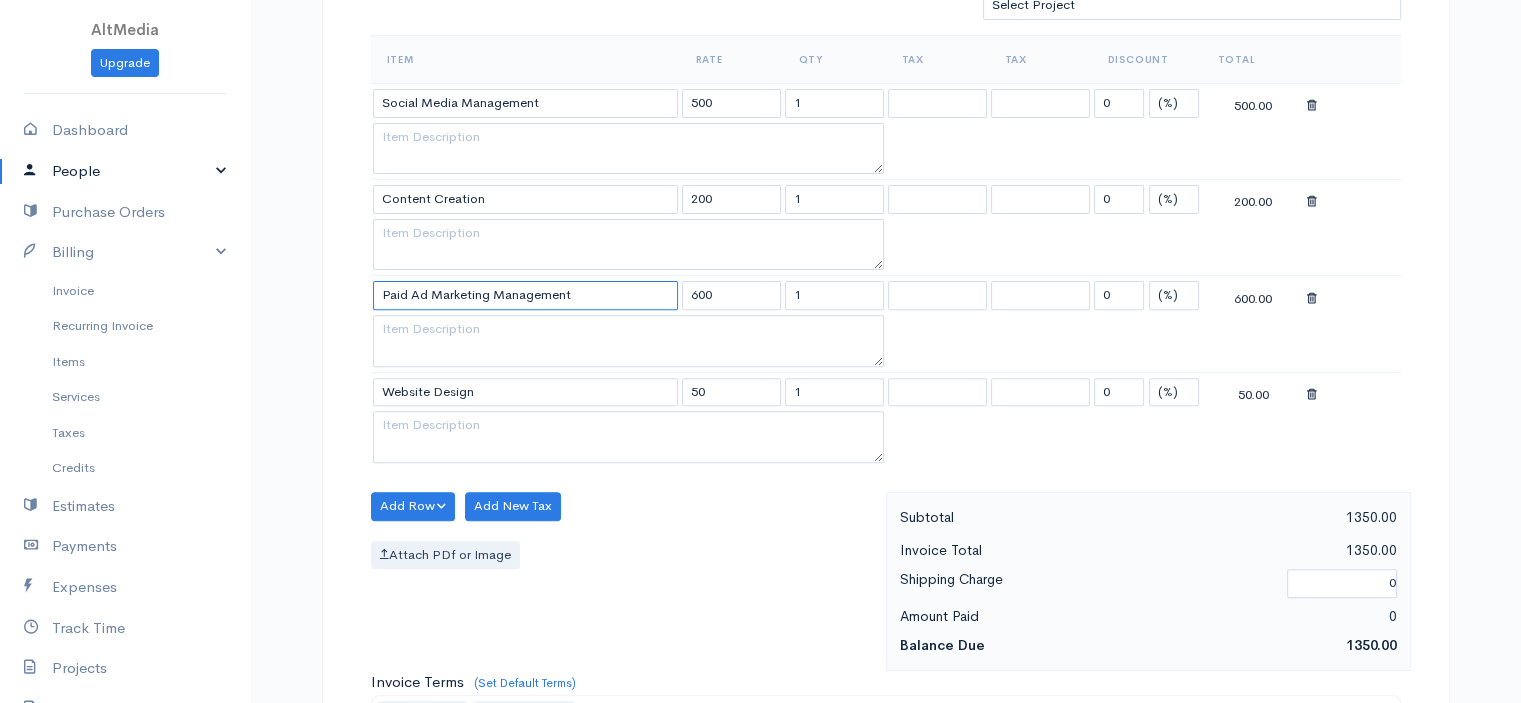 type on "Paid Ad Marketing Management" 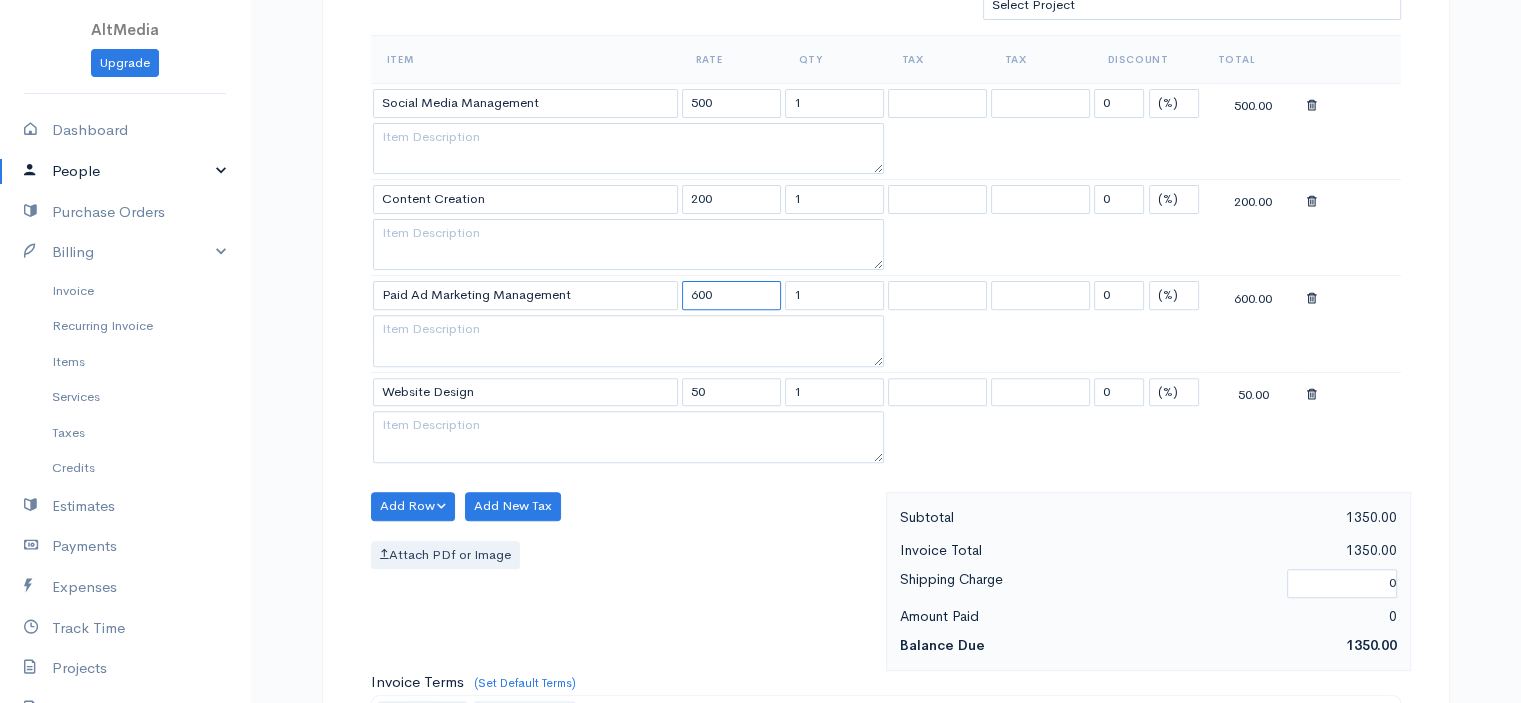 click on "600" at bounding box center [731, 295] 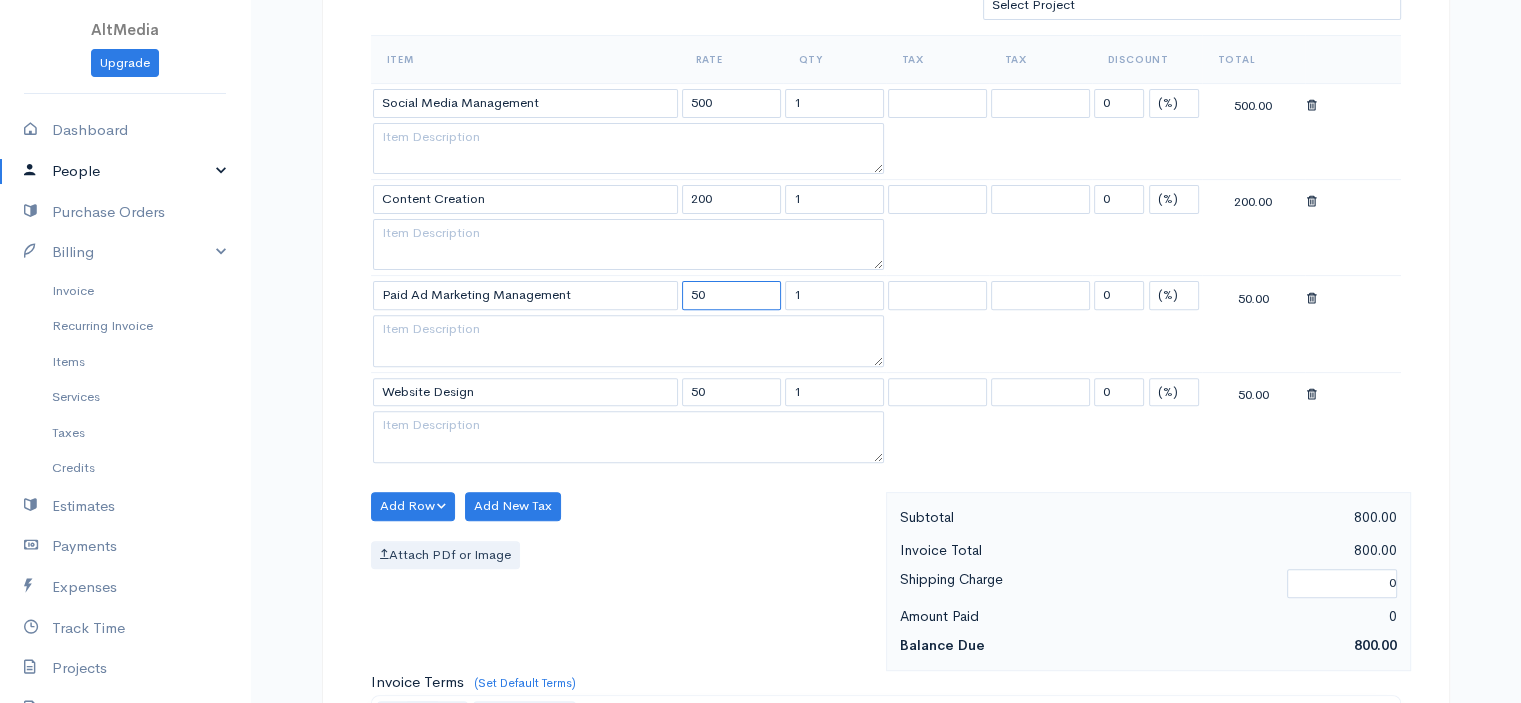 type on "50" 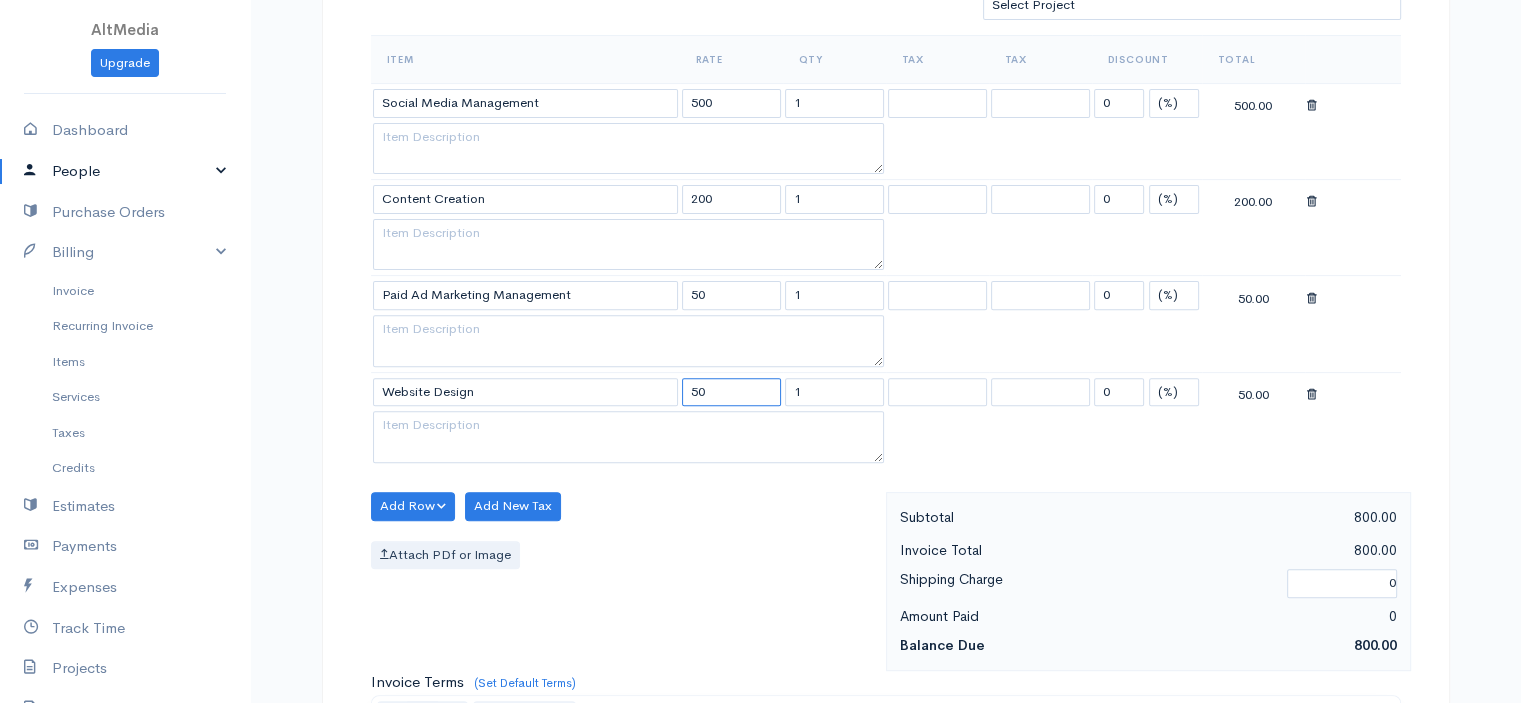 click on "50" at bounding box center (731, 392) 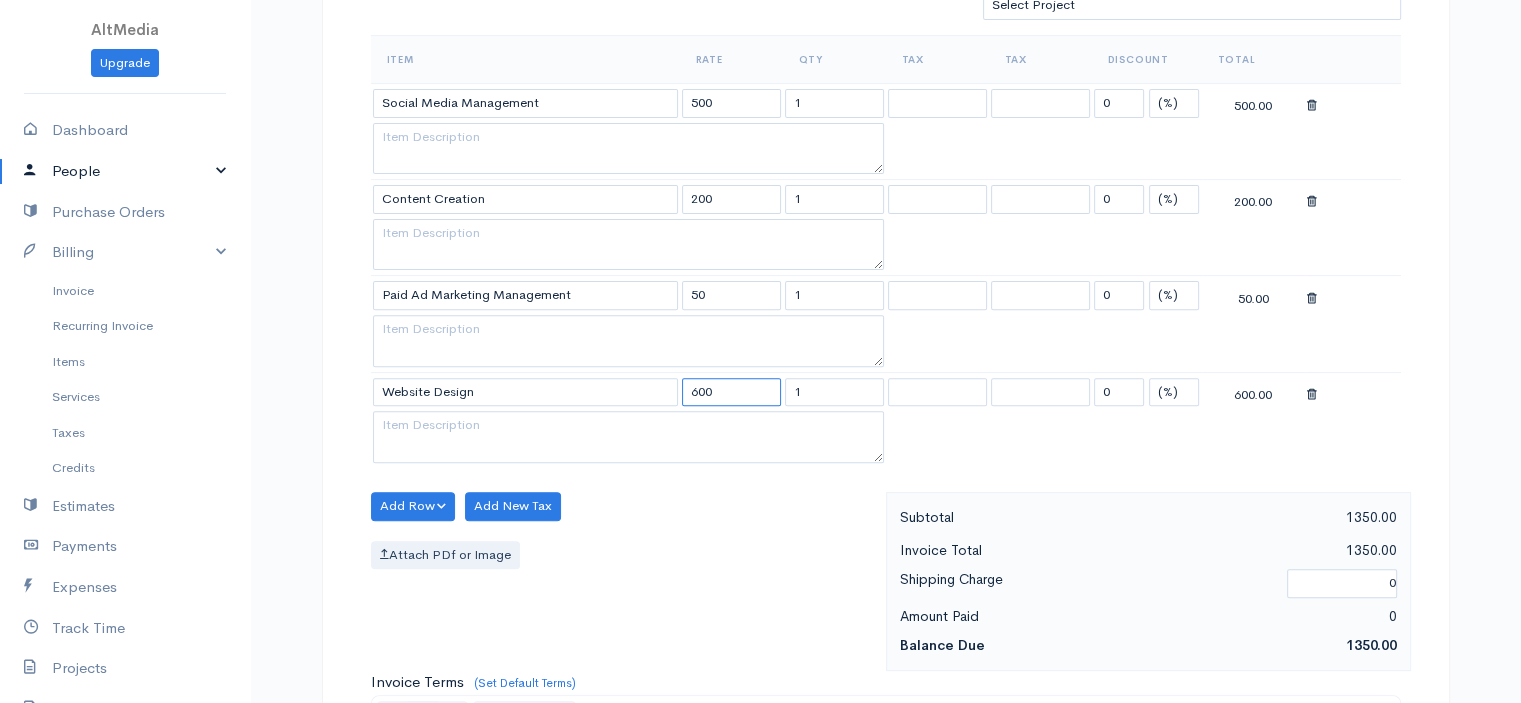 type on "600" 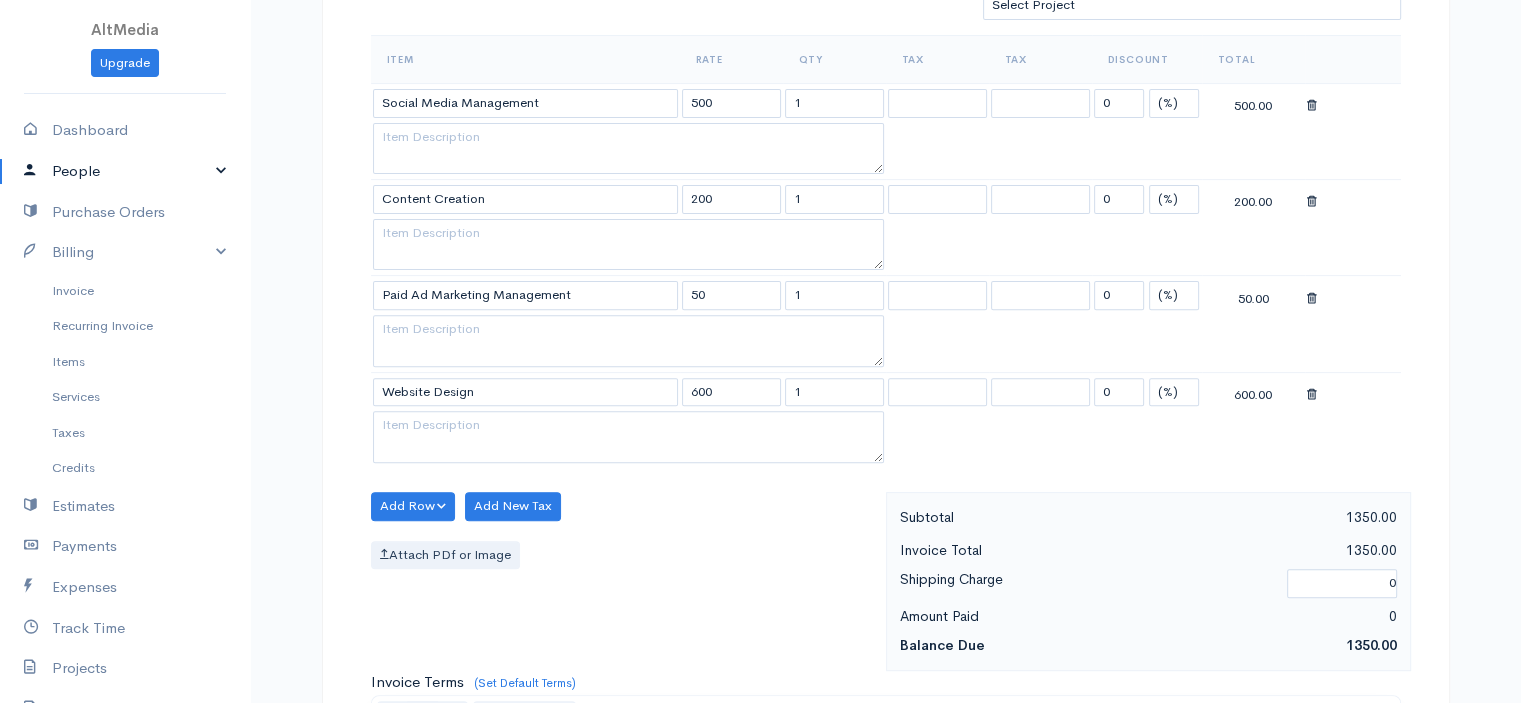 click on "DRAFT To OMG Burger [Choose Country] United States Canada United Kingdom Afghanistan Albania Algeria American Samoa Andorra Anguilla Angola Antarctica Antigua and Barbuda Argentina Armenia Aruba Australia Austria Azerbaijan Bahamas Bahrain Bangladesh Barbados Belgium Belize Benin Bermuda Bhutan Bolivia Bosnia and Herzegovina Botswana Bouvet Island Brazil British Indian Ocean Territory Brunei Darussalam Bulgaria Burkina Faso Burundi Cambodia Cameroon Canada Cape Verde Cayman Islands Central African Republic Chad Chile China Christmas Island Cocos (Keeling Islands) Colombia Comoros Congo Cook Islands Costa Rica Cote D'Ivoire (Ivory Coast) Croatia (Hrvatska) Cuba Curacao Cyprus Czech Republic Democratic Republic of the Congo Denmark Djibouti Dominica Dominican Republic East Timor Egypt El Salvador Ecuador Equatorial Guinea Eritrea Estonia Ethiopia Falkland Islands (Malvinas) Faroe Islands Federated States of Micronesia Fiji Finland France France, Metropolitan French Guiana French Polynesia French West Indies Kip" at bounding box center (886, 396) 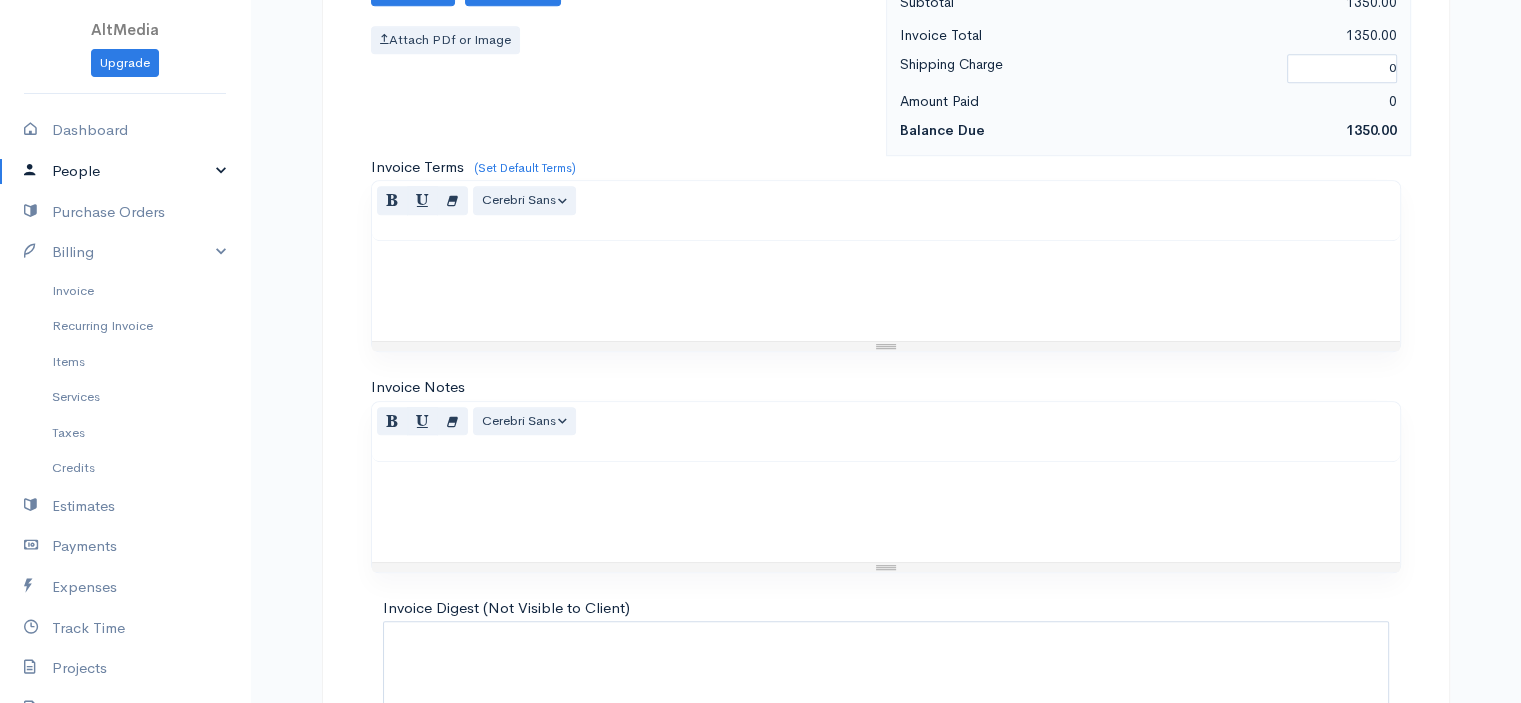 scroll, scrollTop: 1131, scrollLeft: 0, axis: vertical 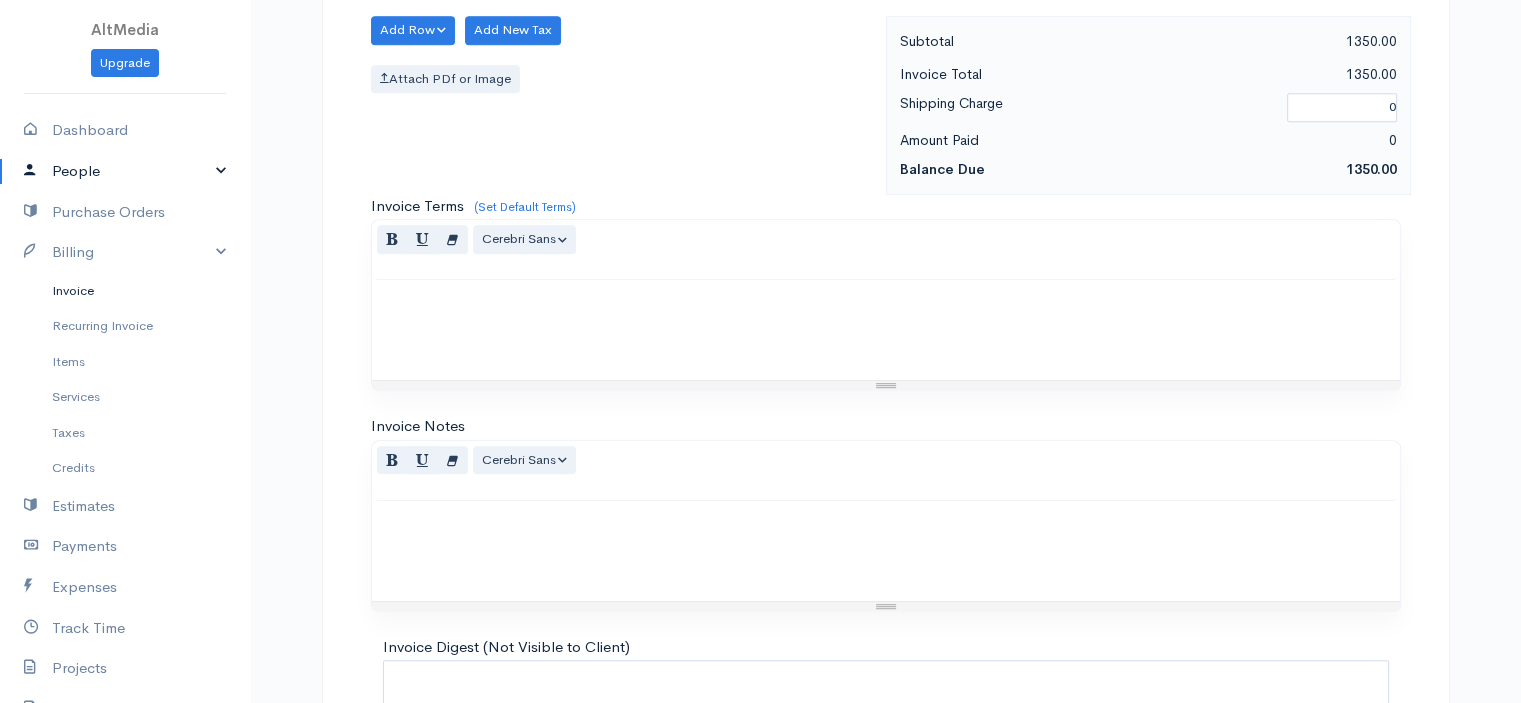 click on "Invoice" at bounding box center (125, 291) 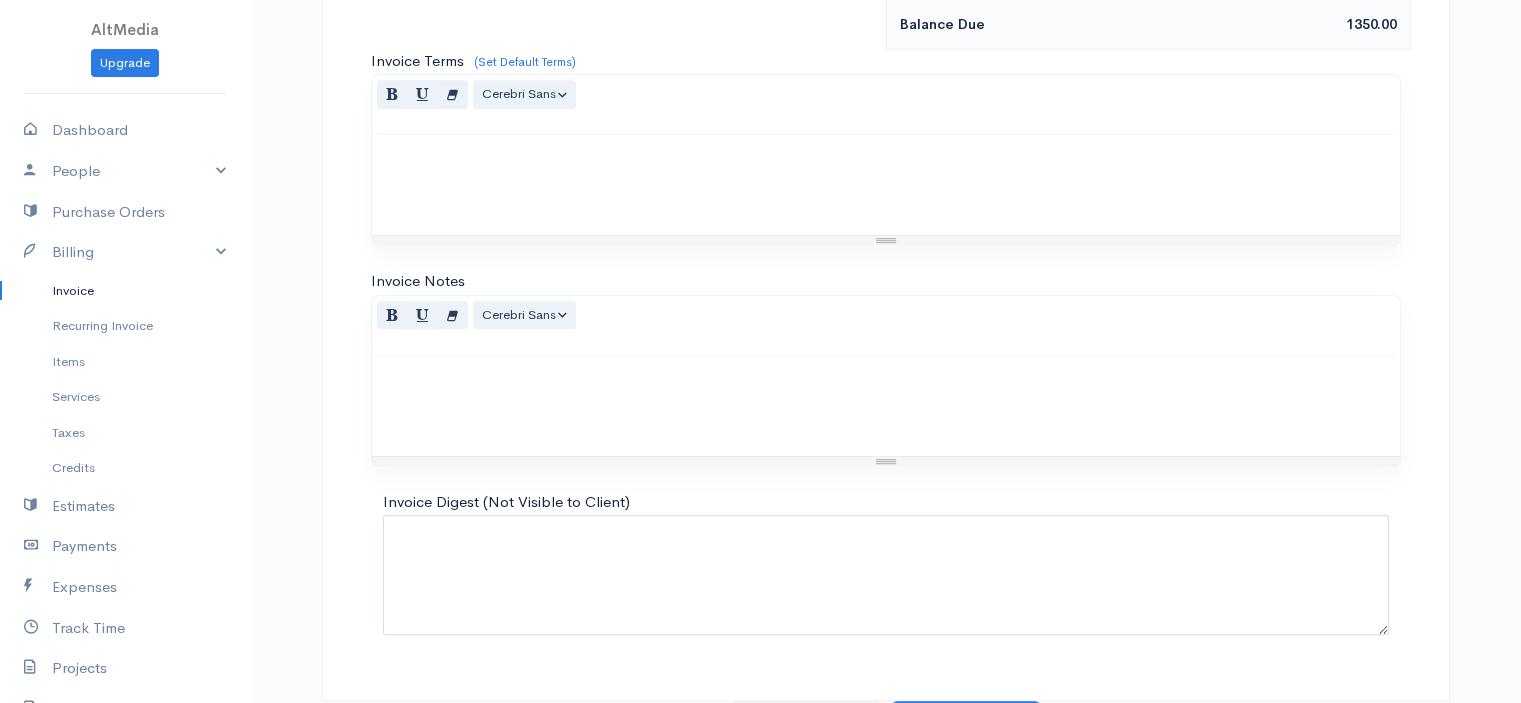 scroll, scrollTop: 1304, scrollLeft: 0, axis: vertical 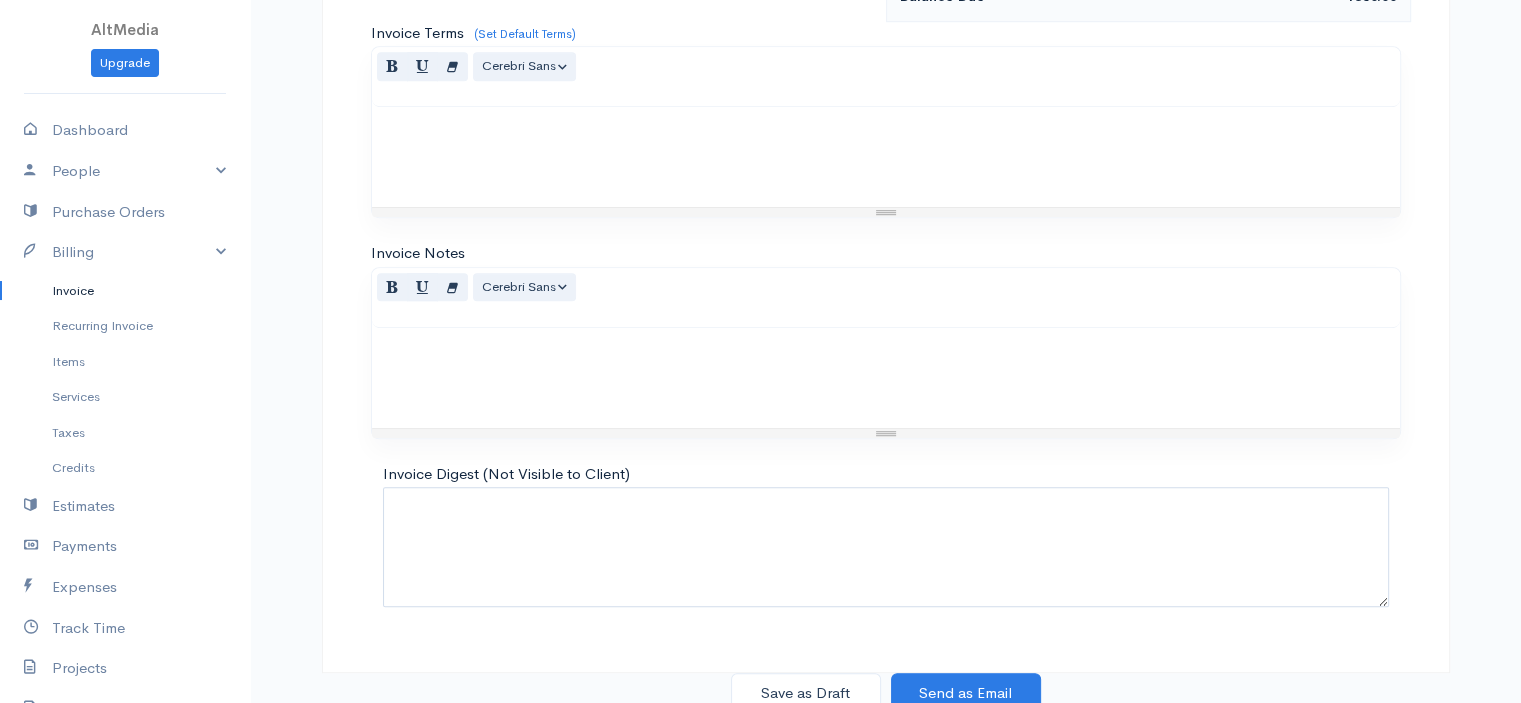 click at bounding box center (886, 378) 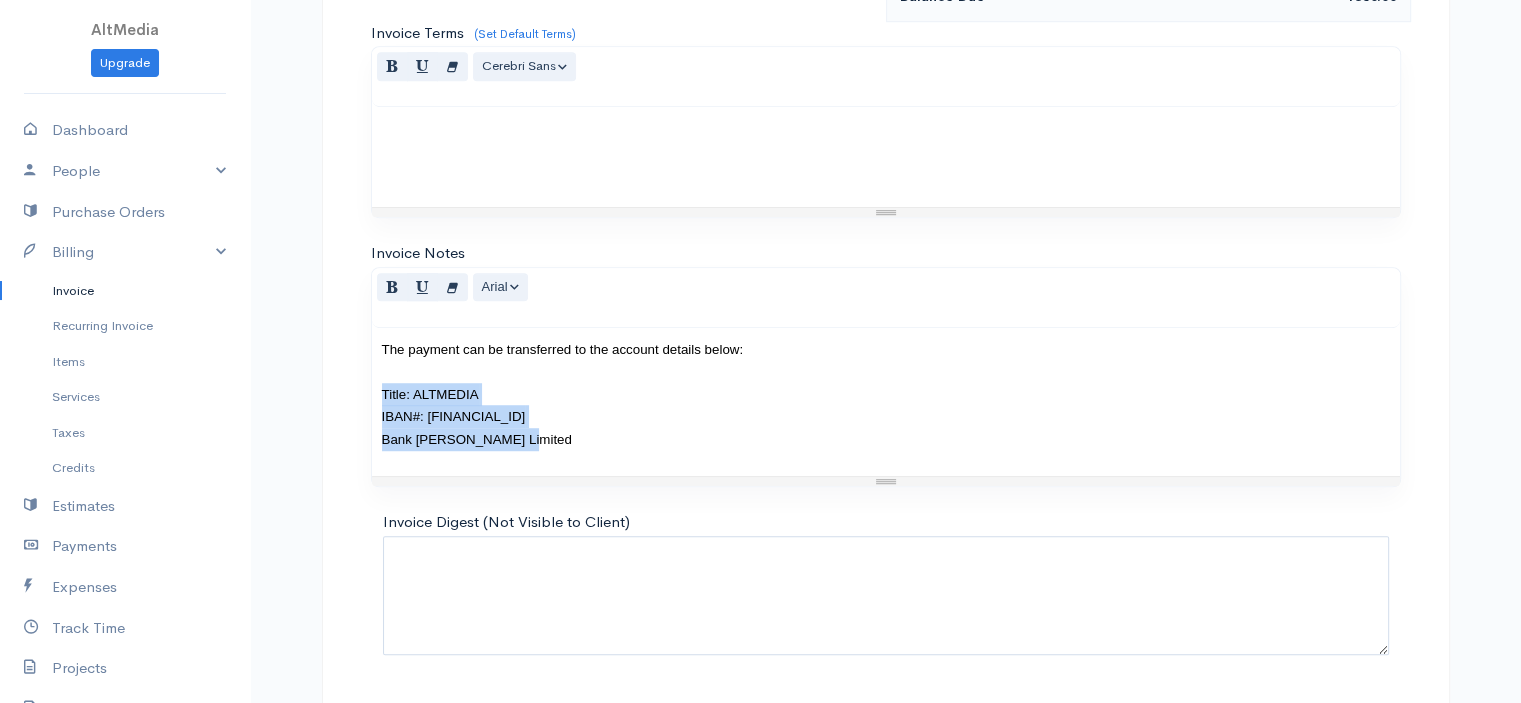 click on "Title: ALTMEDIA" at bounding box center (430, 394) 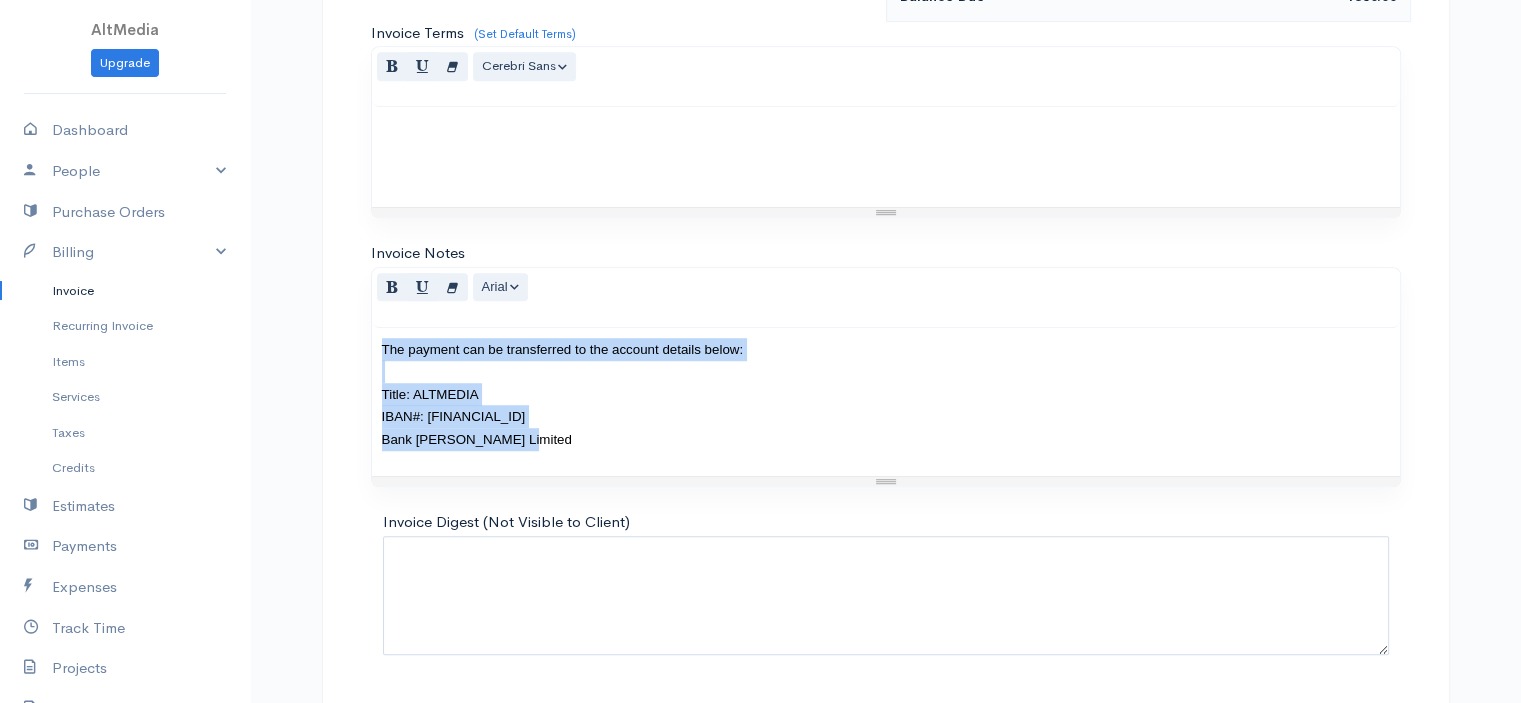 click on "The payment can be transferred to the account details below: Title: ALTMEDIA IBAN#: PK54BAHL5028008100185901 Bank Al Habib Limited" at bounding box center [886, 402] 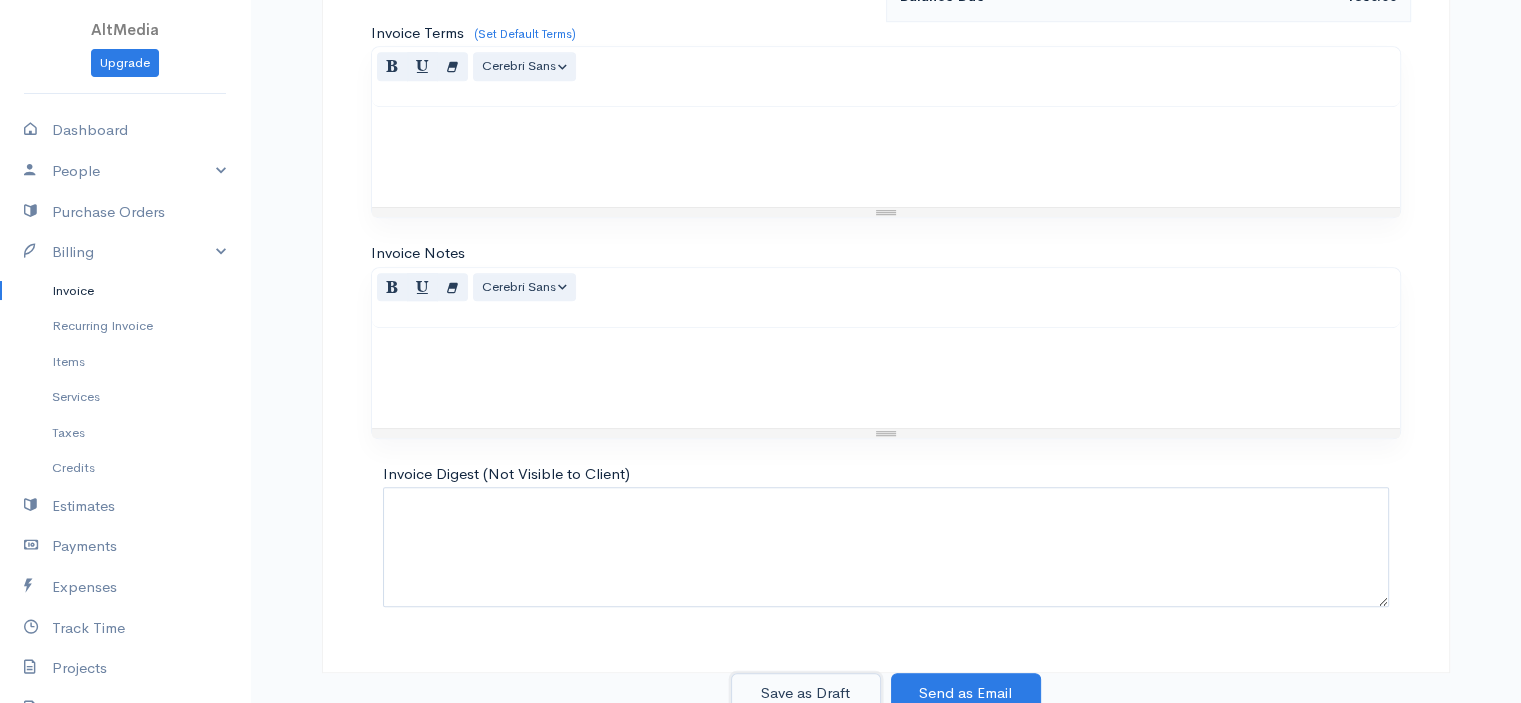 click on "Save as Draft" at bounding box center [806, 693] 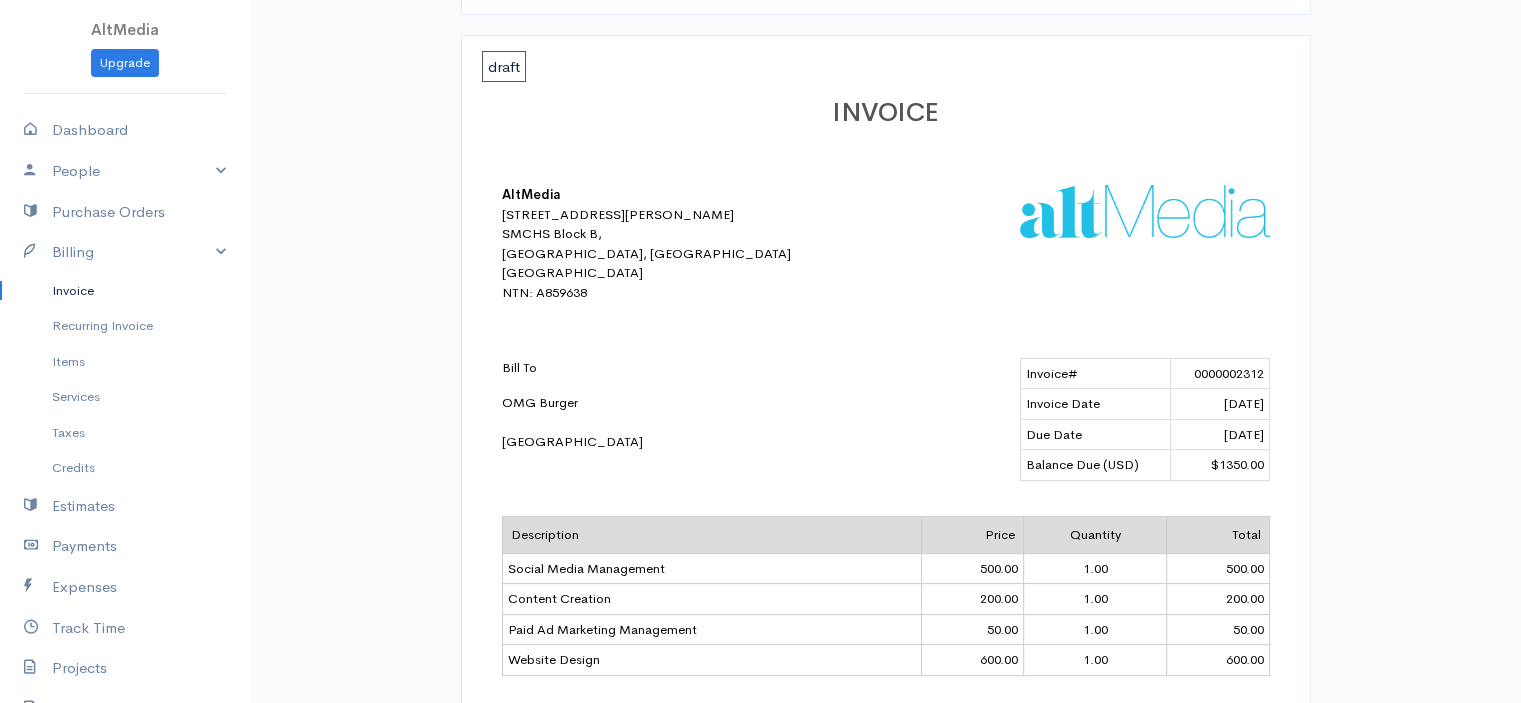scroll, scrollTop: 0, scrollLeft: 0, axis: both 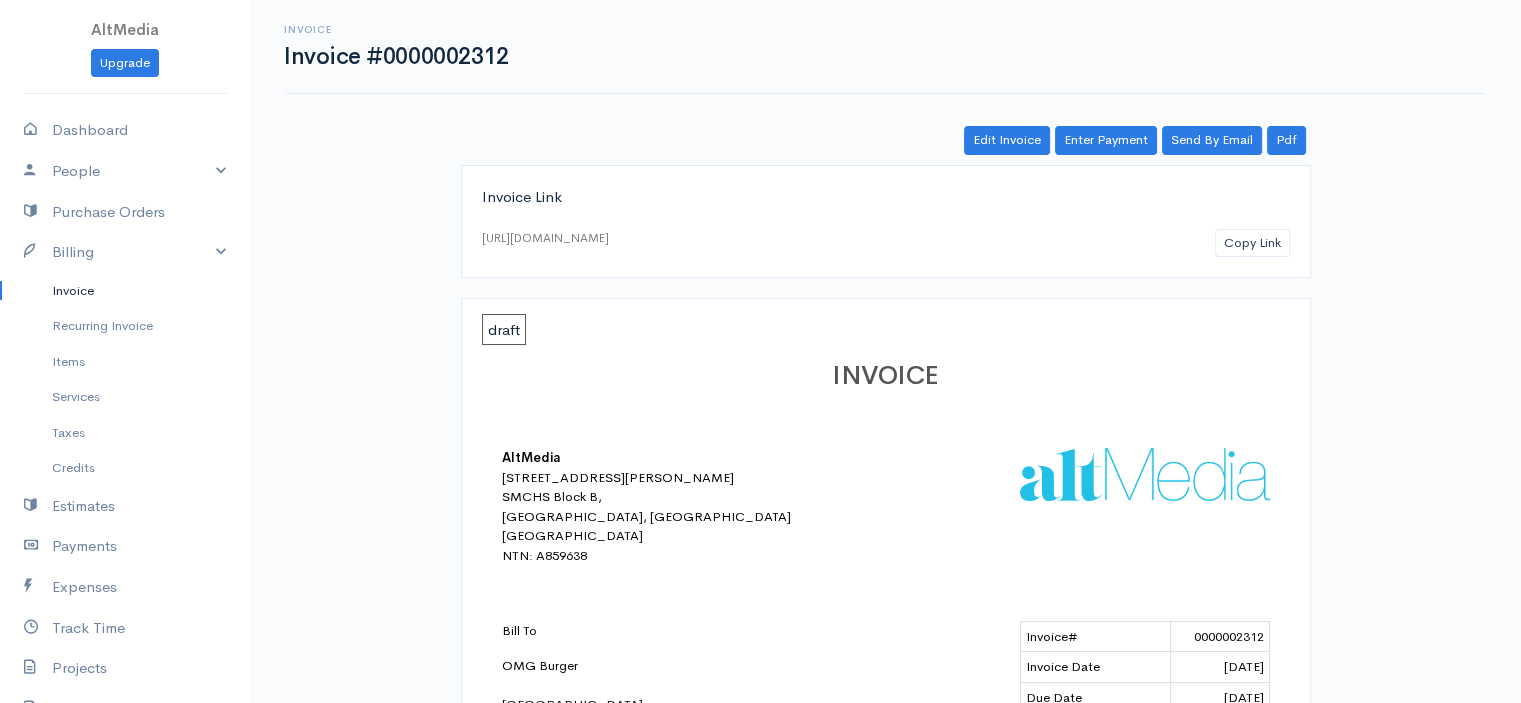 click on "Invoice" at bounding box center (125, 291) 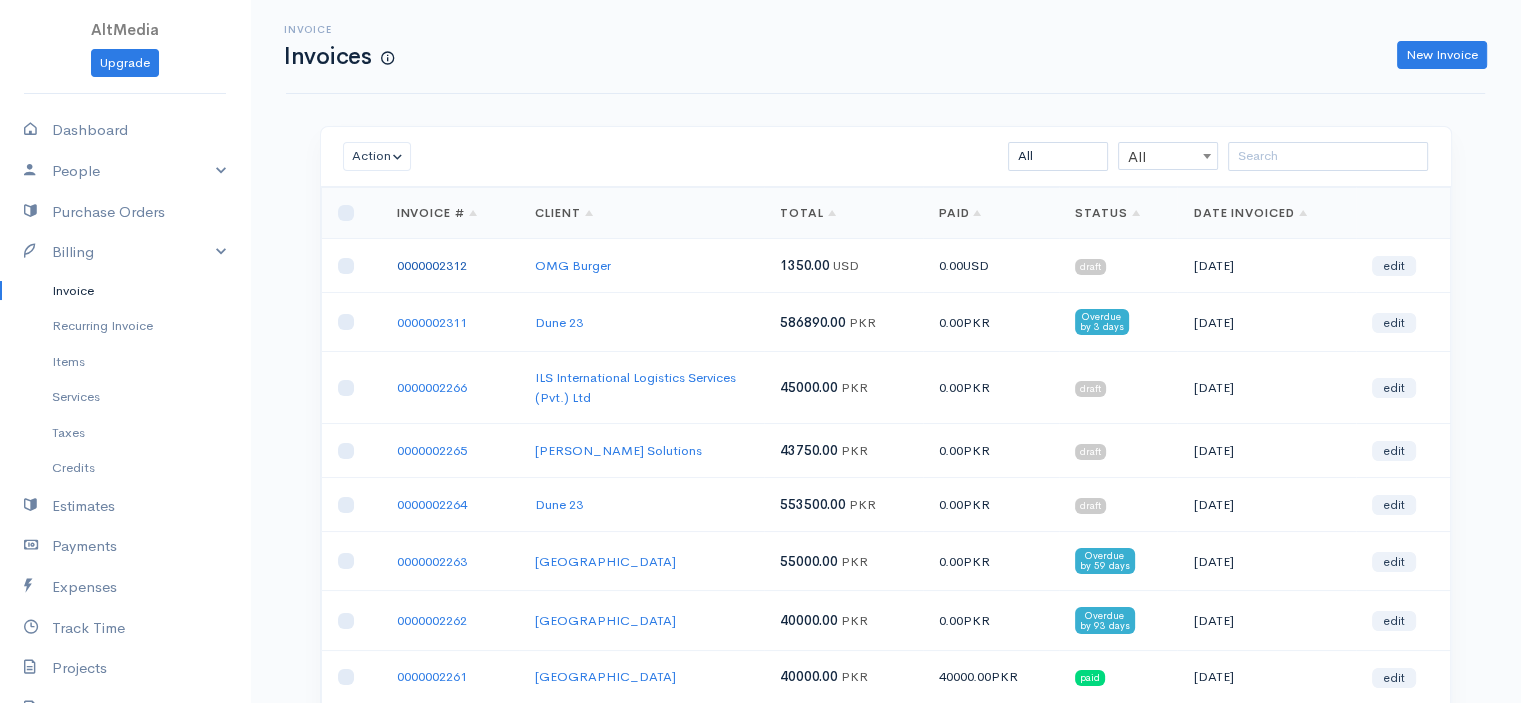 click on "0000002312" at bounding box center [432, 265] 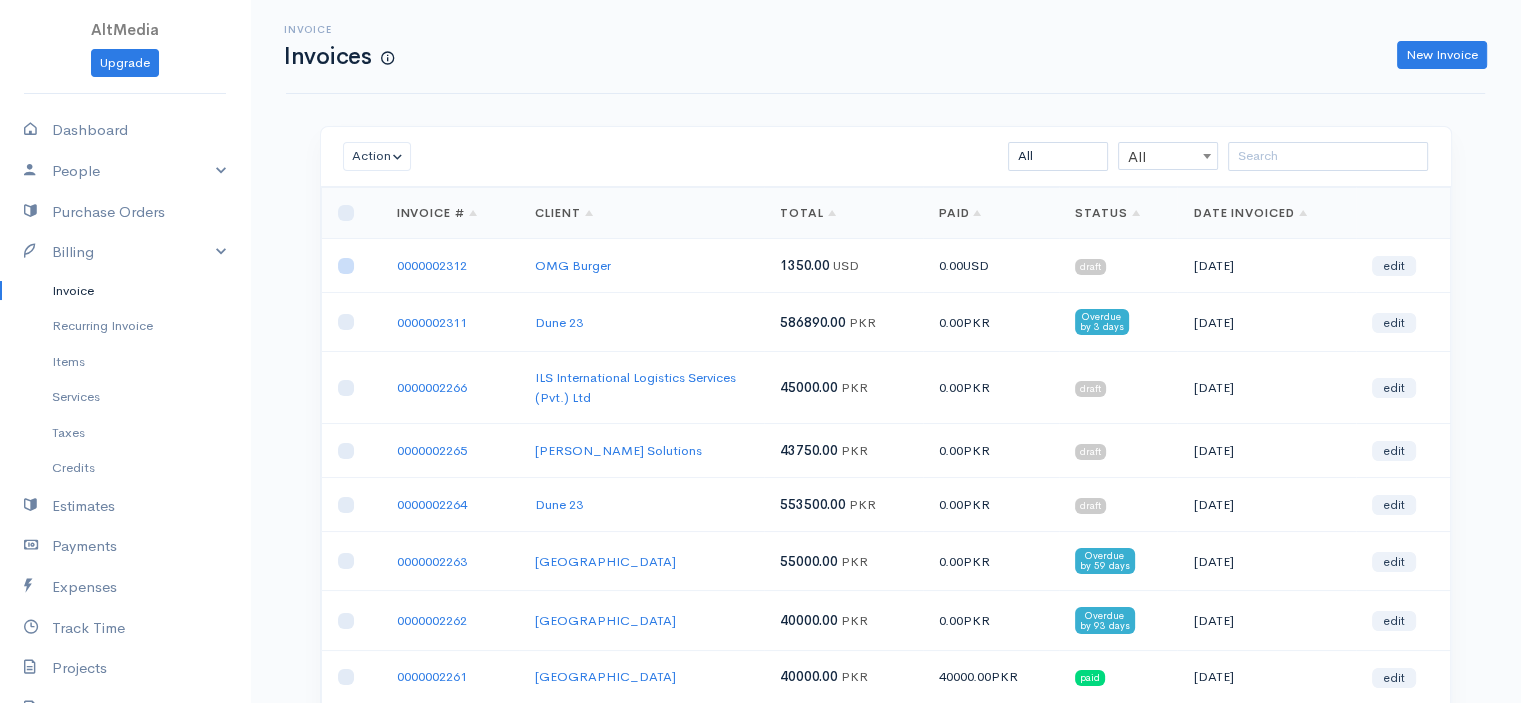 click at bounding box center [346, 266] 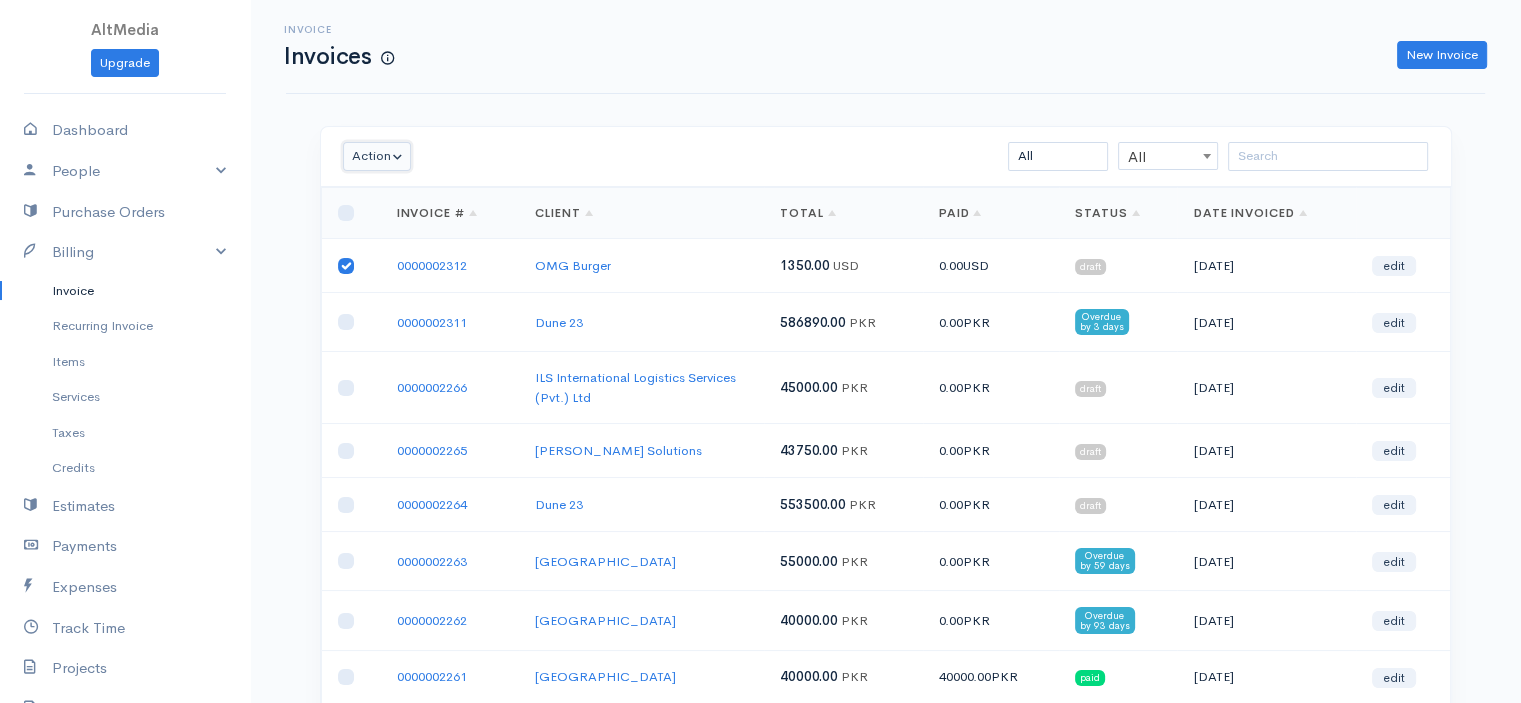 click on "Action" at bounding box center (377, 156) 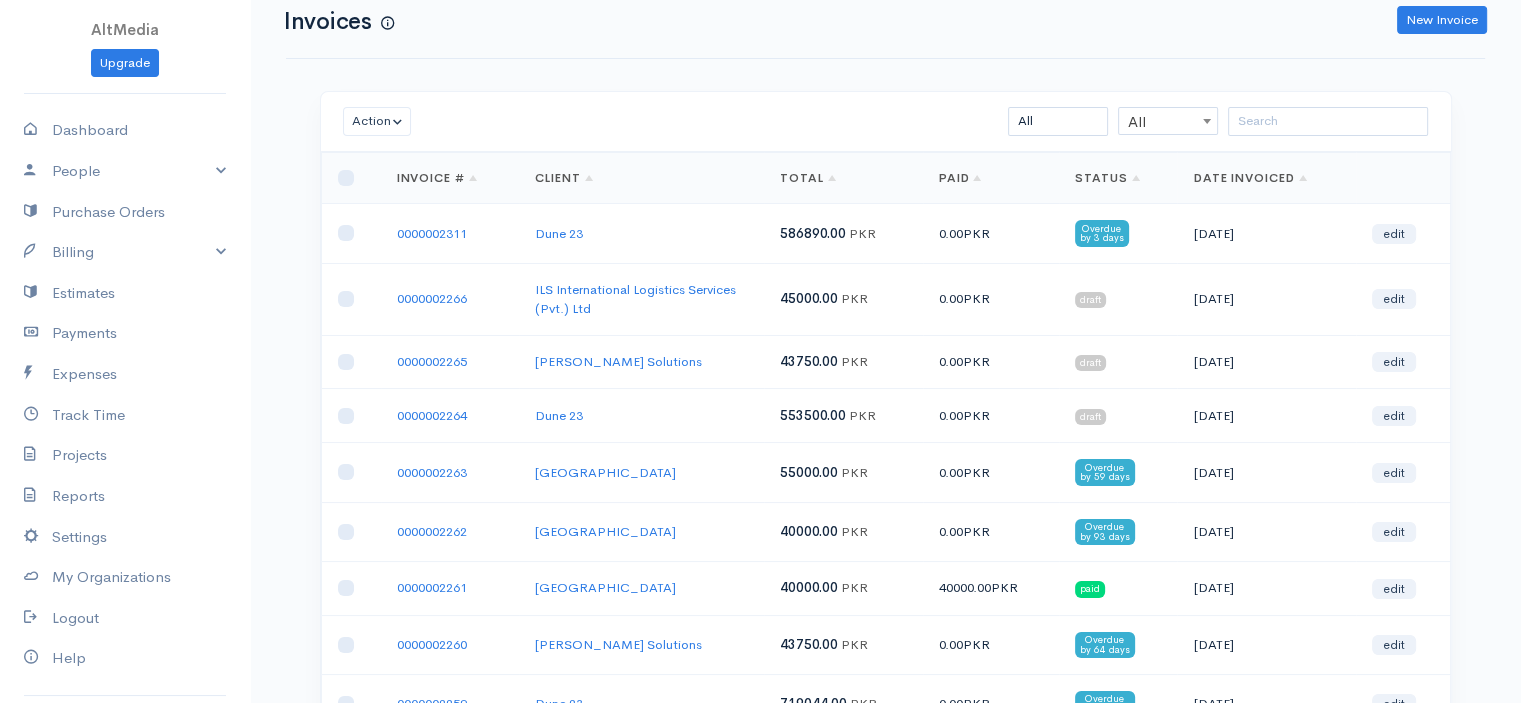scroll, scrollTop: 36, scrollLeft: 0, axis: vertical 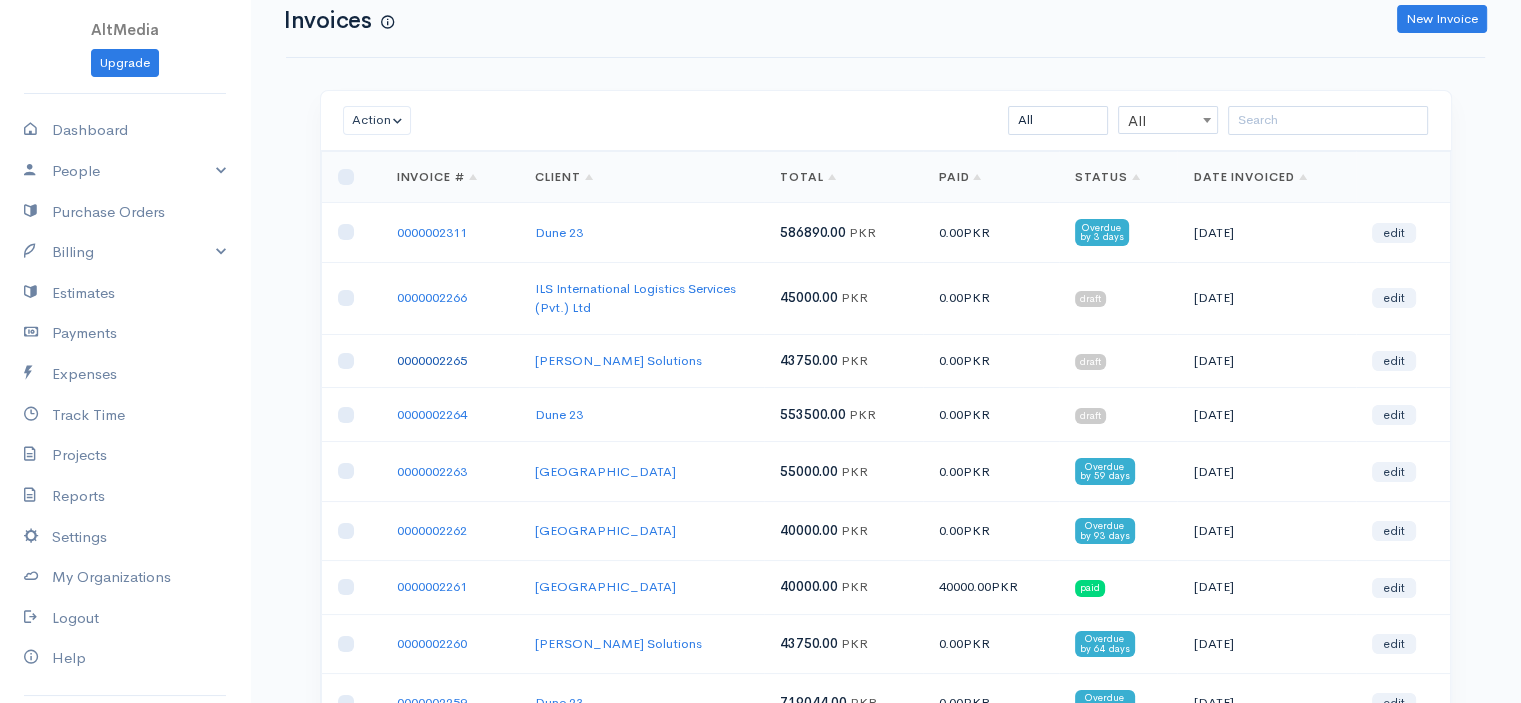 click on "0000002265" at bounding box center [432, 360] 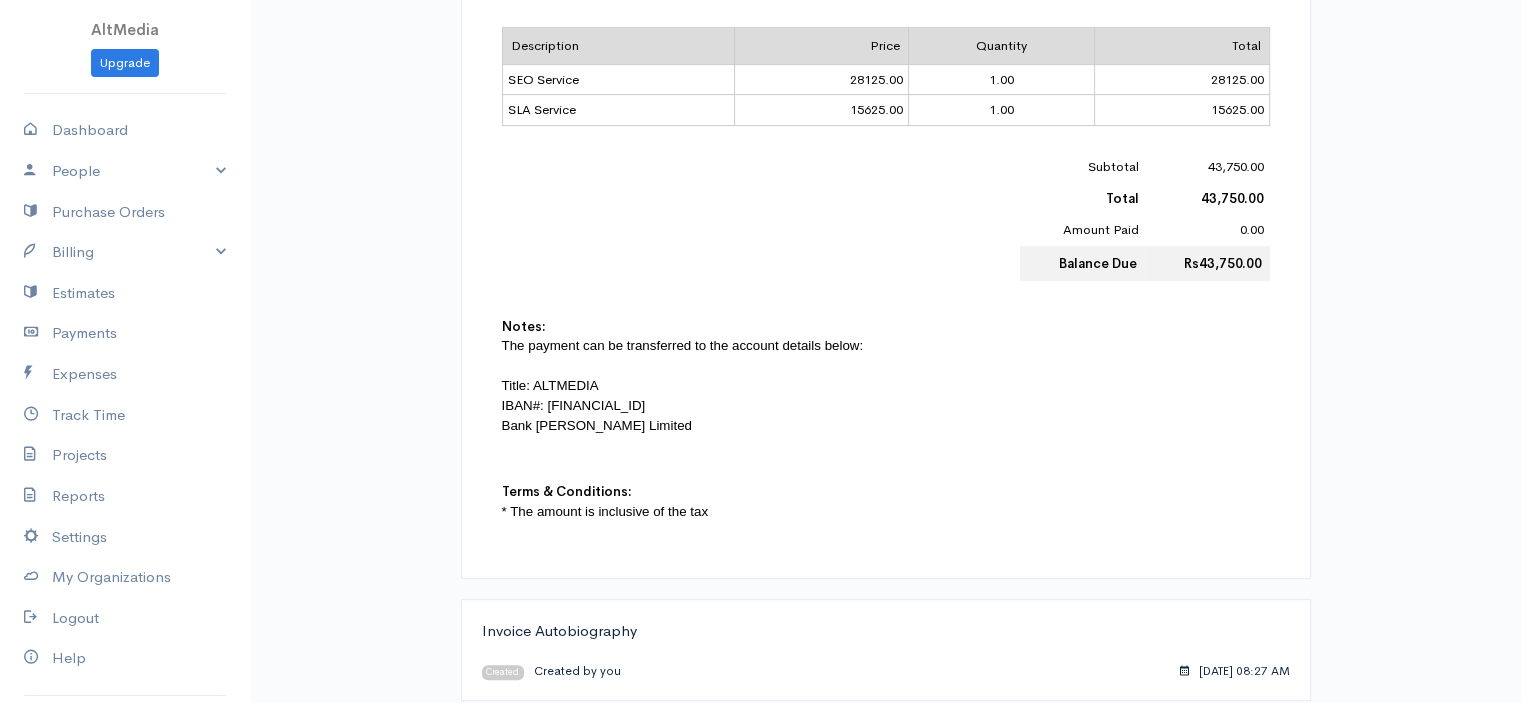 scroll, scrollTop: 769, scrollLeft: 0, axis: vertical 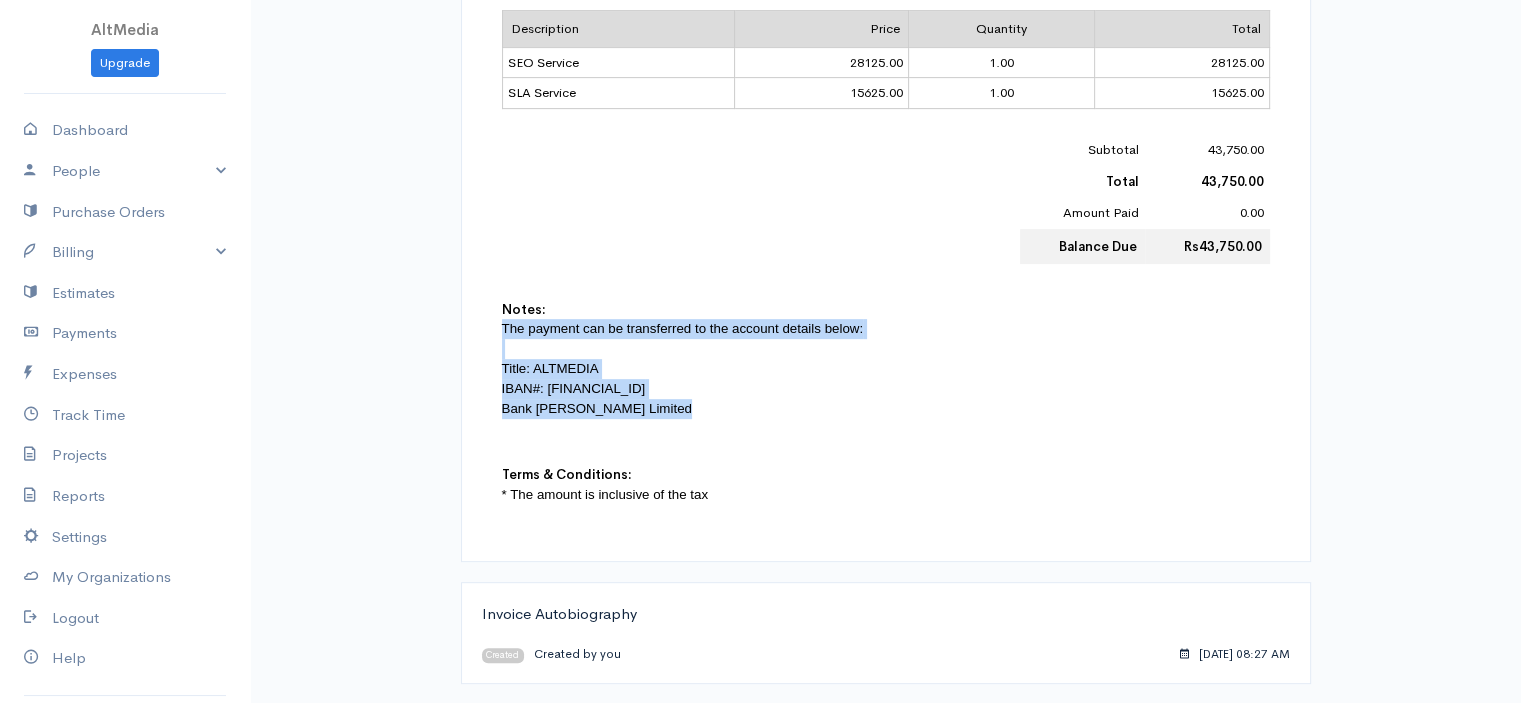 drag, startPoint x: 502, startPoint y: 324, endPoint x: 690, endPoint y: 447, distance: 224.66197 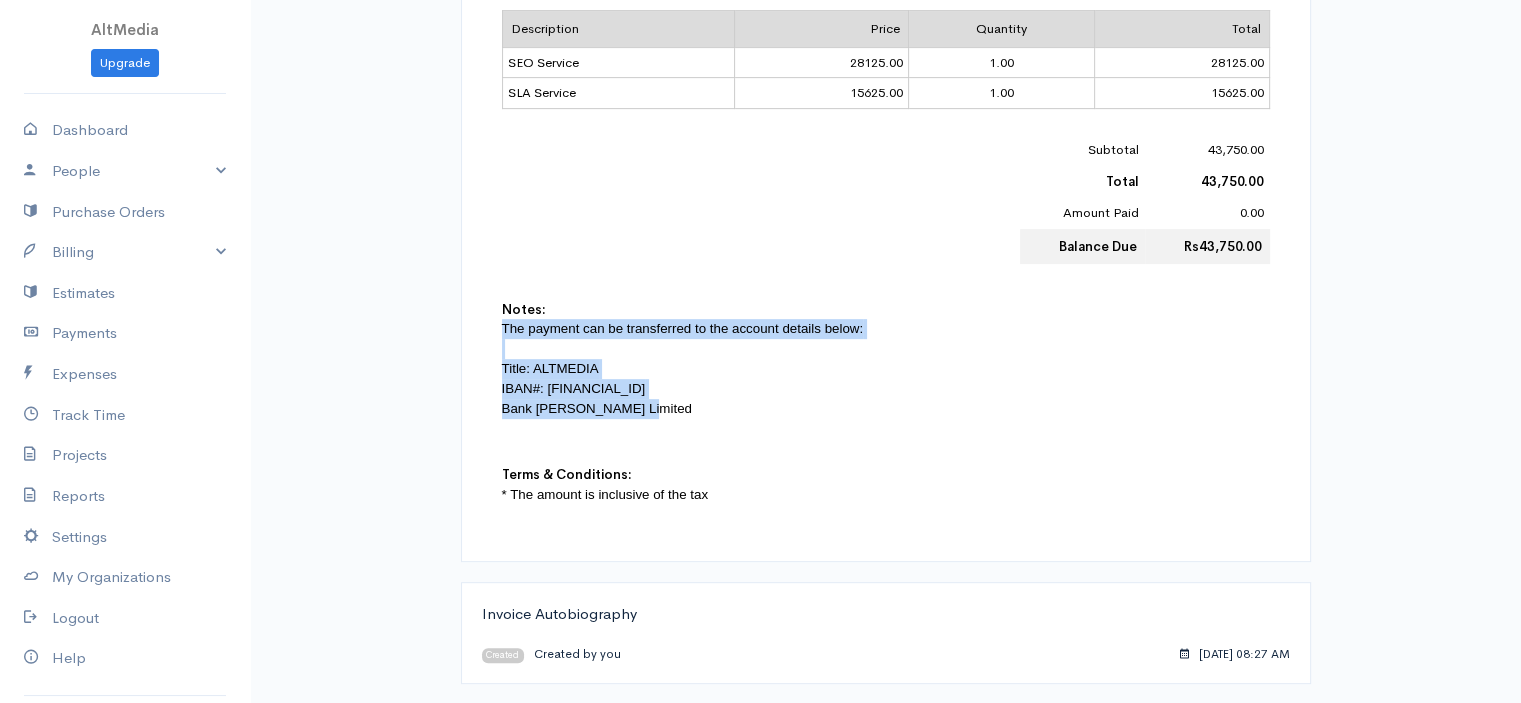 drag, startPoint x: 501, startPoint y: 323, endPoint x: 728, endPoint y: 408, distance: 242.39224 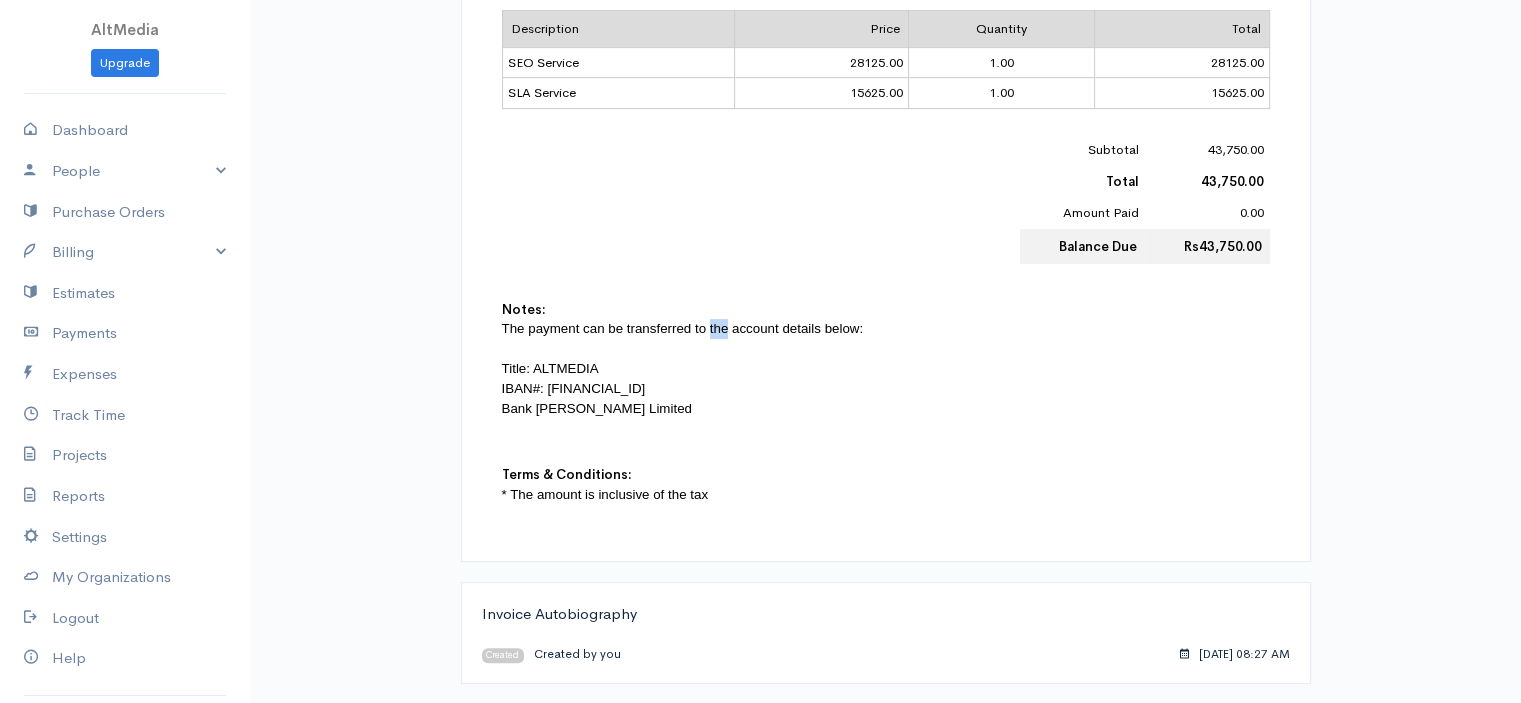 click on "The payment can be transferred to the account details below:" at bounding box center [683, 328] 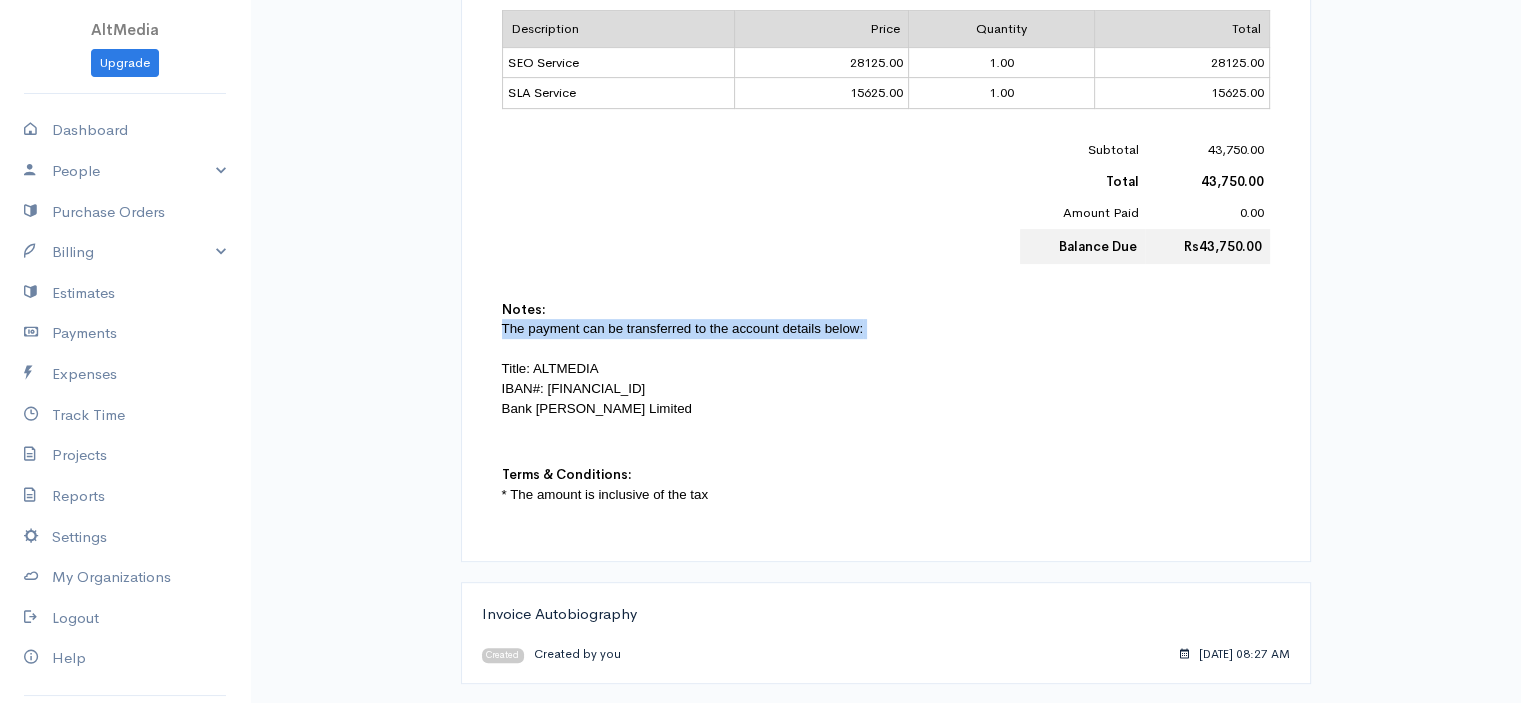 click on "The payment can be transferred to the account details below:" at bounding box center (683, 328) 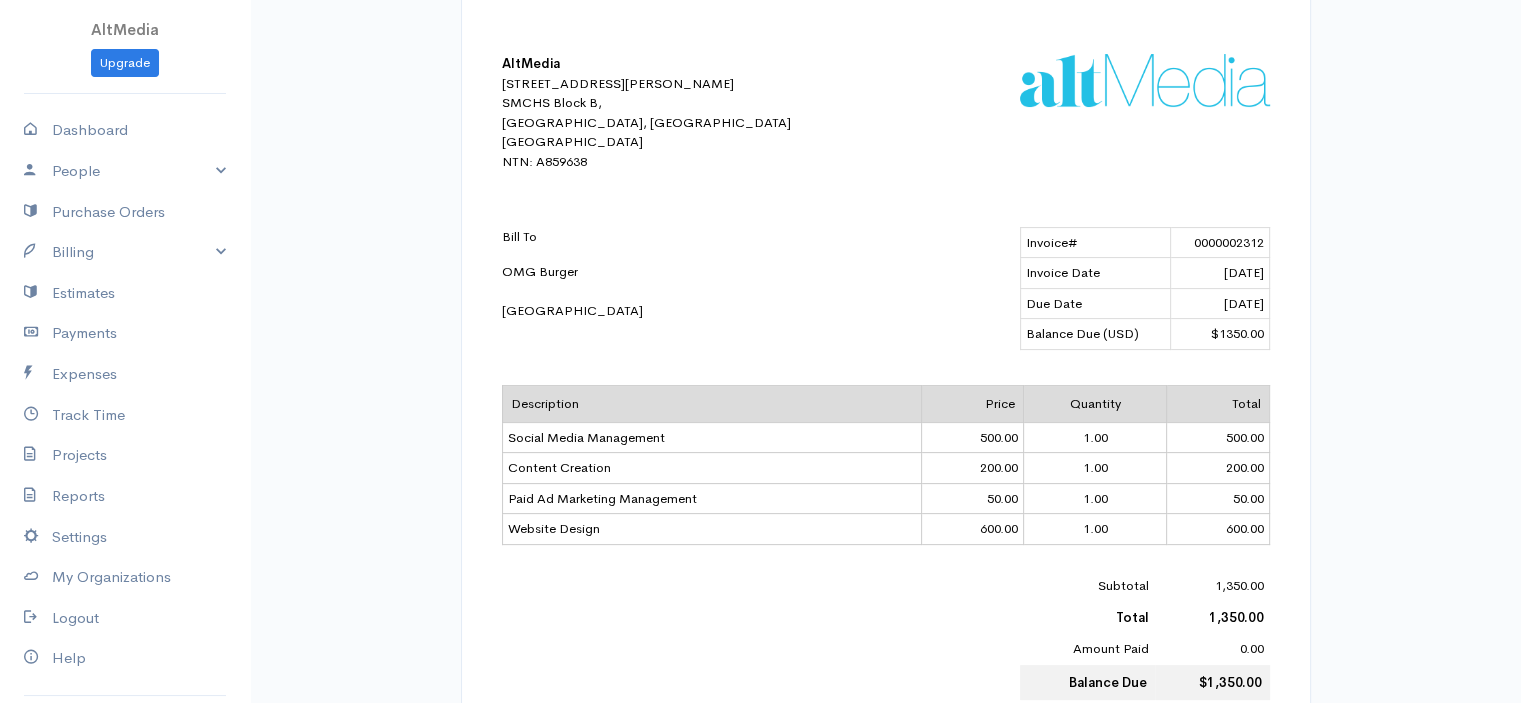 scroll, scrollTop: 0, scrollLeft: 0, axis: both 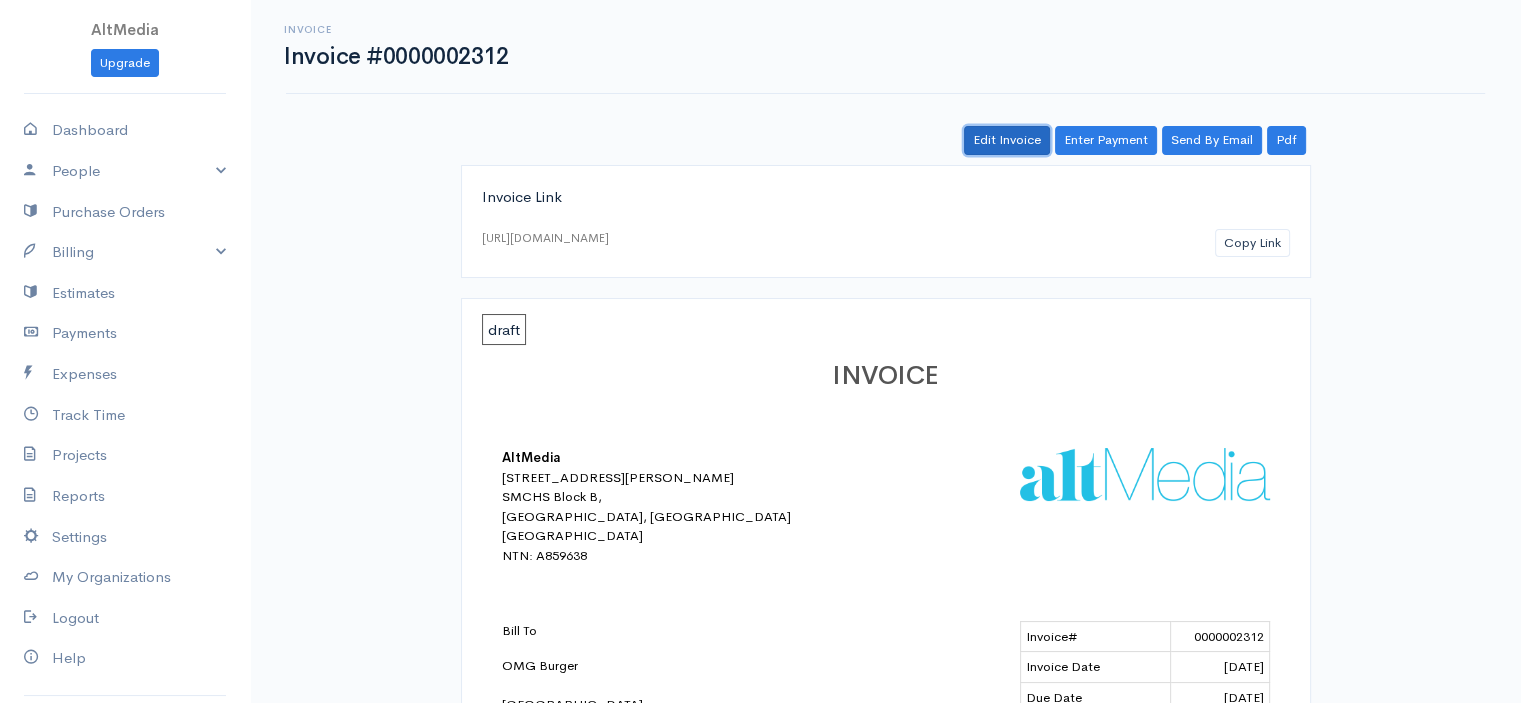 click on "Edit Invoice" at bounding box center [1007, 140] 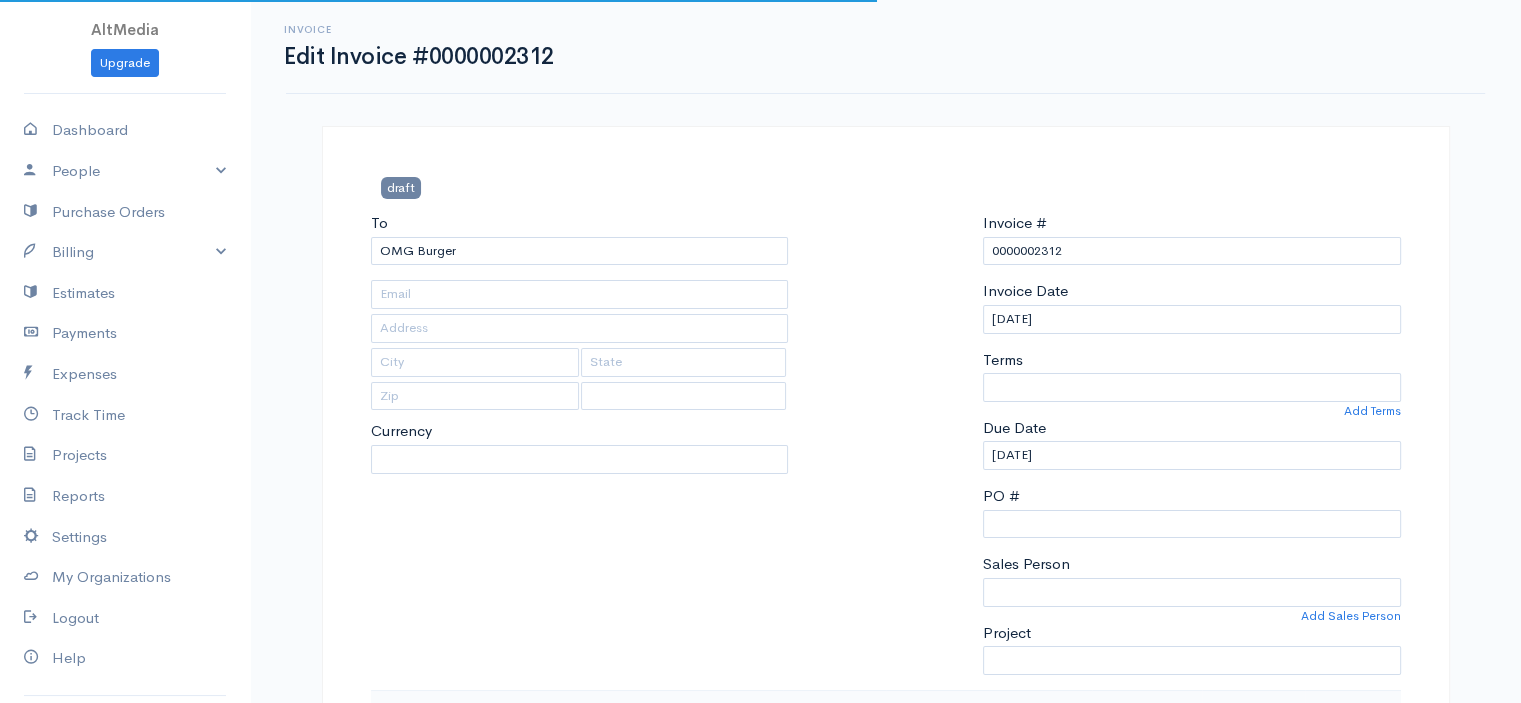 select on "0" 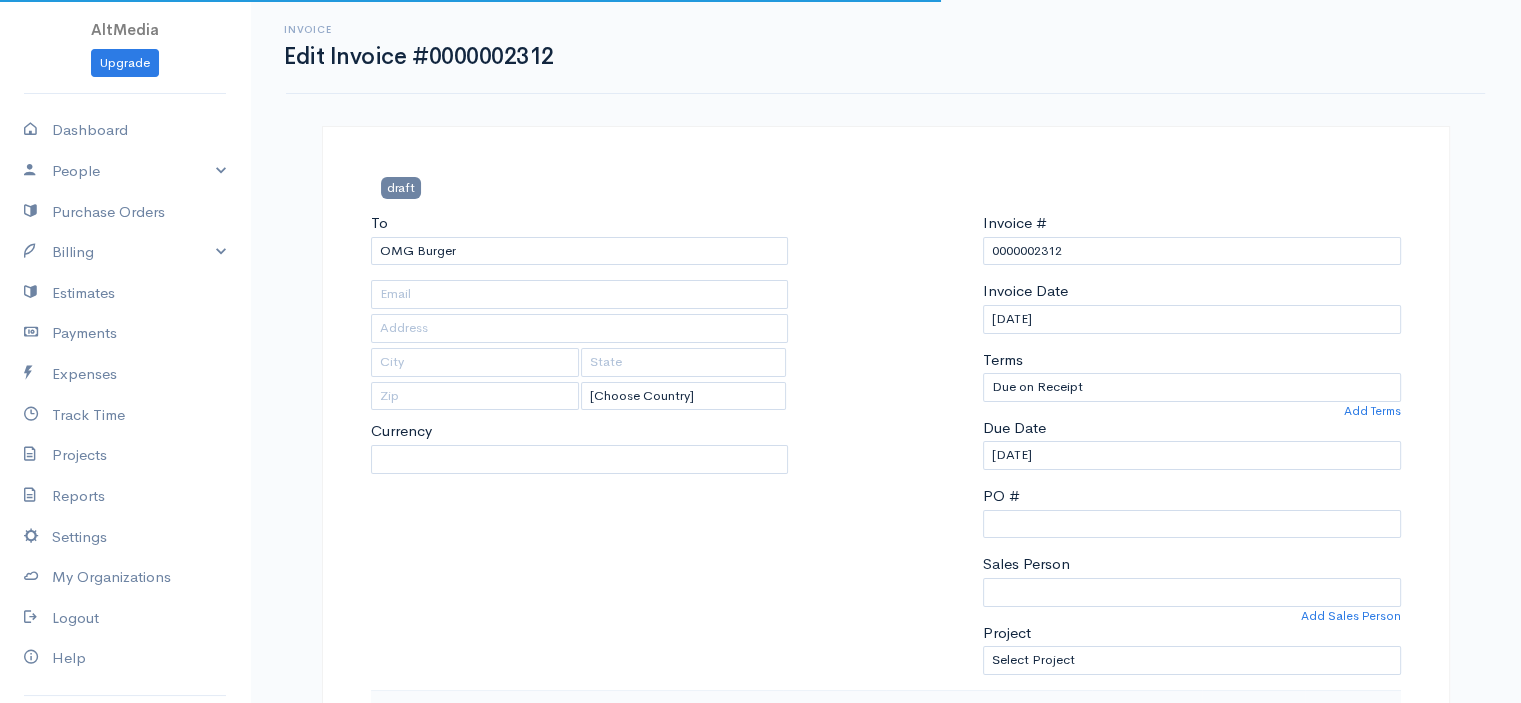 select on "[GEOGRAPHIC_DATA]" 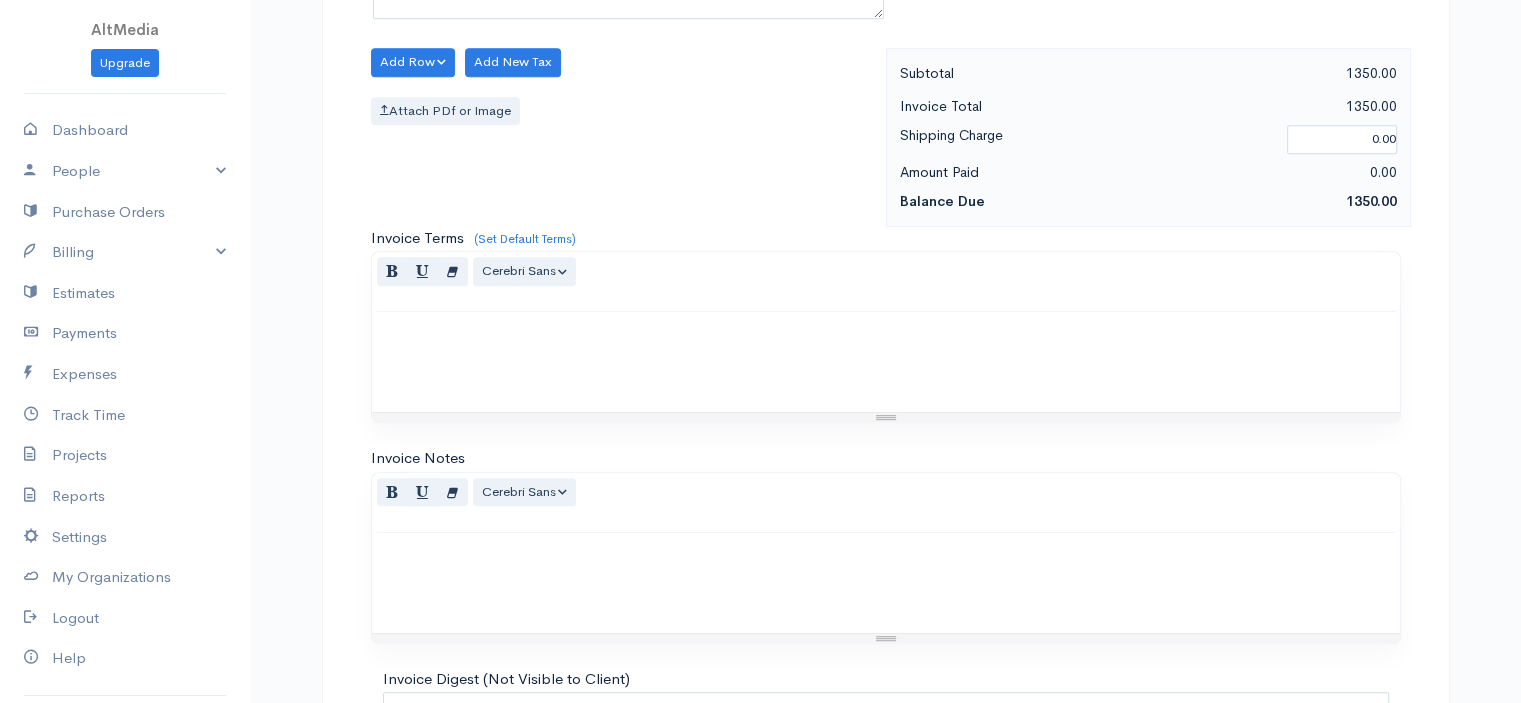 scroll, scrollTop: 1100, scrollLeft: 0, axis: vertical 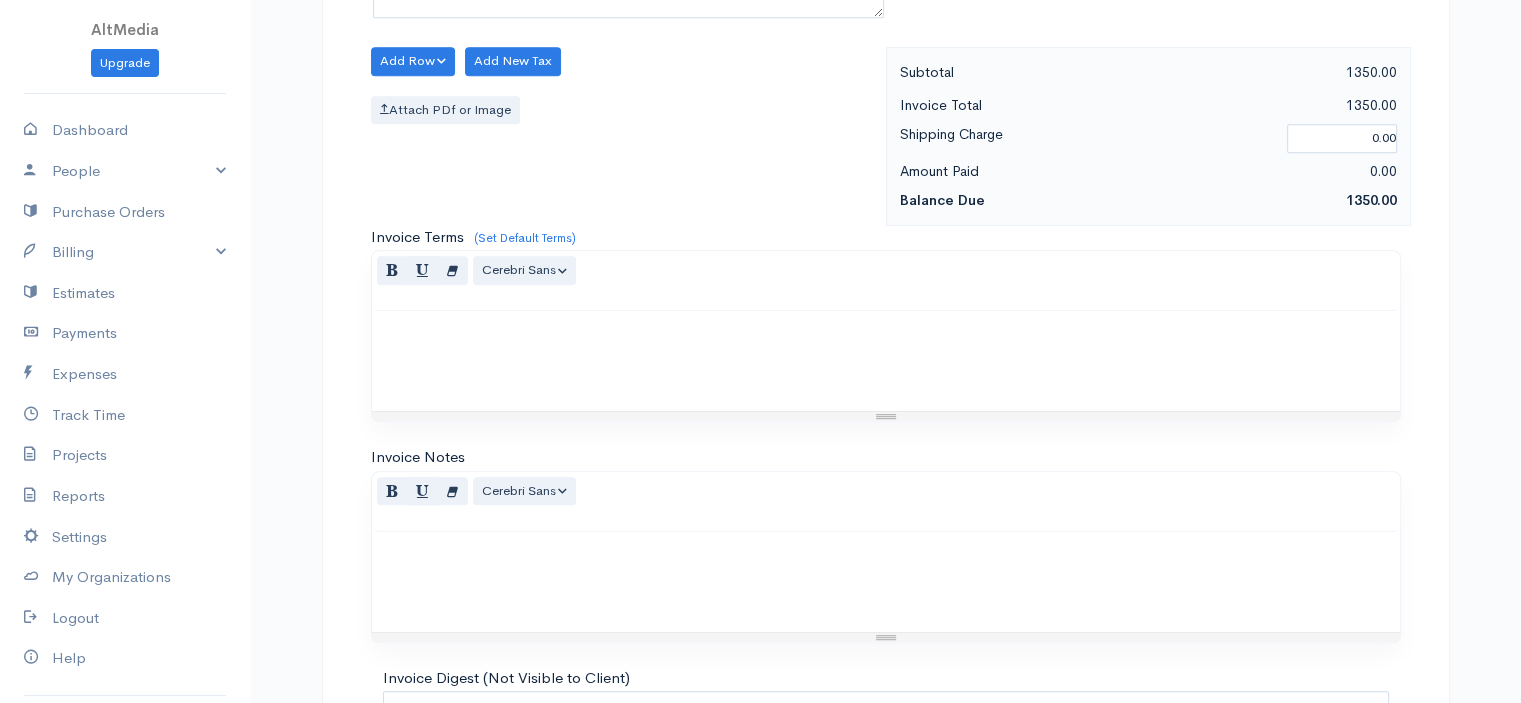 click at bounding box center (886, 553) 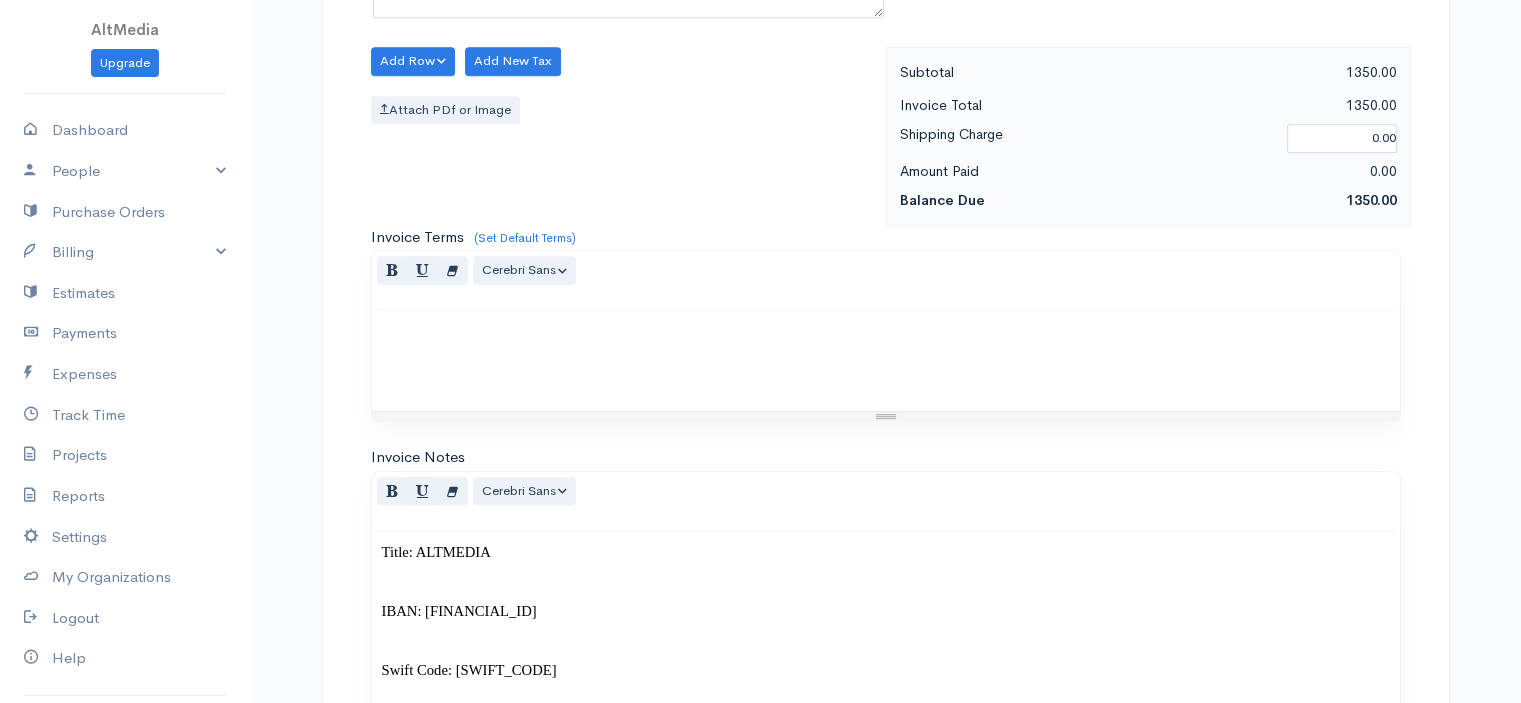 type 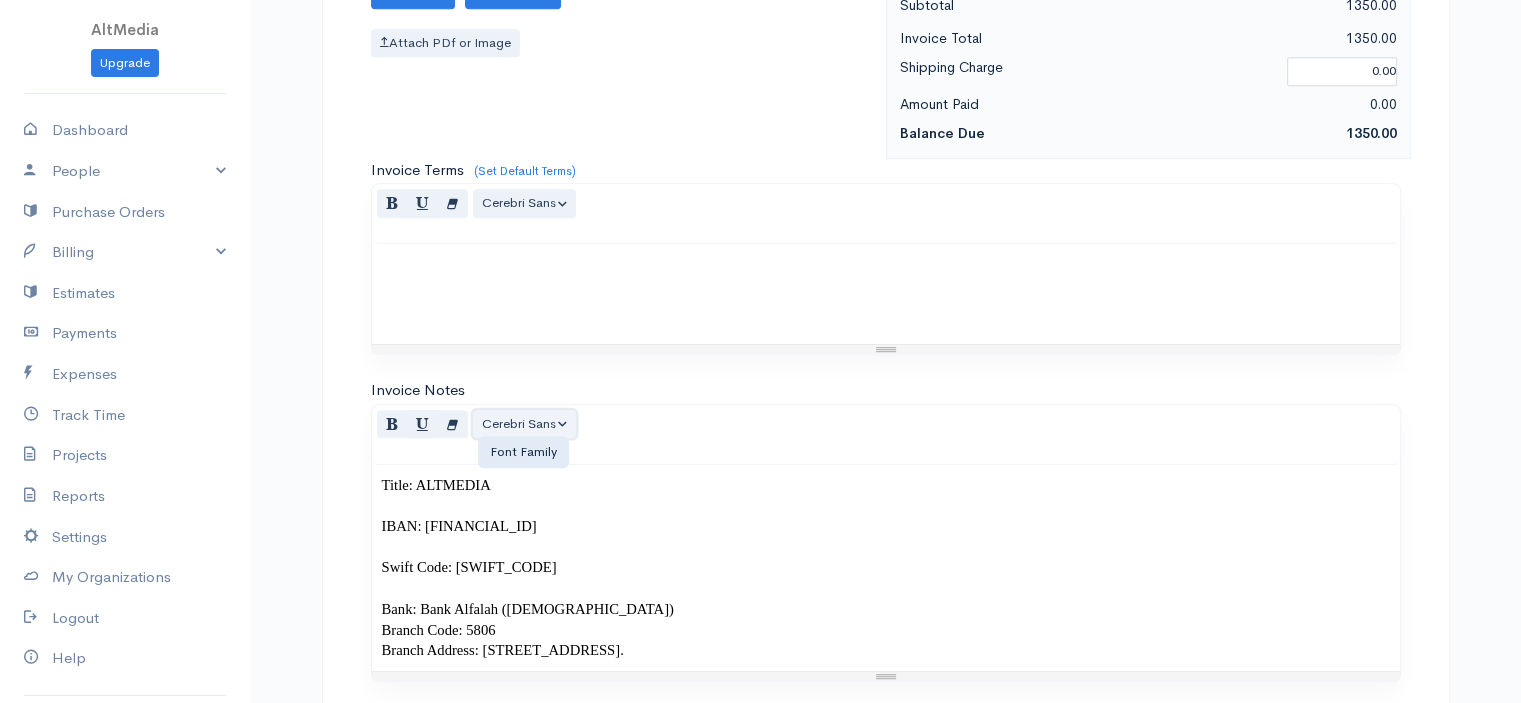 click on "Cerebri Sans" at bounding box center (525, 424) 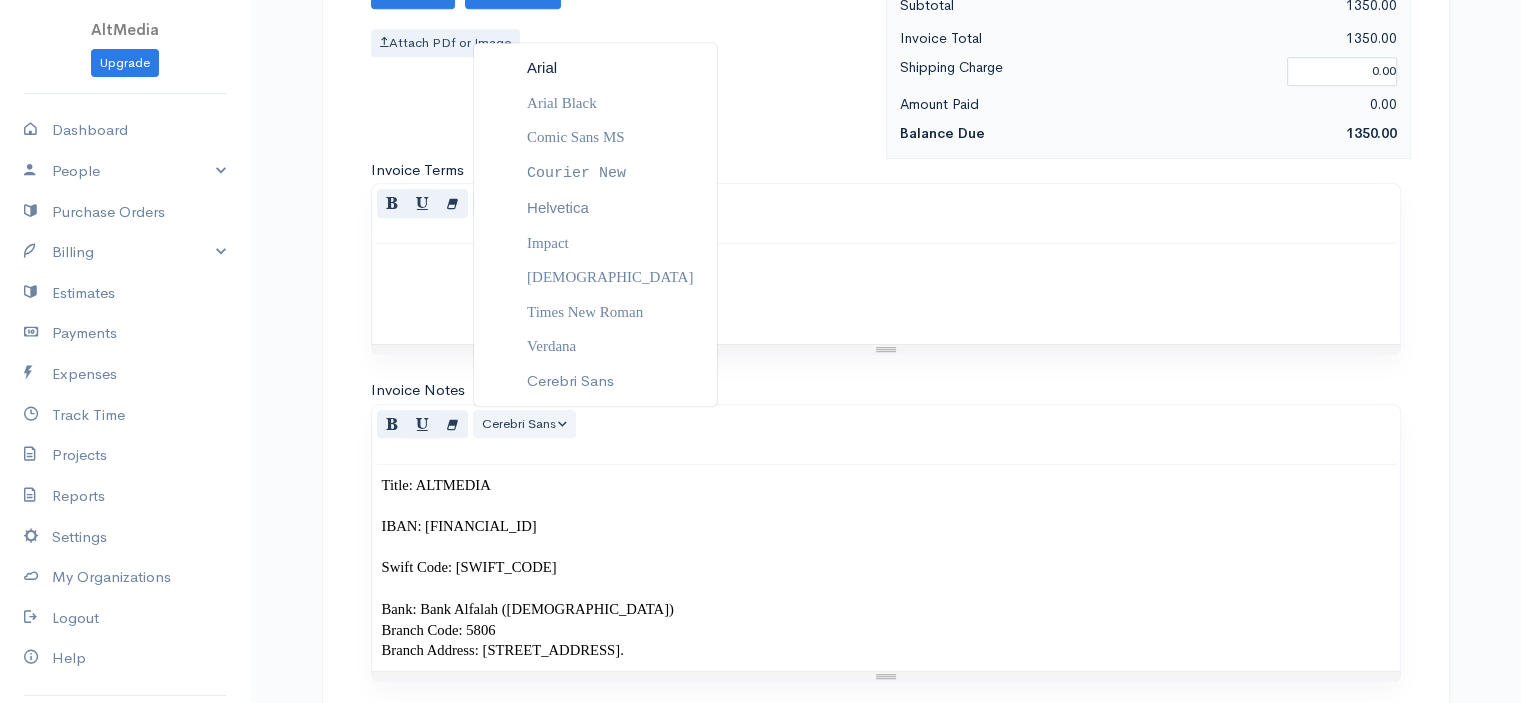 click on "Arial" at bounding box center (595, 68) 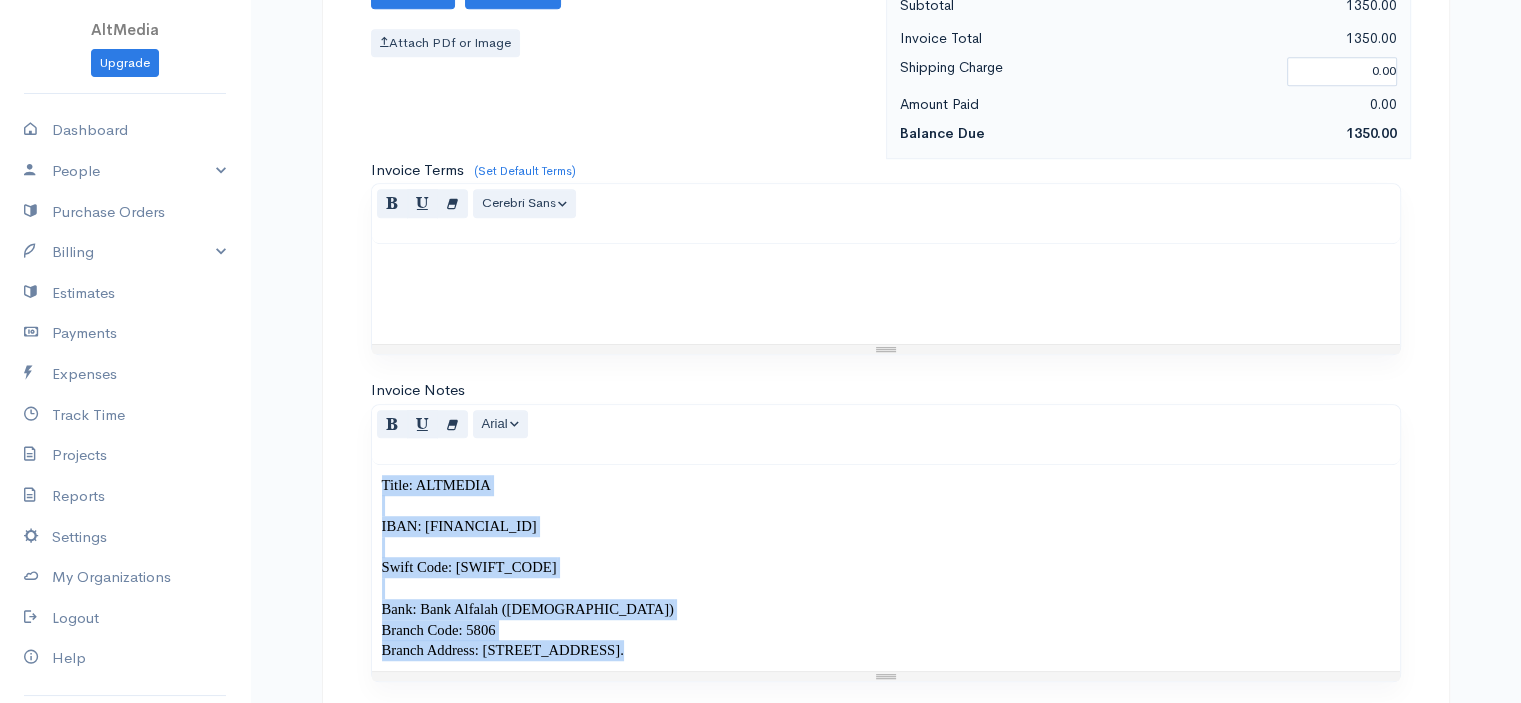 click on "Title: ALTMEDIA
IBAN: [FINANCIAL_ID]
Swift Code: [SWIFT_CODE]
Bank: Bank Alfalah ([DEMOGRAPHIC_DATA])
Branch Code: 5806
Branch Address: [STREET_ADDRESS]." at bounding box center [528, 568] 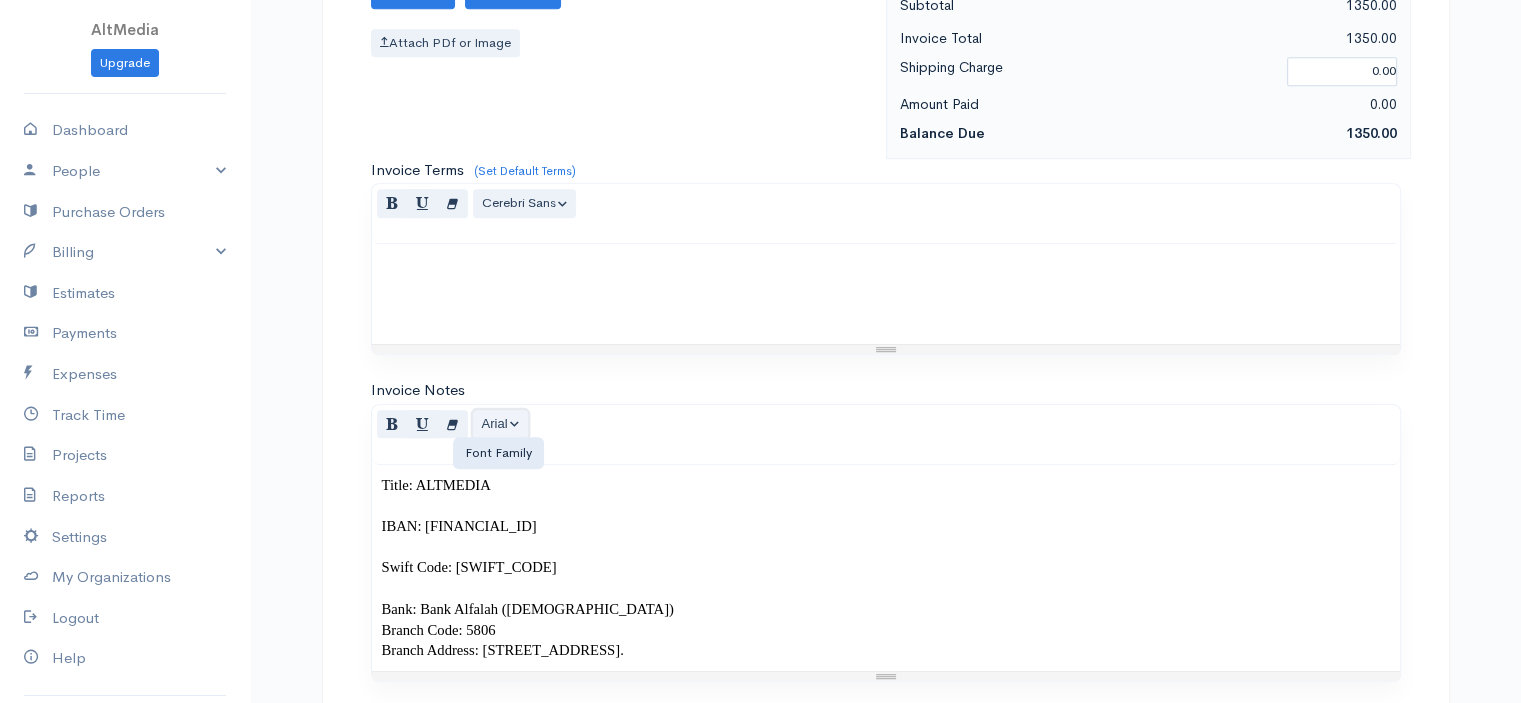 click on "Arial" at bounding box center [501, 424] 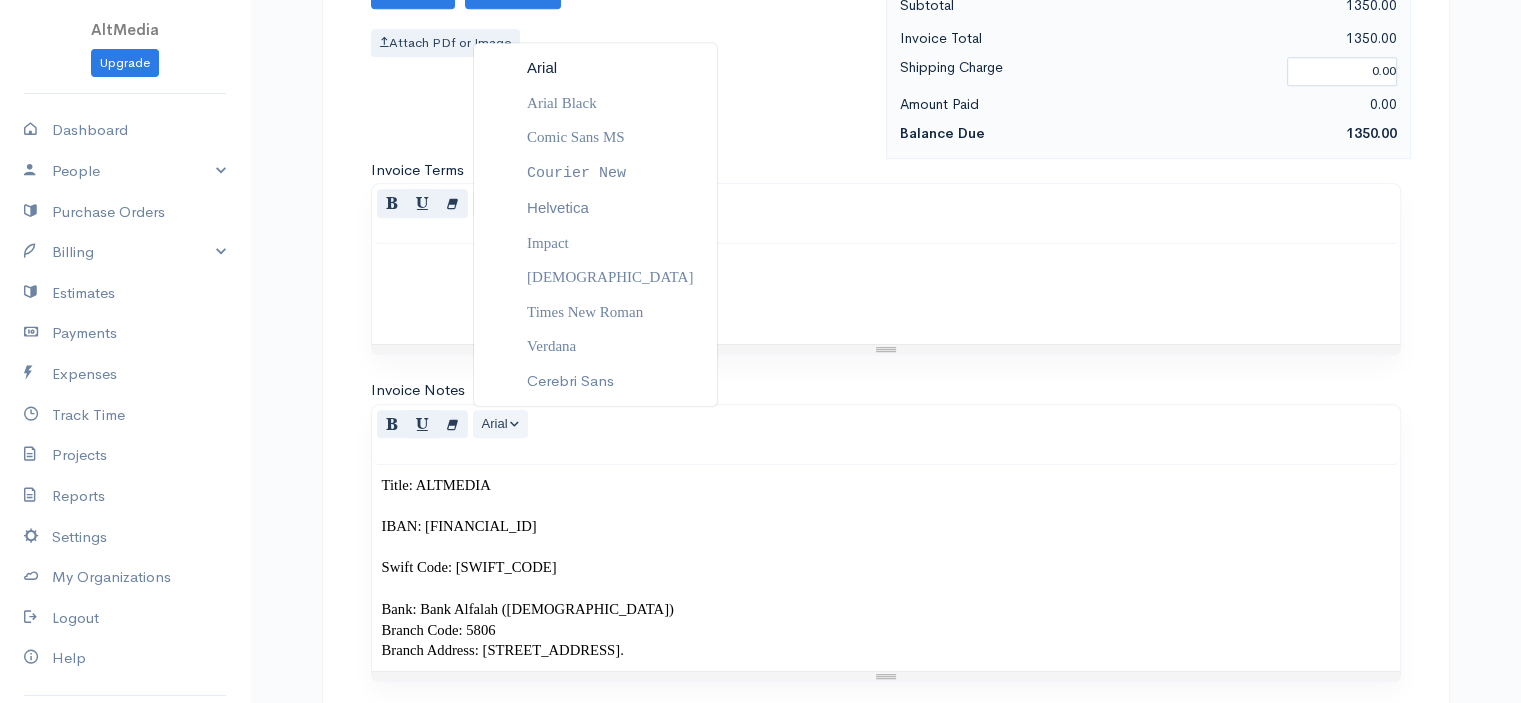 click on "Arial" at bounding box center (542, 67) 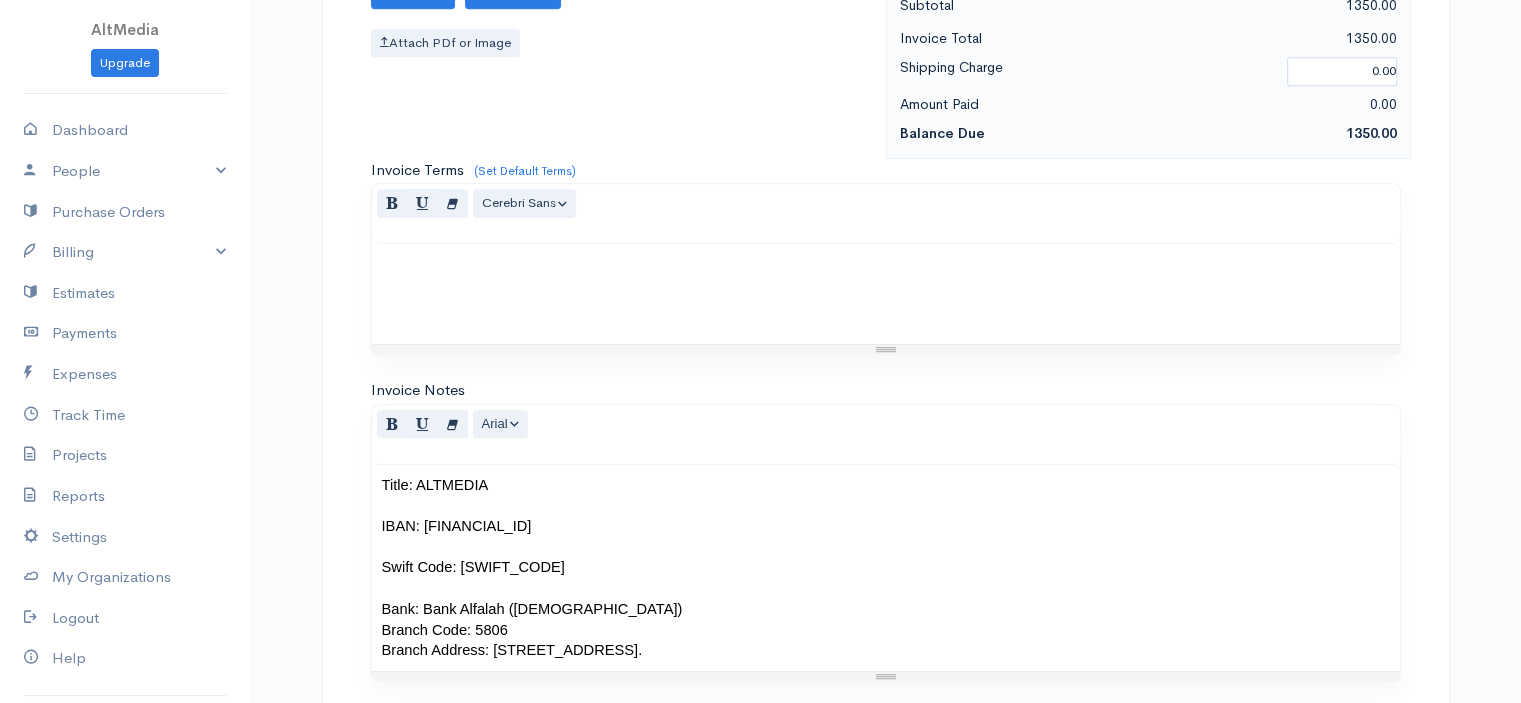 click on "Title: ALTMEDIA
IBAN: [FINANCIAL_ID]
Swift Code: [SWIFT_CODE]
Bank: Bank Alfalah ([DEMOGRAPHIC_DATA])
Branch Code: 5806
Branch Address: [STREET_ADDRESS]." at bounding box center (886, 568) 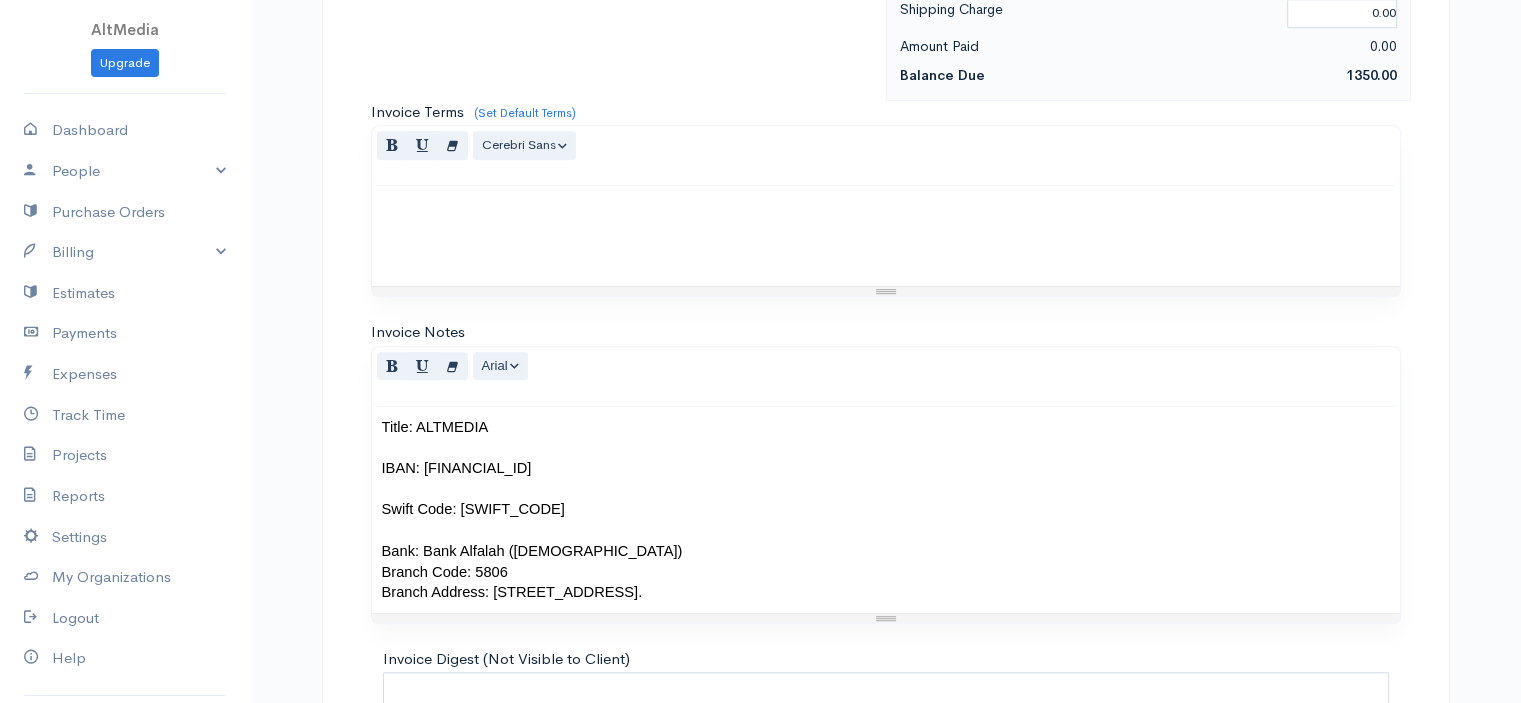 scroll, scrollTop: 1227, scrollLeft: 0, axis: vertical 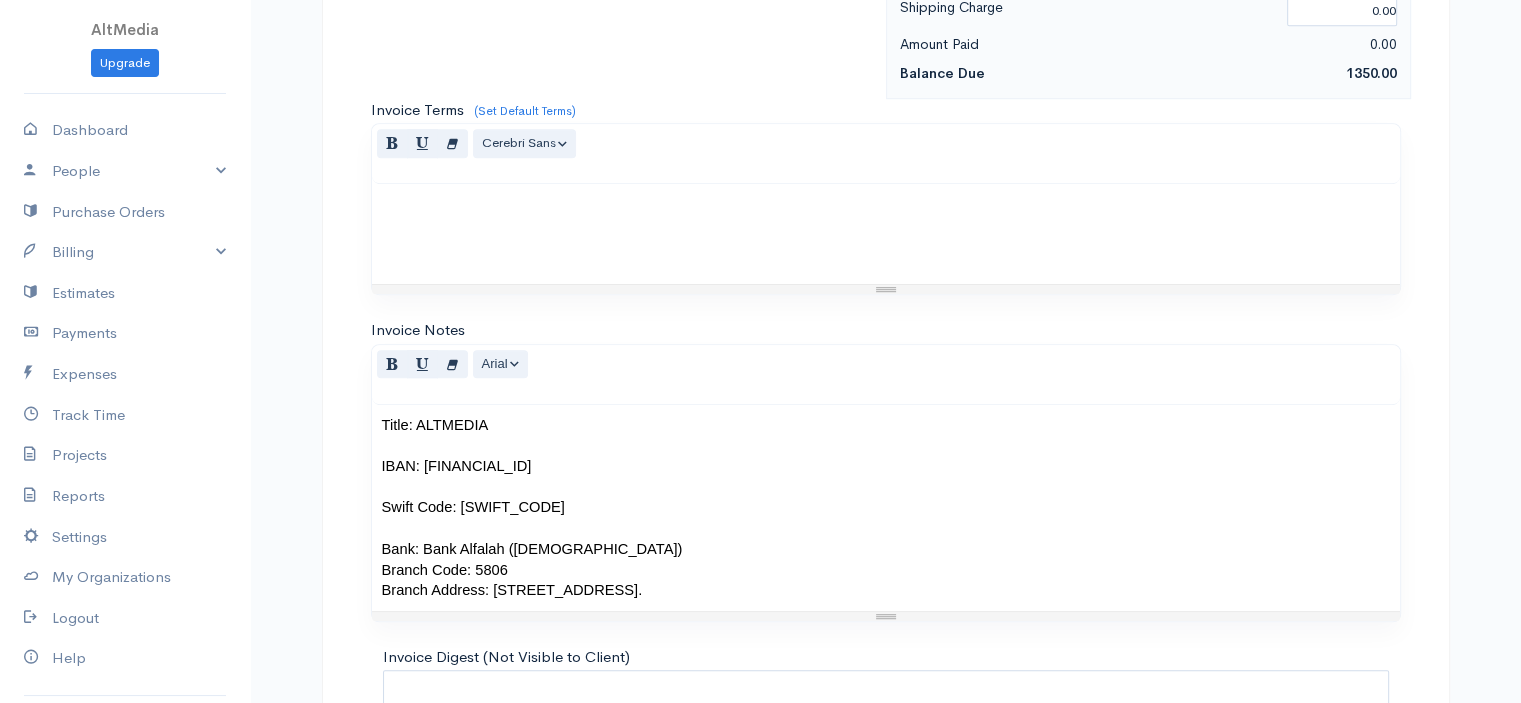 click on "Title: ALTMEDIA
IBAN: [FINANCIAL_ID]
Swift Code: [SWIFT_CODE]
Bank: Bank Alfalah ([DEMOGRAPHIC_DATA])
Branch Code: 5806
Branch Address: [STREET_ADDRESS]." at bounding box center (886, 508) 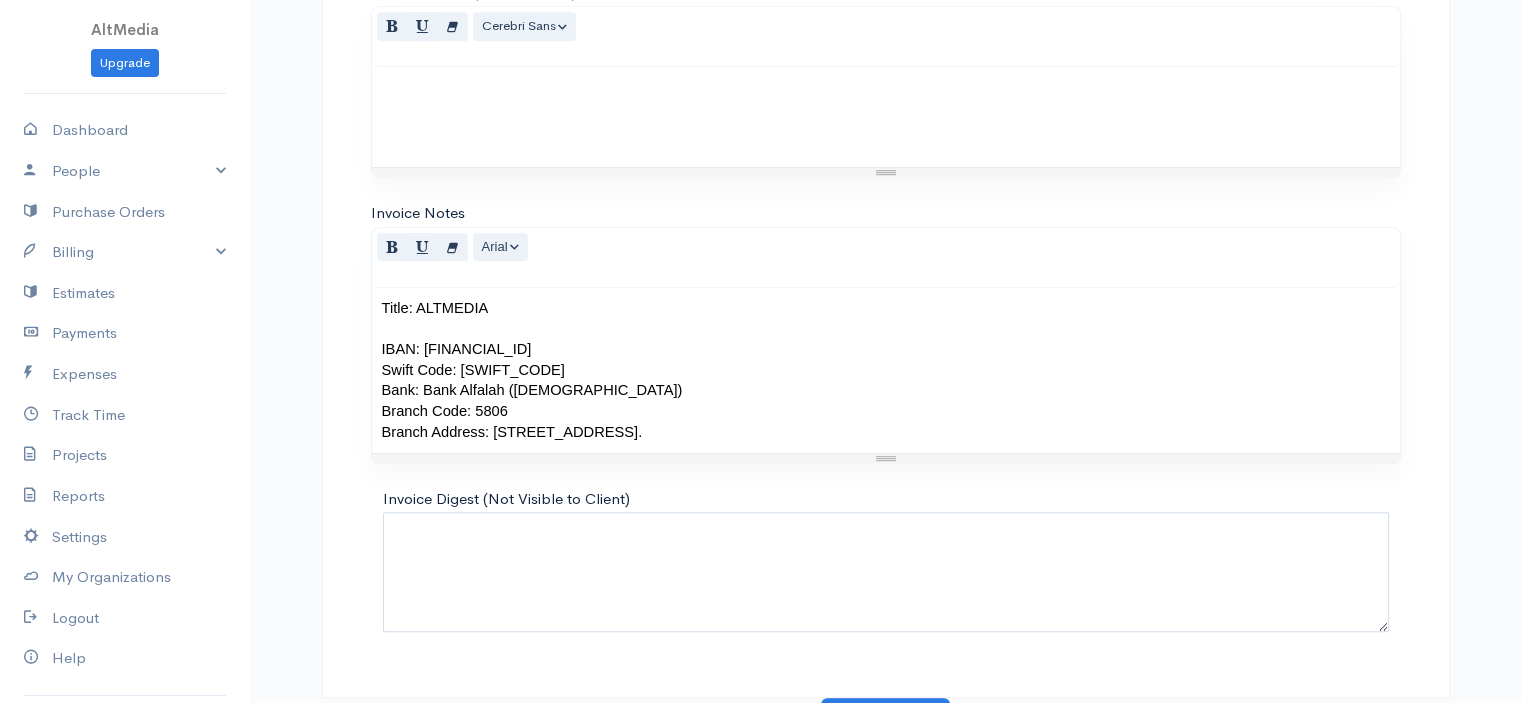 scroll, scrollTop: 1374, scrollLeft: 0, axis: vertical 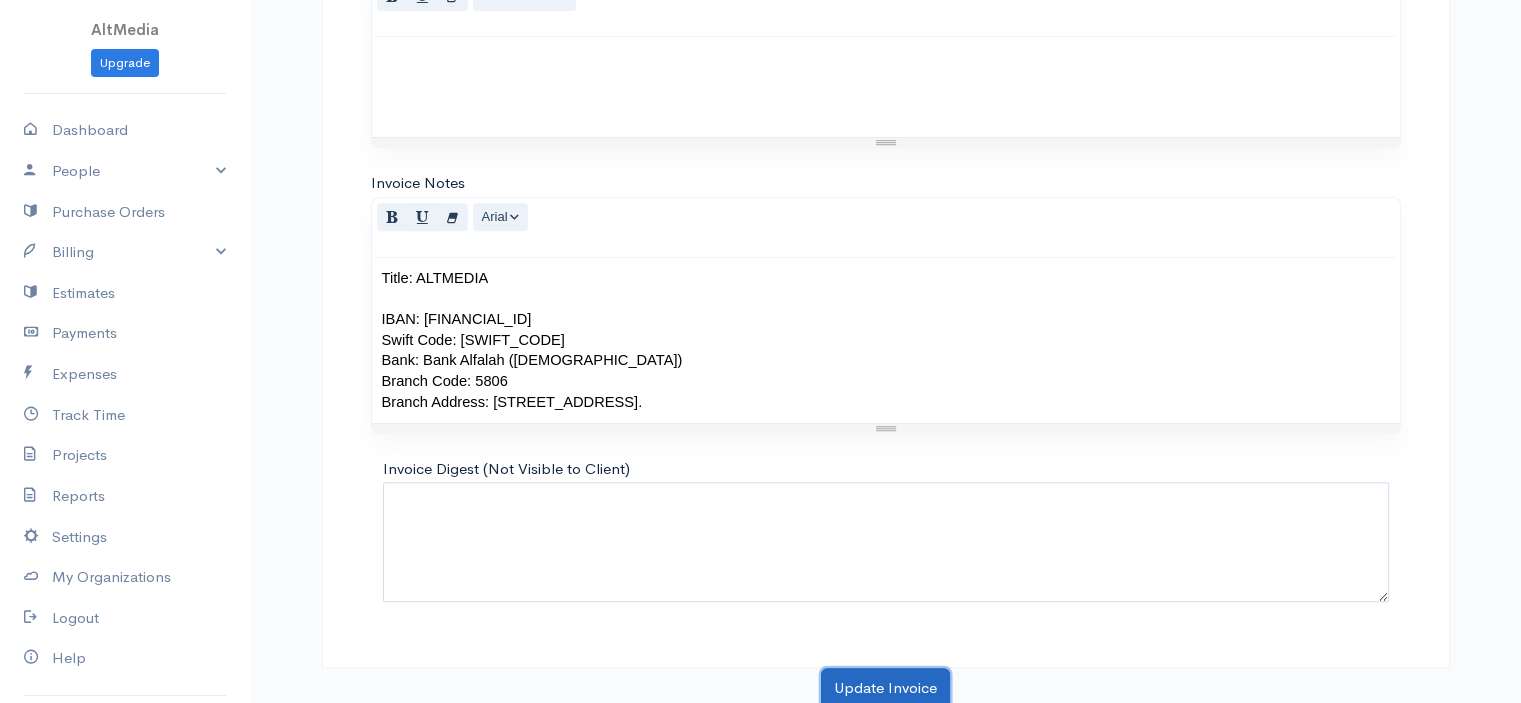click on "Update Invoice" at bounding box center (885, 688) 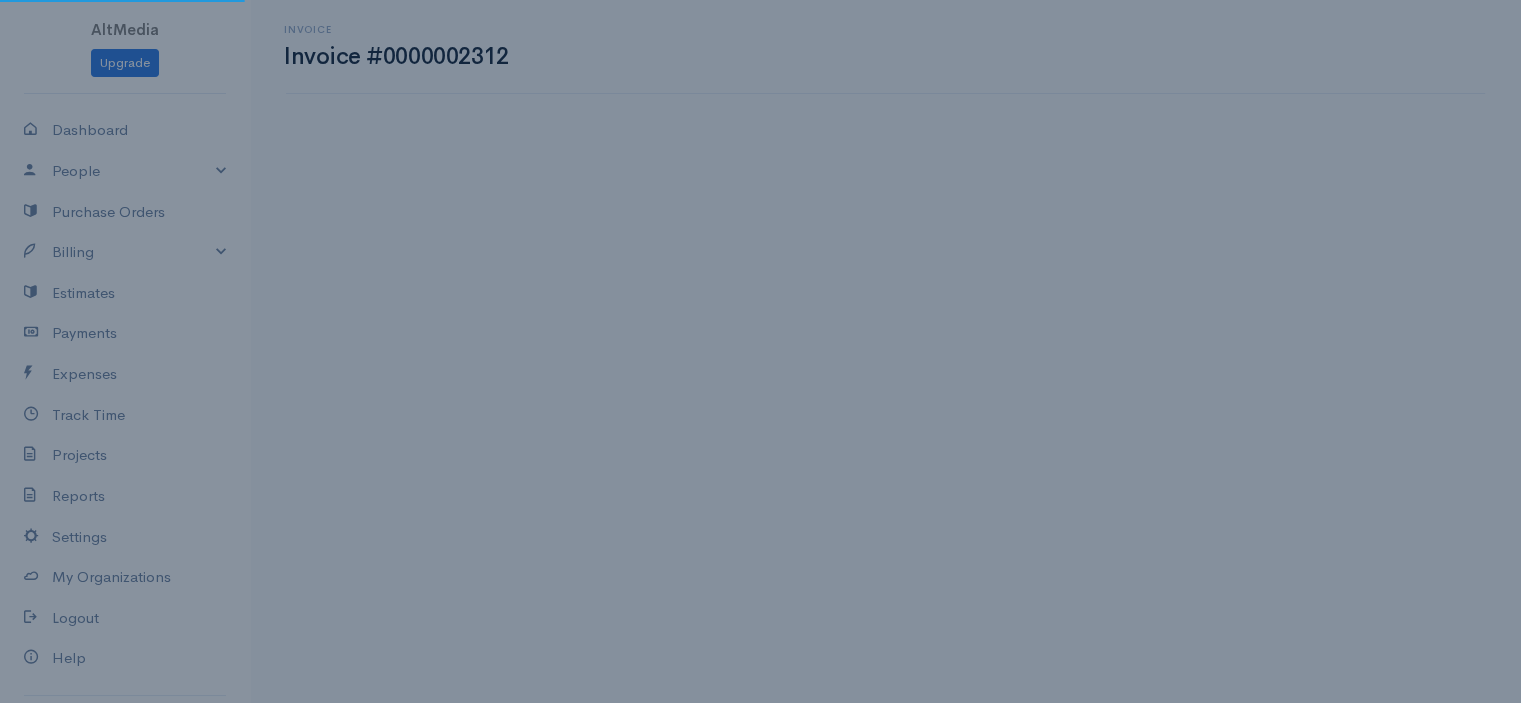 scroll, scrollTop: 0, scrollLeft: 0, axis: both 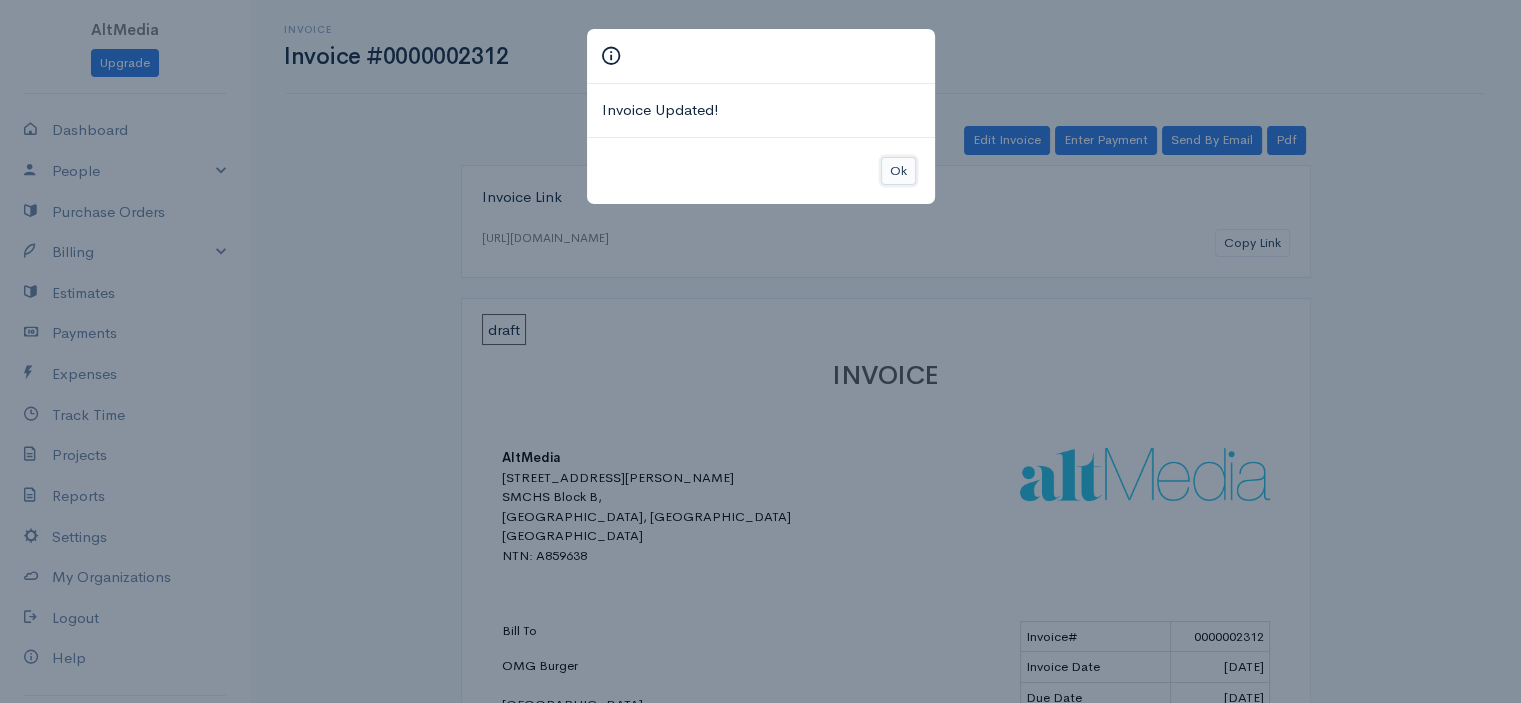 click on "Ok" at bounding box center (898, 171) 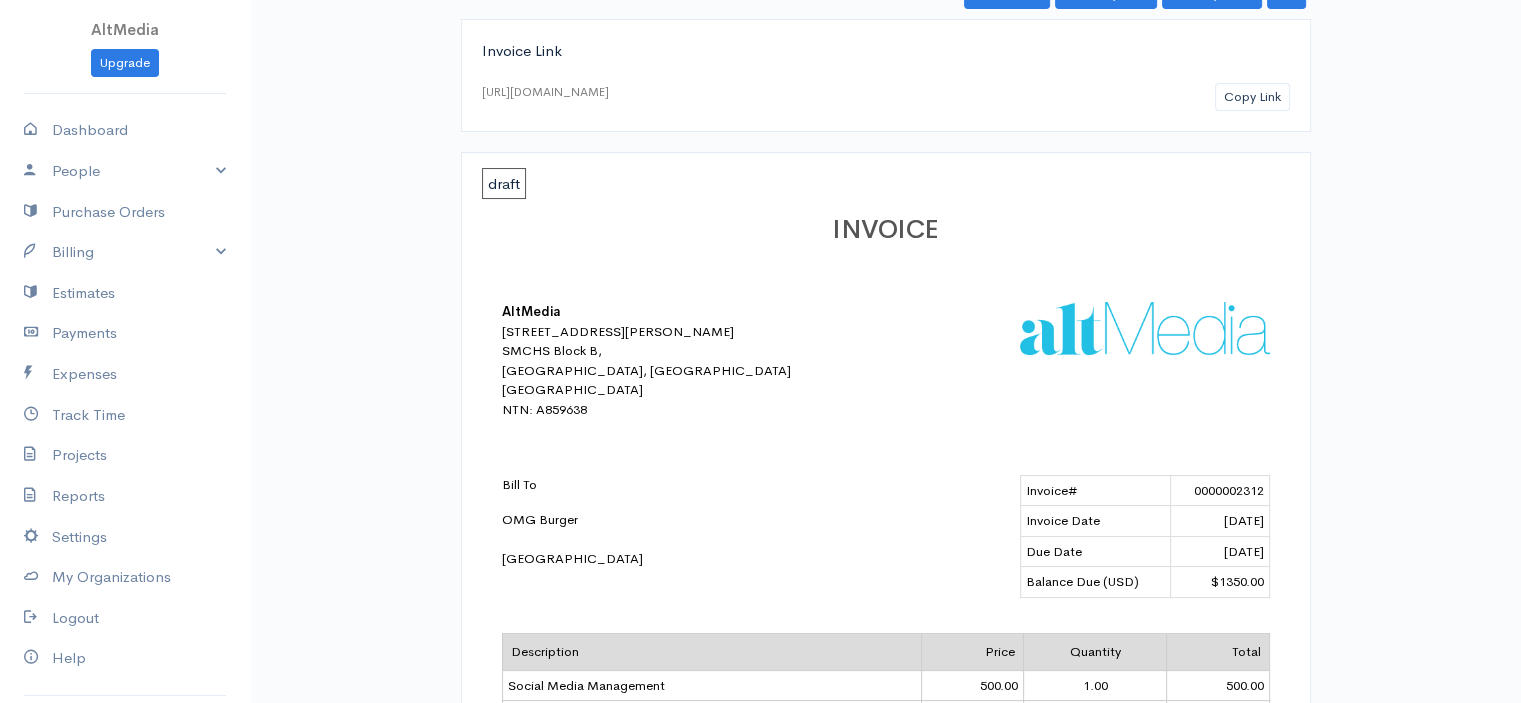 scroll, scrollTop: 0, scrollLeft: 0, axis: both 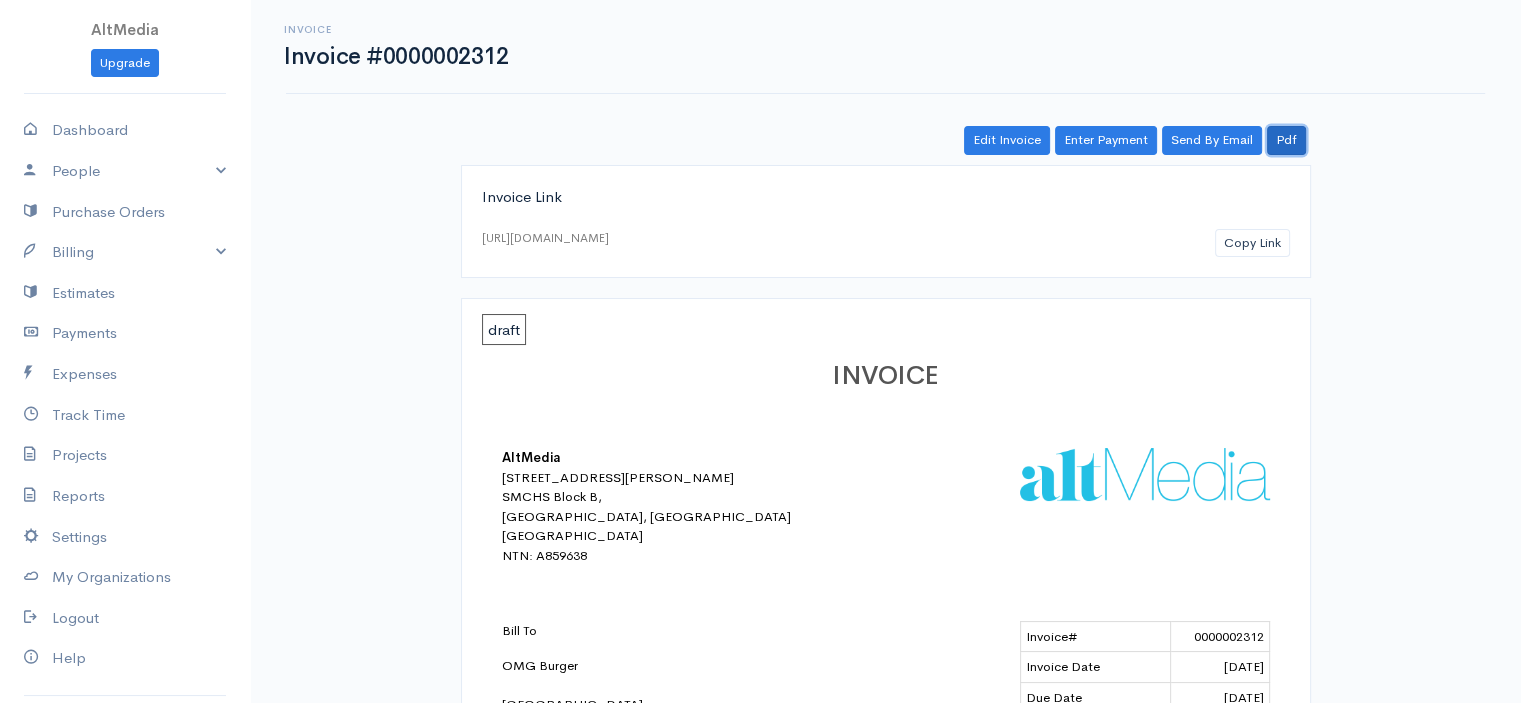 click on "Pdf" at bounding box center (1286, 140) 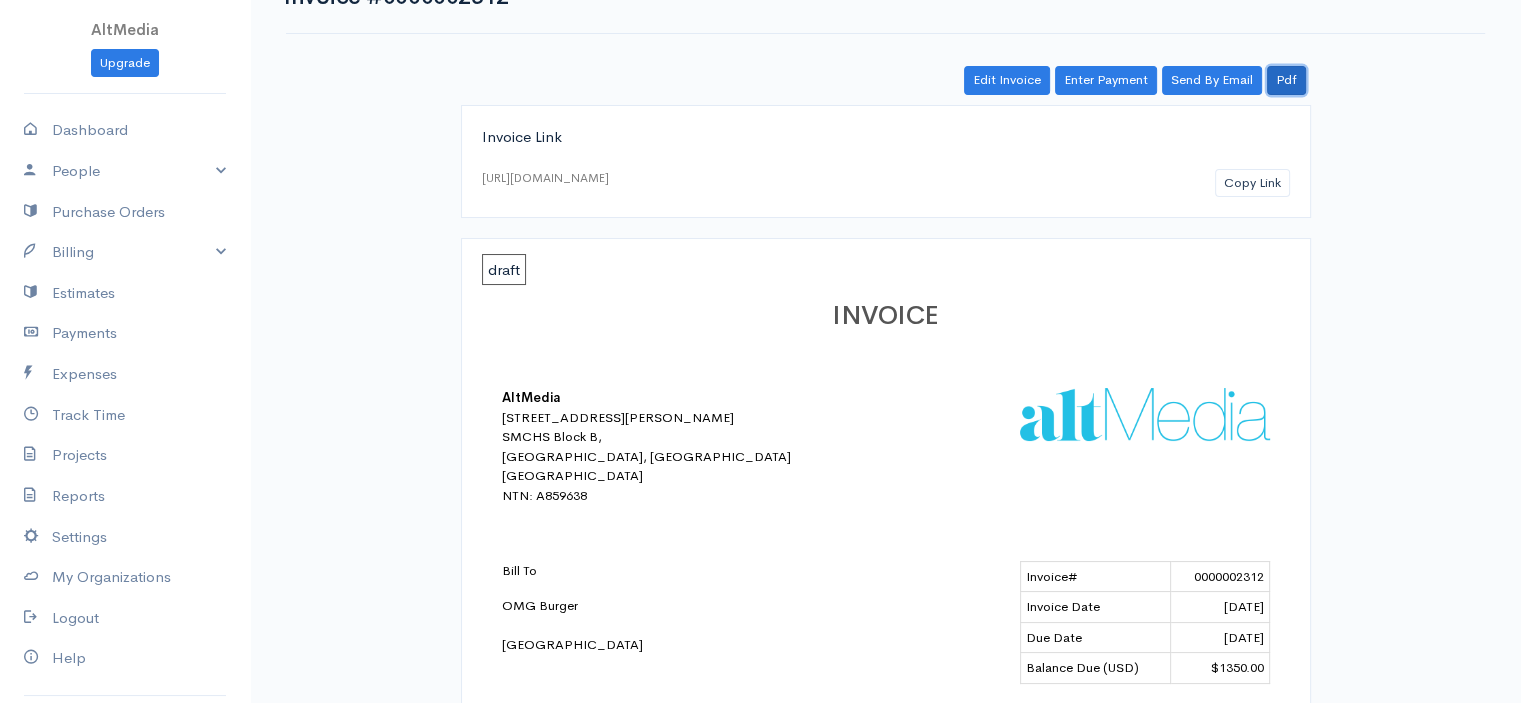 scroll, scrollTop: 0, scrollLeft: 0, axis: both 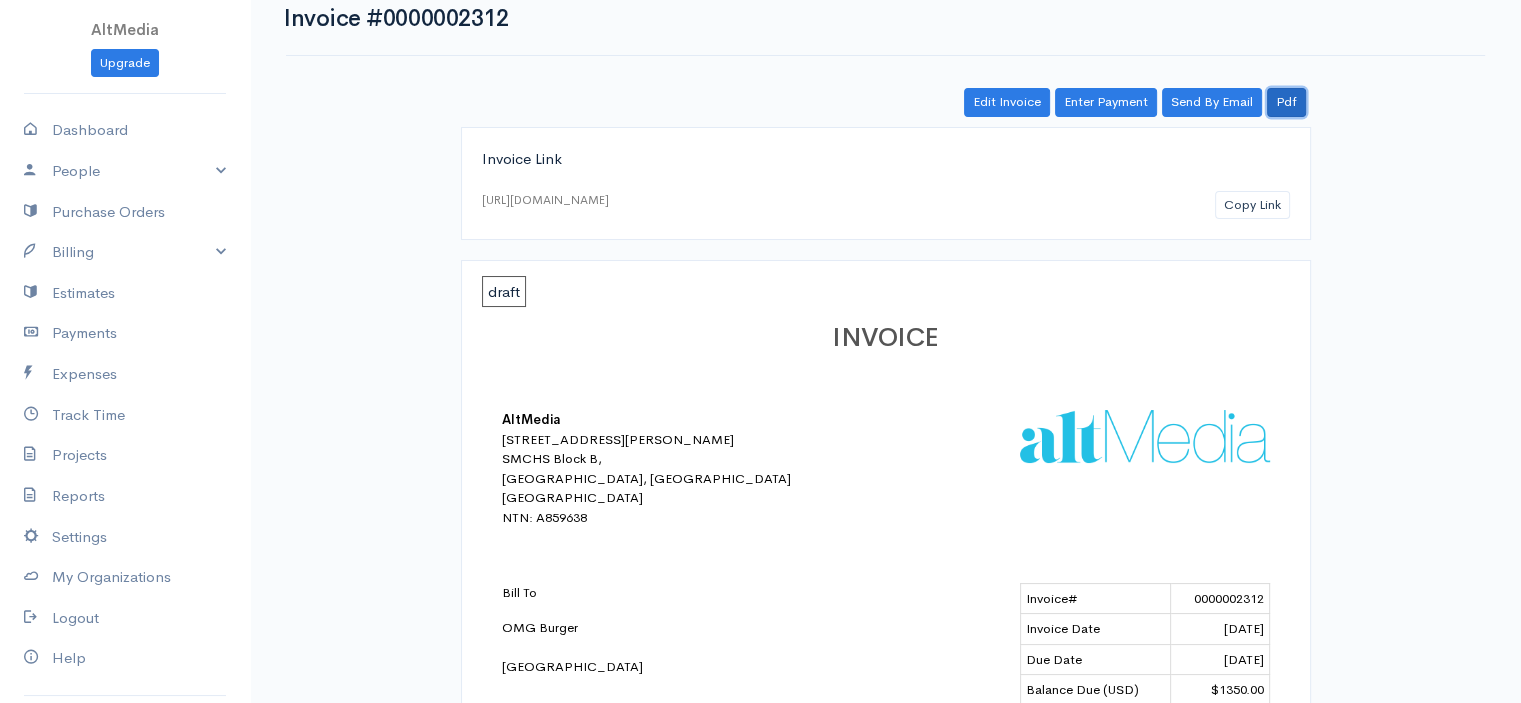 click on "Pdf" at bounding box center [1286, 102] 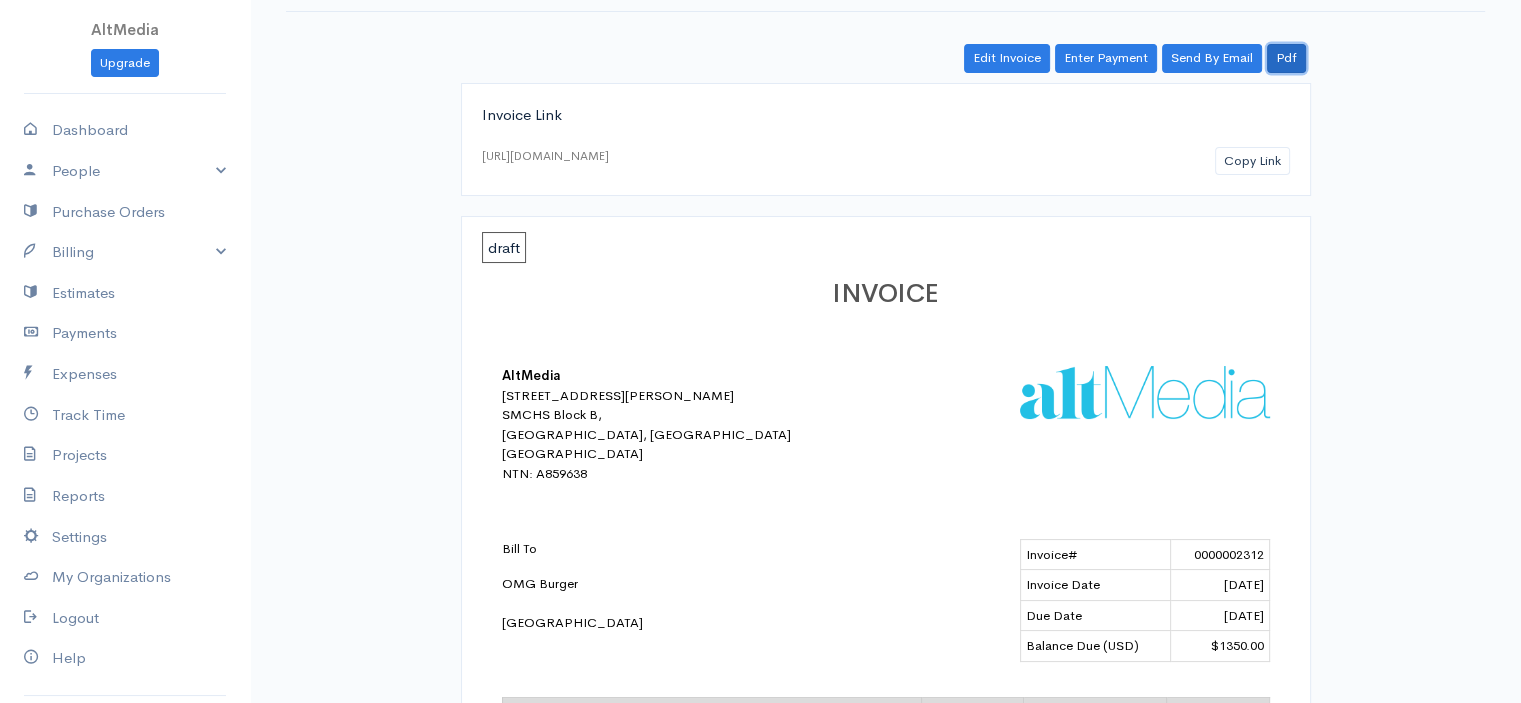 scroll, scrollTop: 0, scrollLeft: 0, axis: both 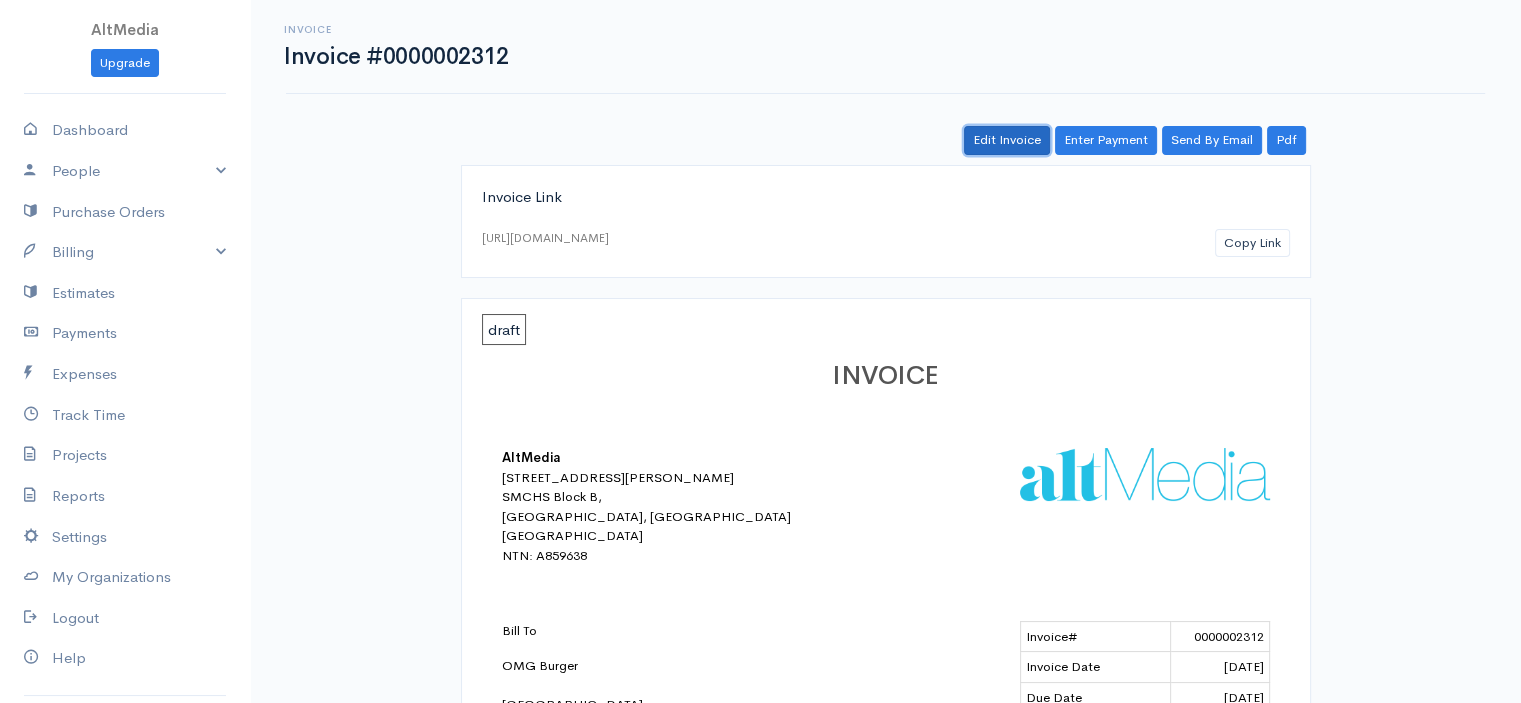 click on "Edit Invoice" at bounding box center (1007, 140) 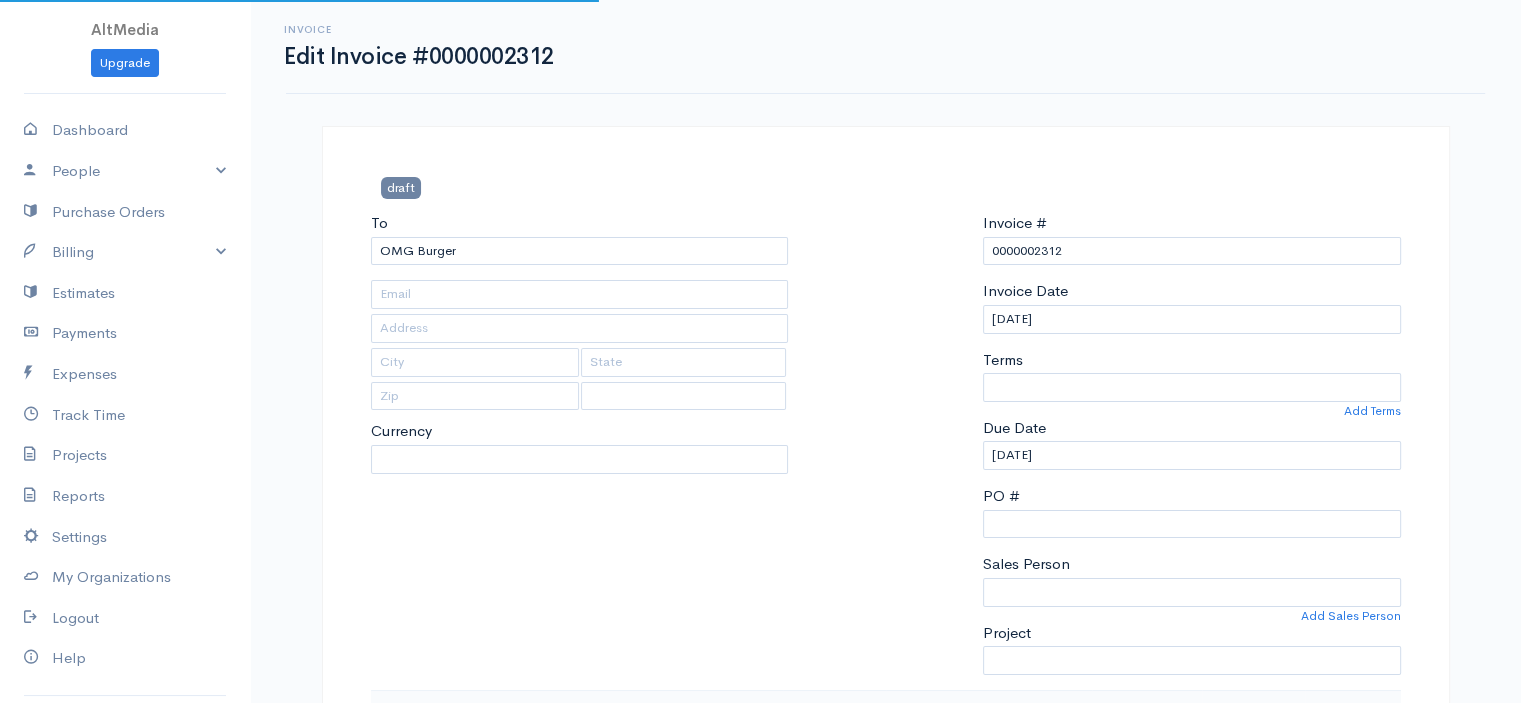 select 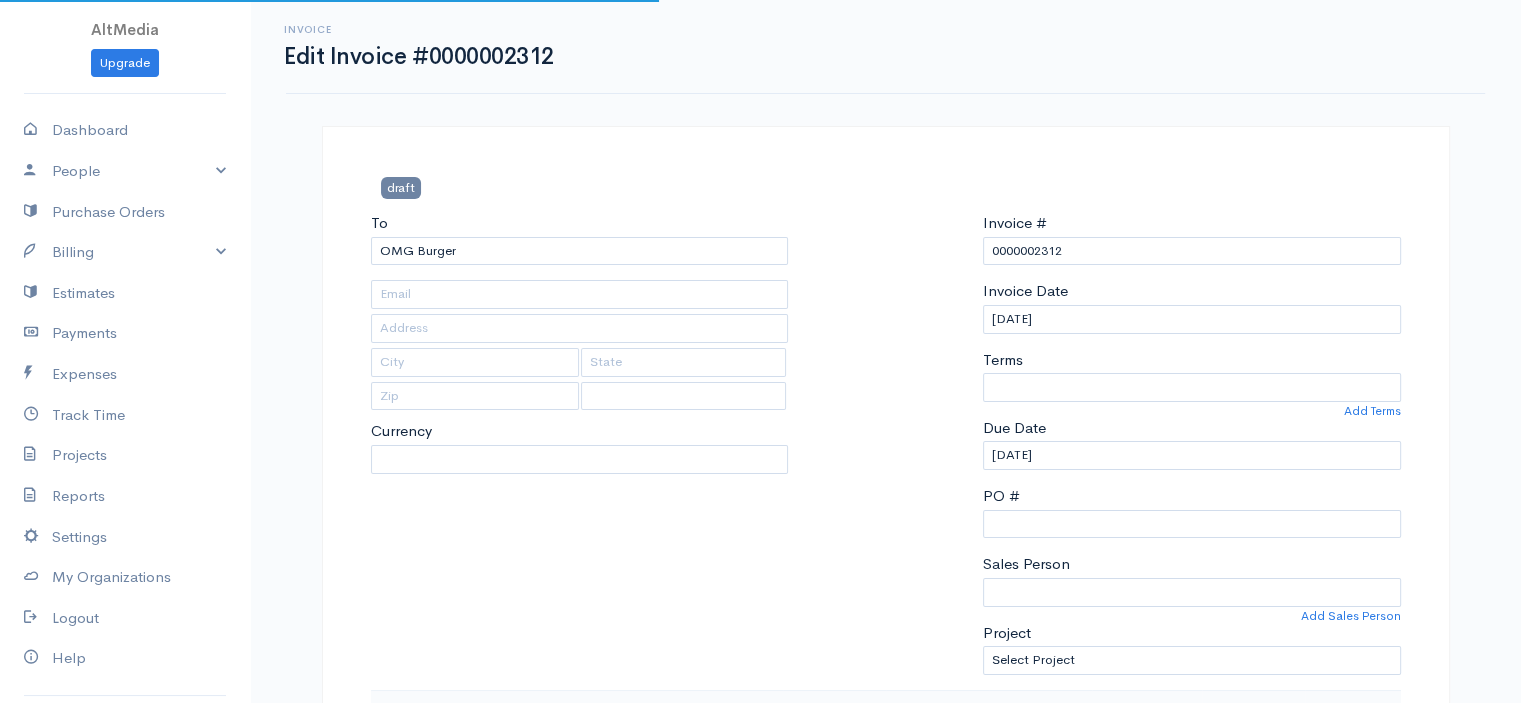 select on "[GEOGRAPHIC_DATA]" 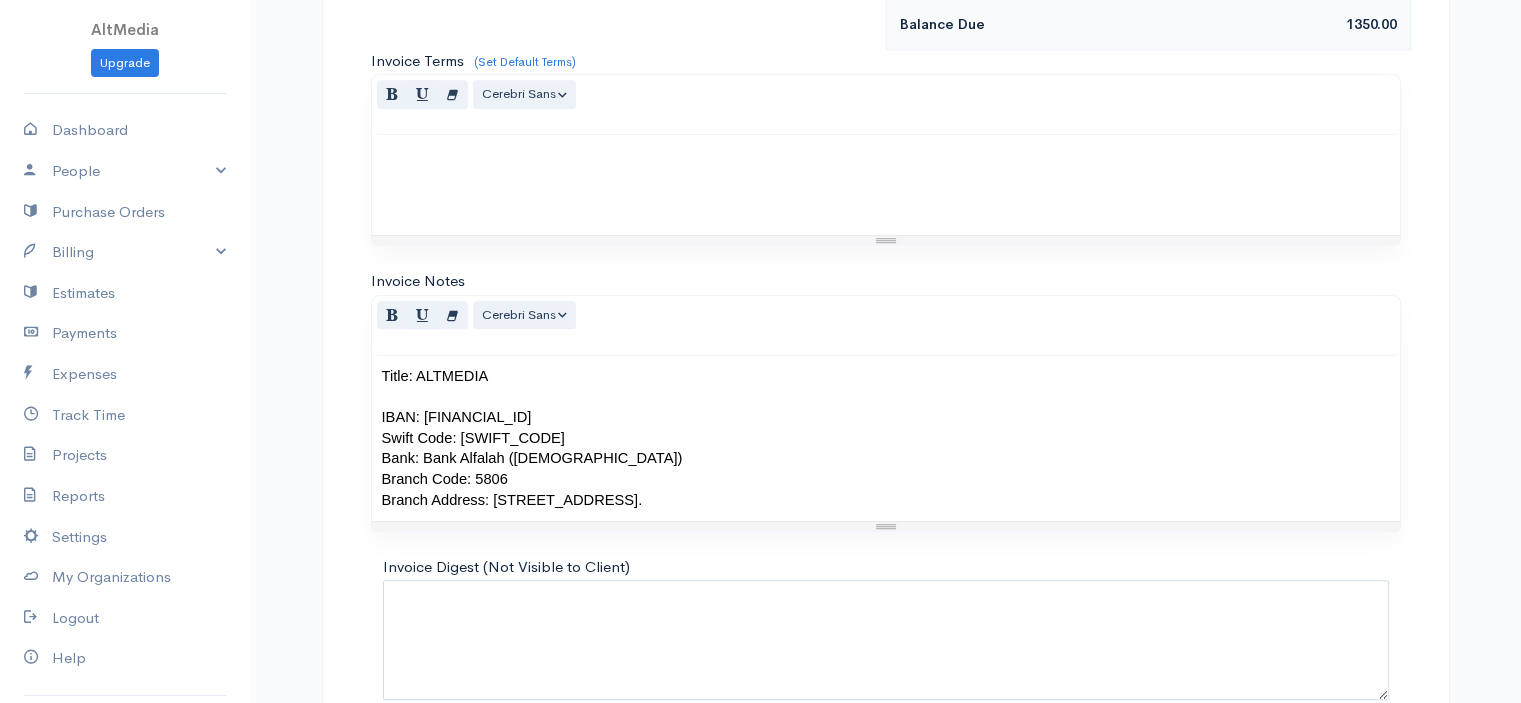 scroll, scrollTop: 1278, scrollLeft: 0, axis: vertical 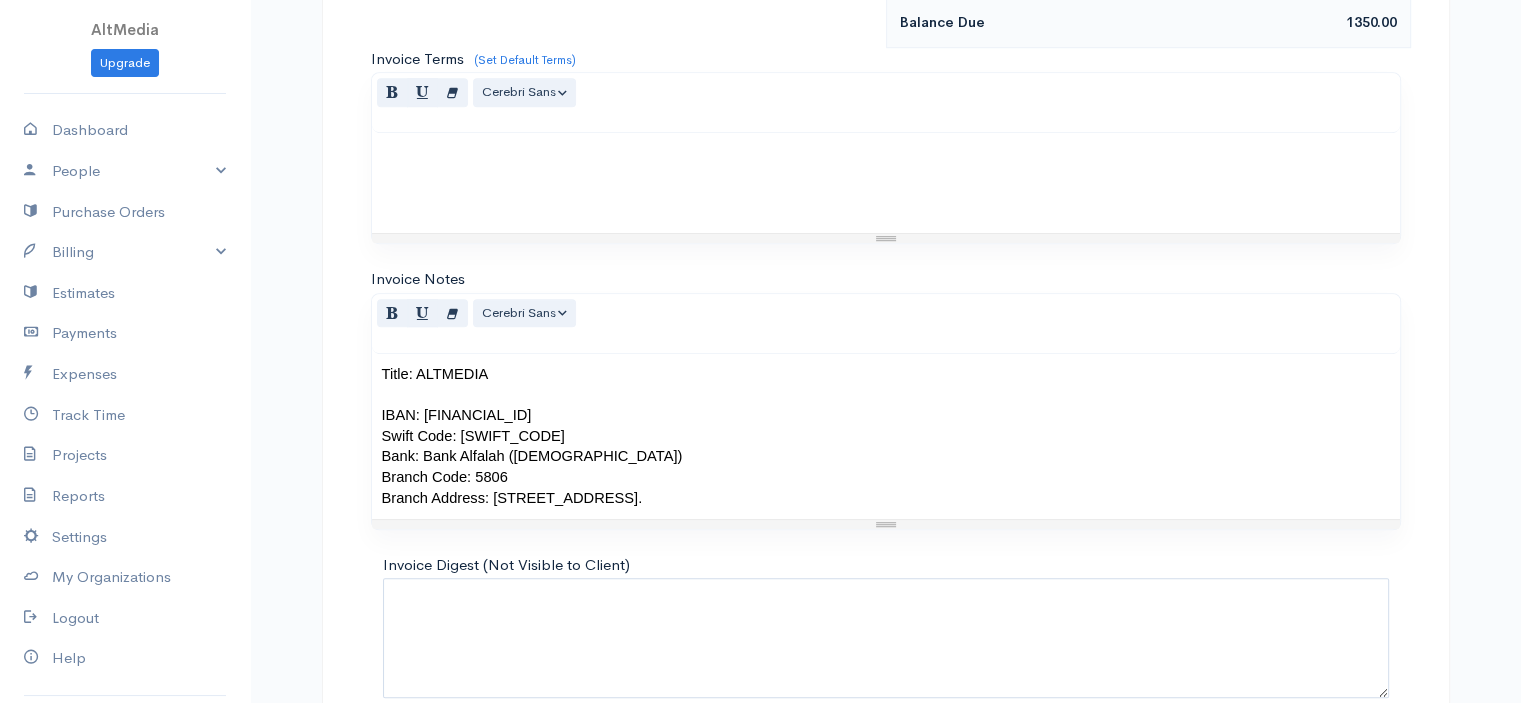 click on "Title: ALTMEDIA
IBAN: [FINANCIAL_ID]
Swift Code: [SWIFT_CODE]
Bank: Bank Alfalah ([DEMOGRAPHIC_DATA])
Branch Code: 5806
Branch Address: [STREET_ADDRESS]." at bounding box center [886, 436] 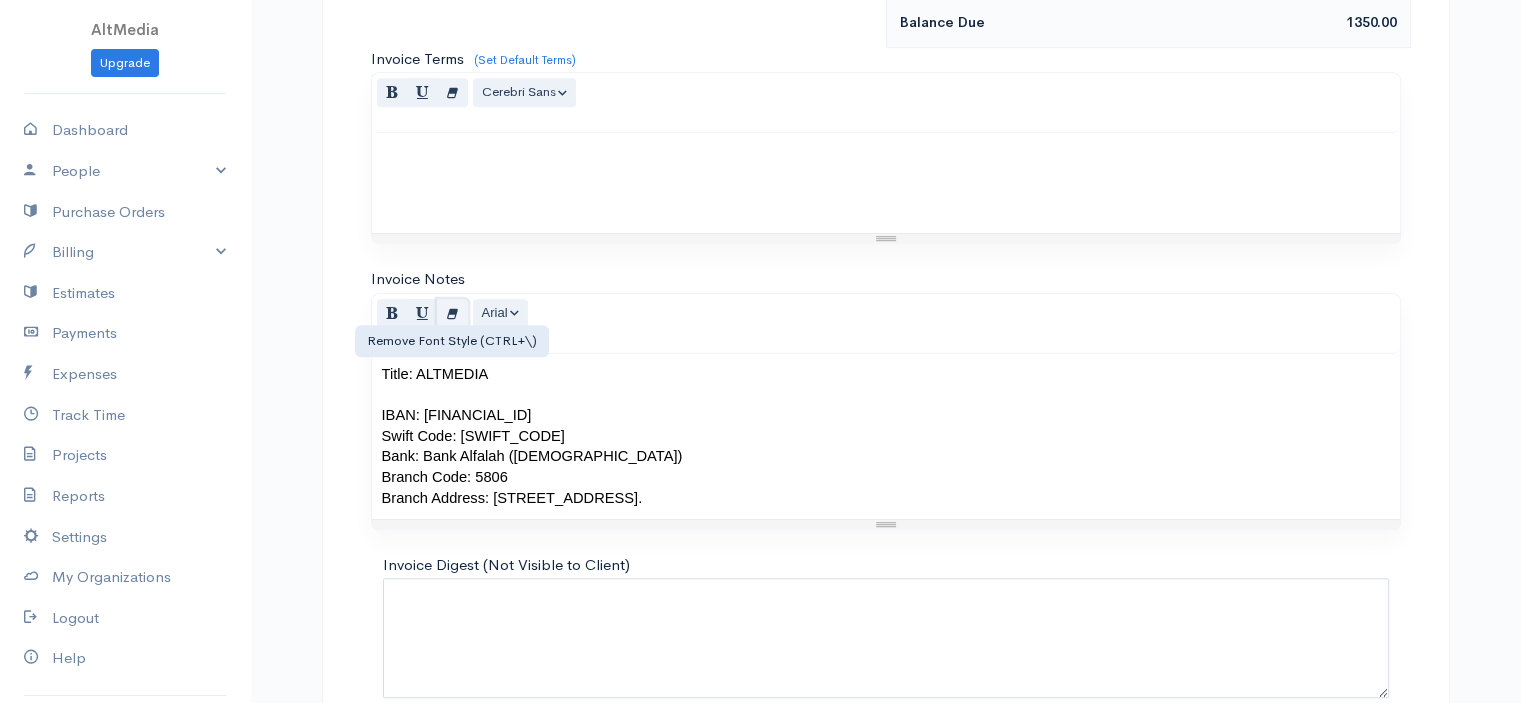 click 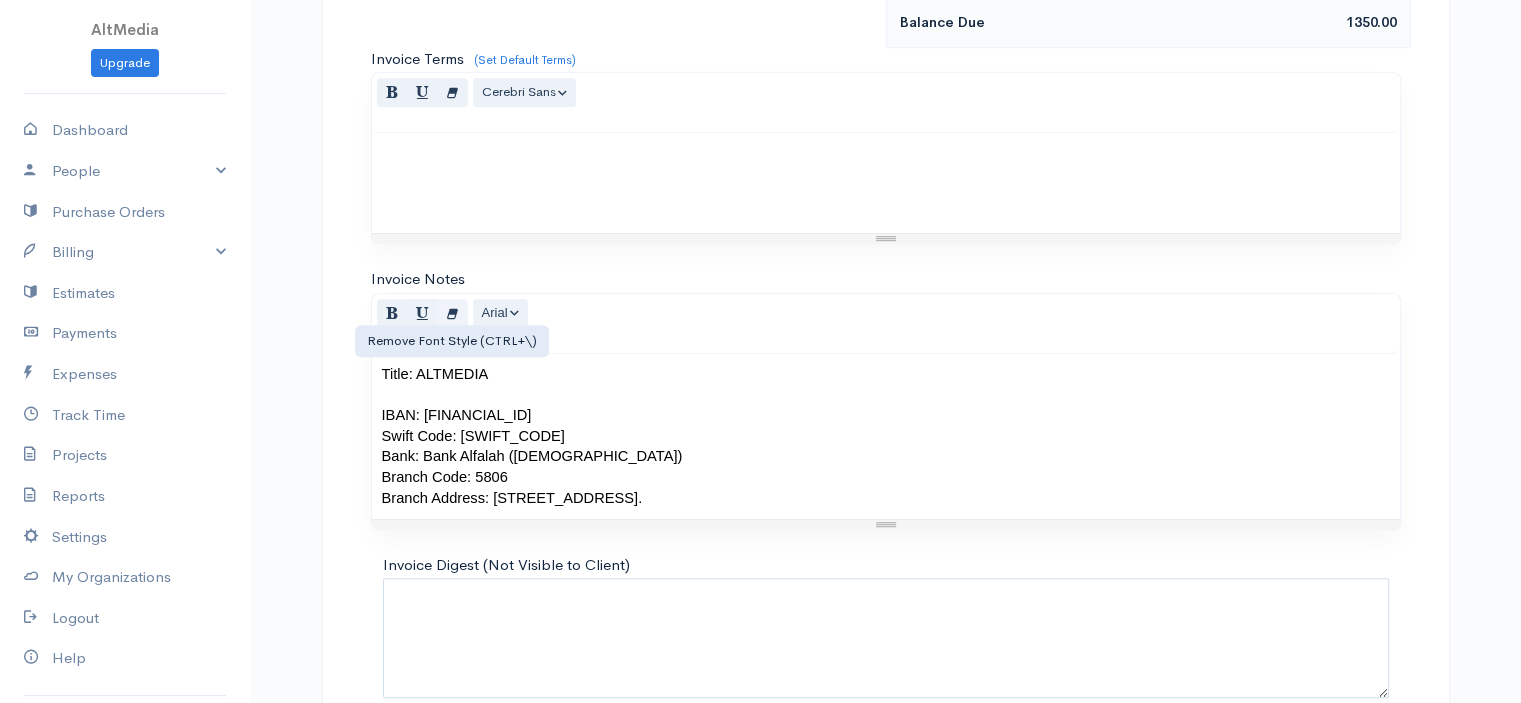 type 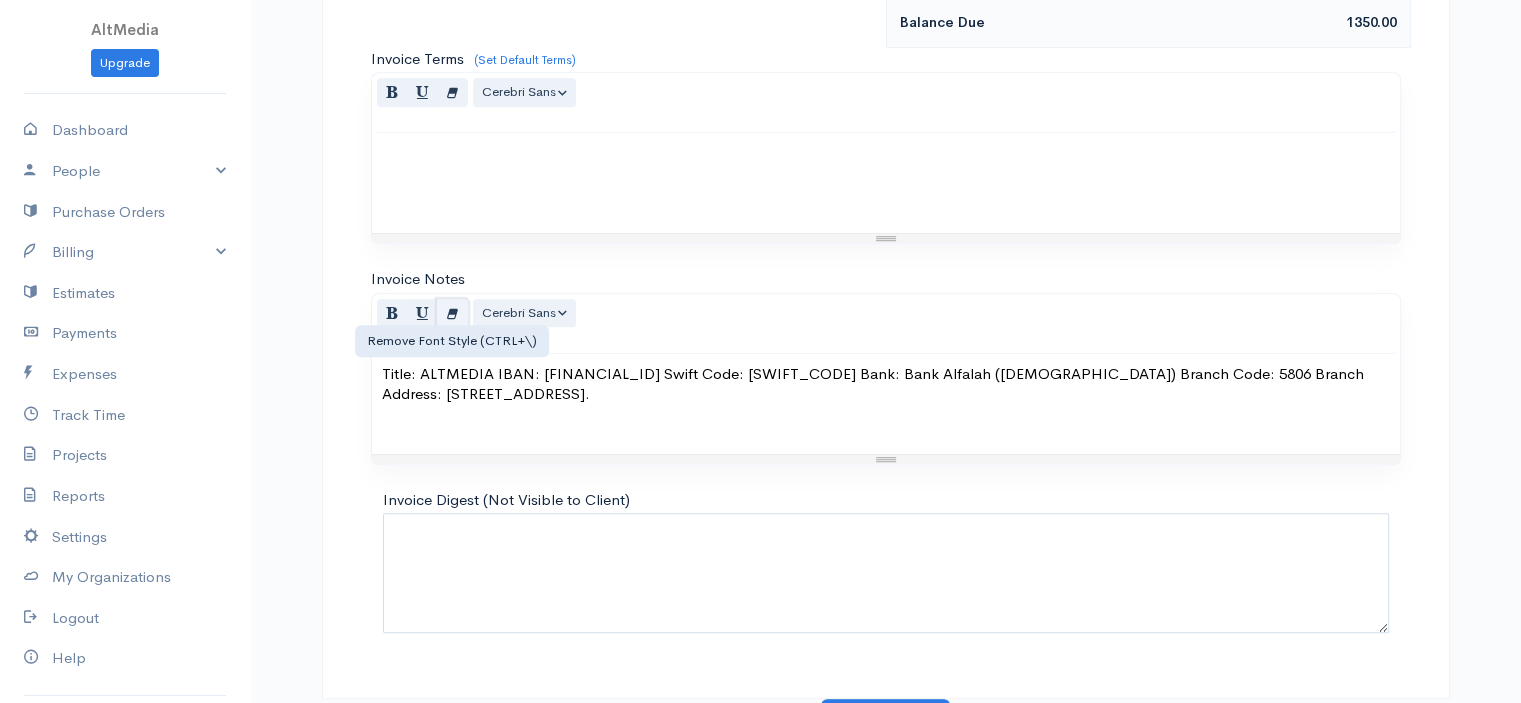 click 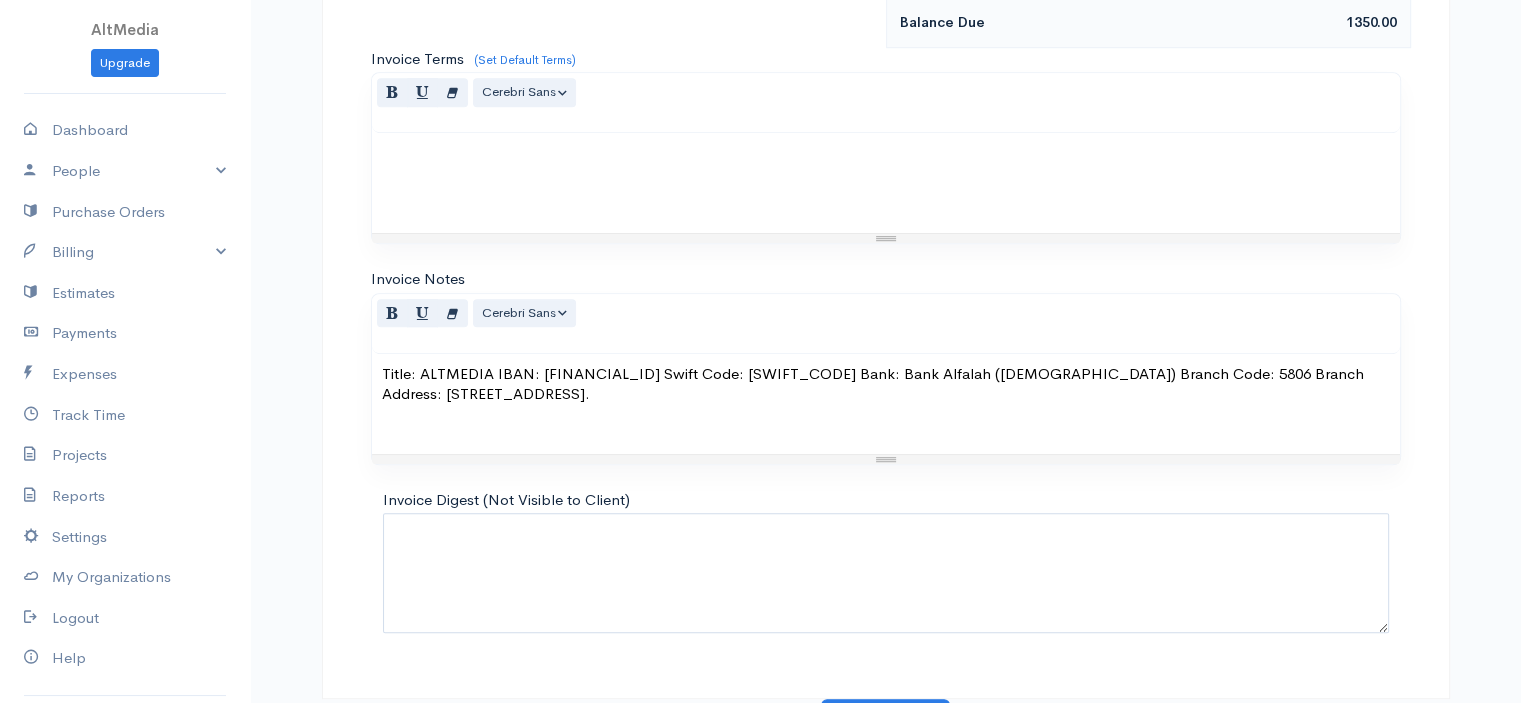 click on "Title: ALTMEDIA
IBAN: [FINANCIAL_ID]
Swift Code: [SWIFT_CODE]
Bank: Bank Alfalah ([DEMOGRAPHIC_DATA])
Branch Code: 5806
Branch Address: [STREET_ADDRESS]." at bounding box center [886, 384] 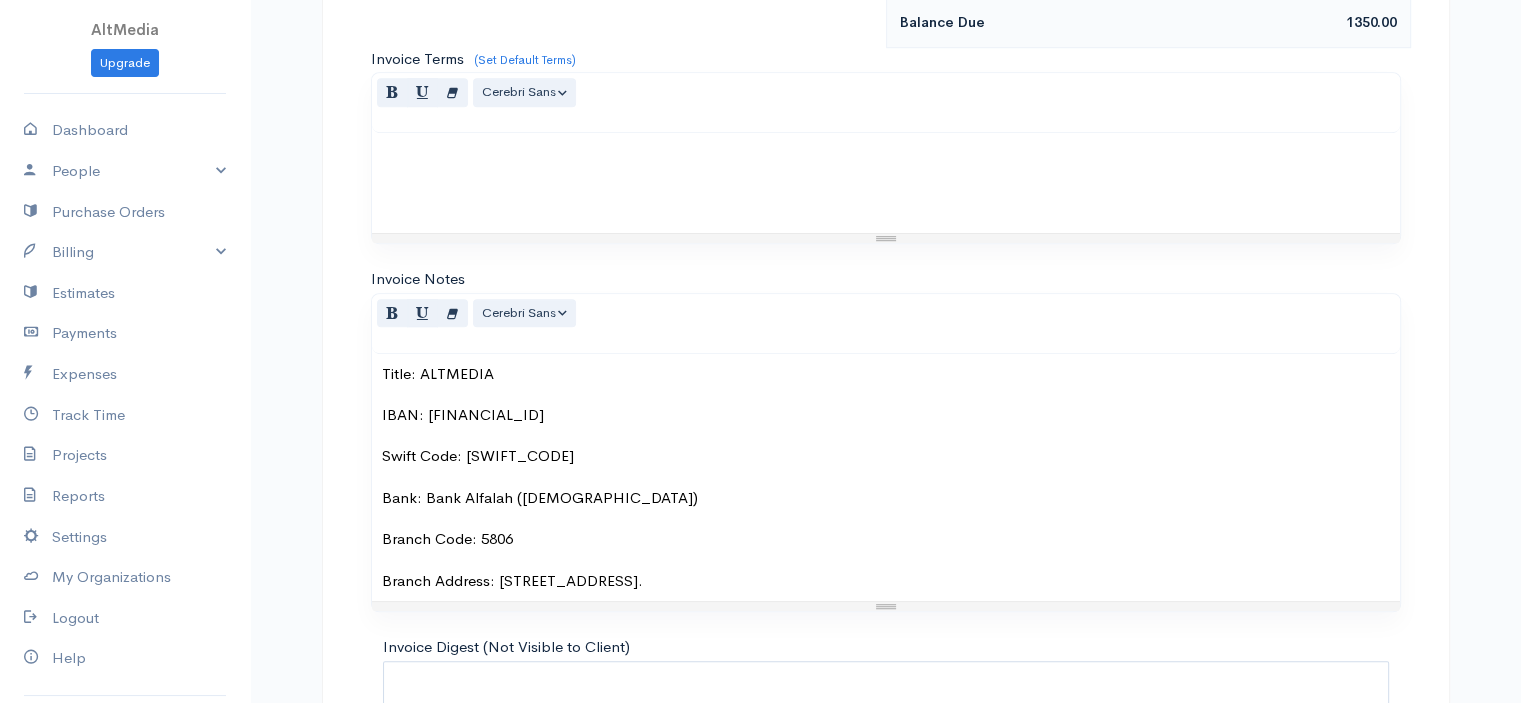 scroll, scrollTop: 1452, scrollLeft: 0, axis: vertical 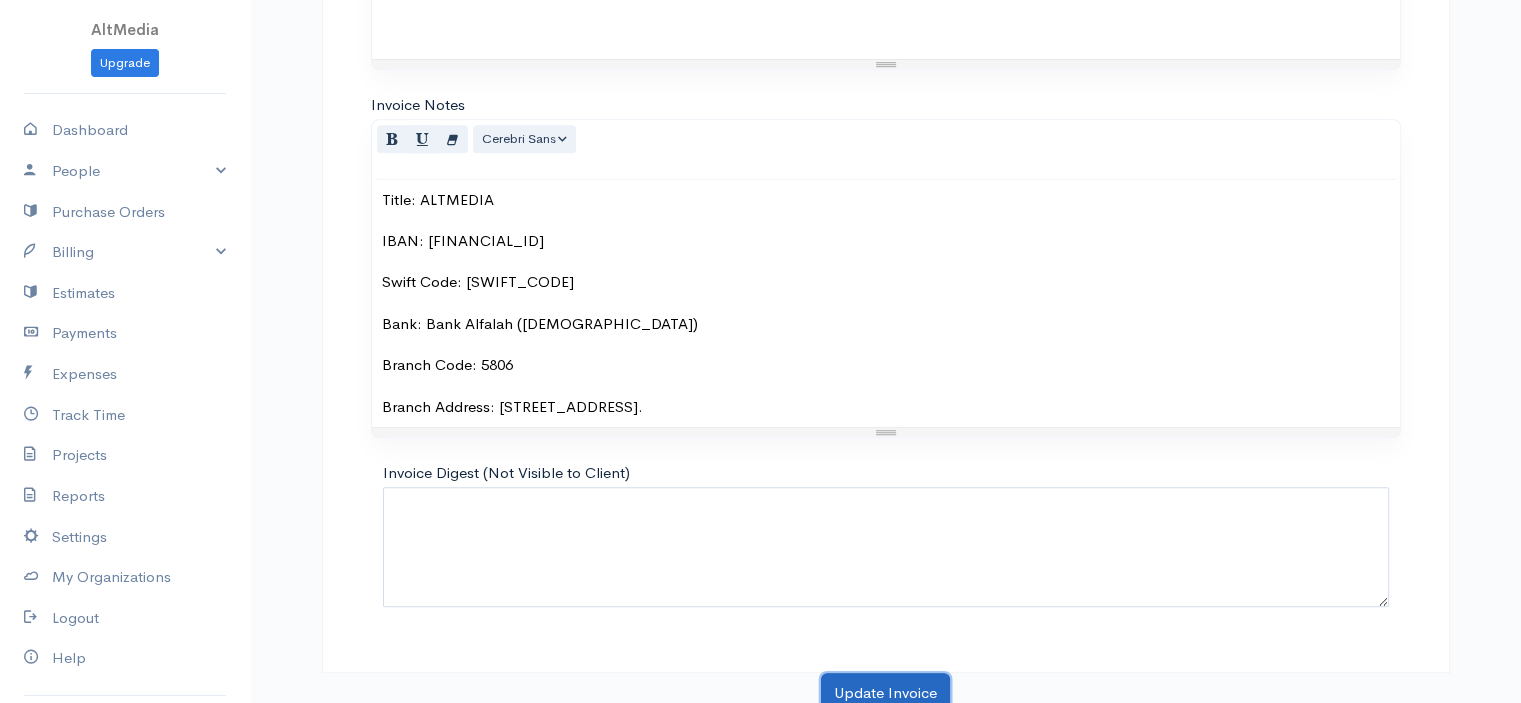 click on "Update Invoice" at bounding box center (885, 693) 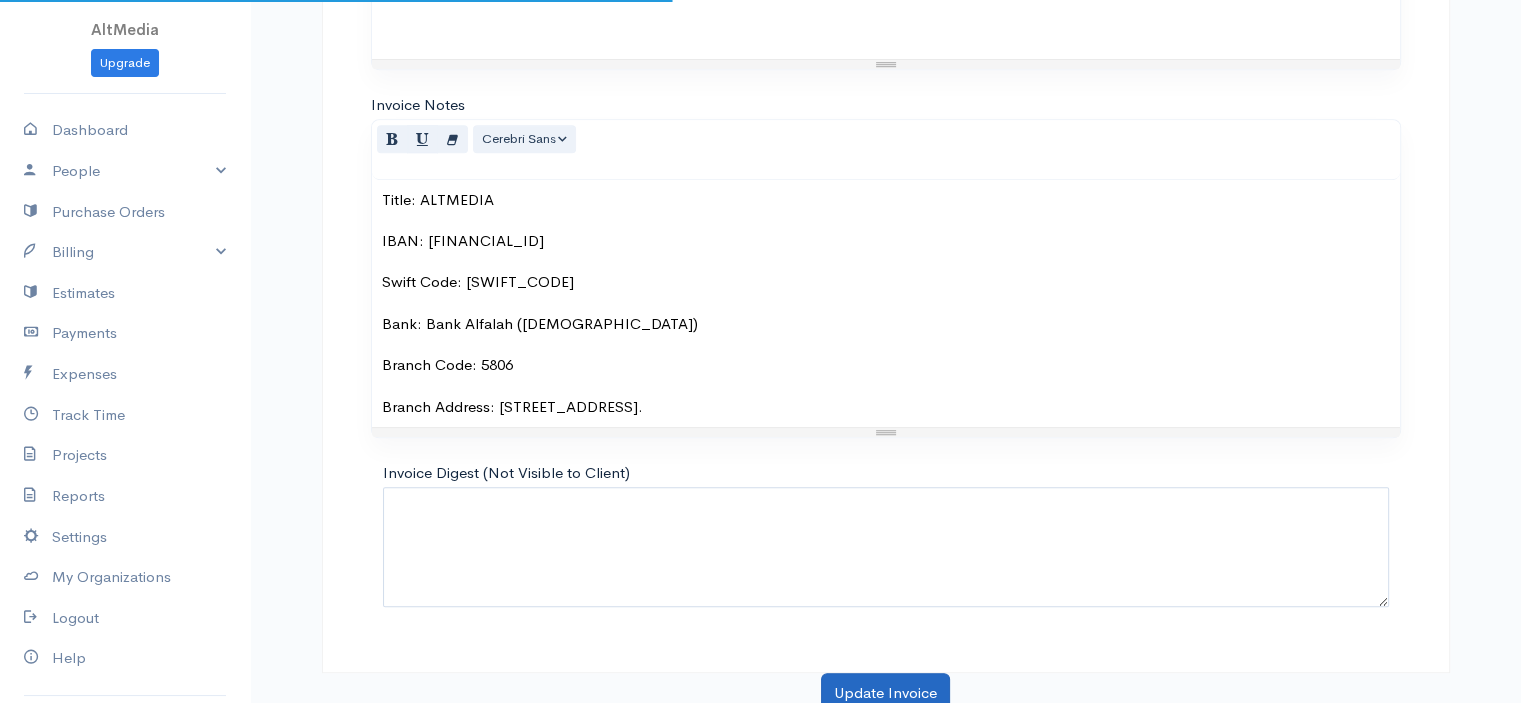 scroll, scrollTop: 0, scrollLeft: 0, axis: both 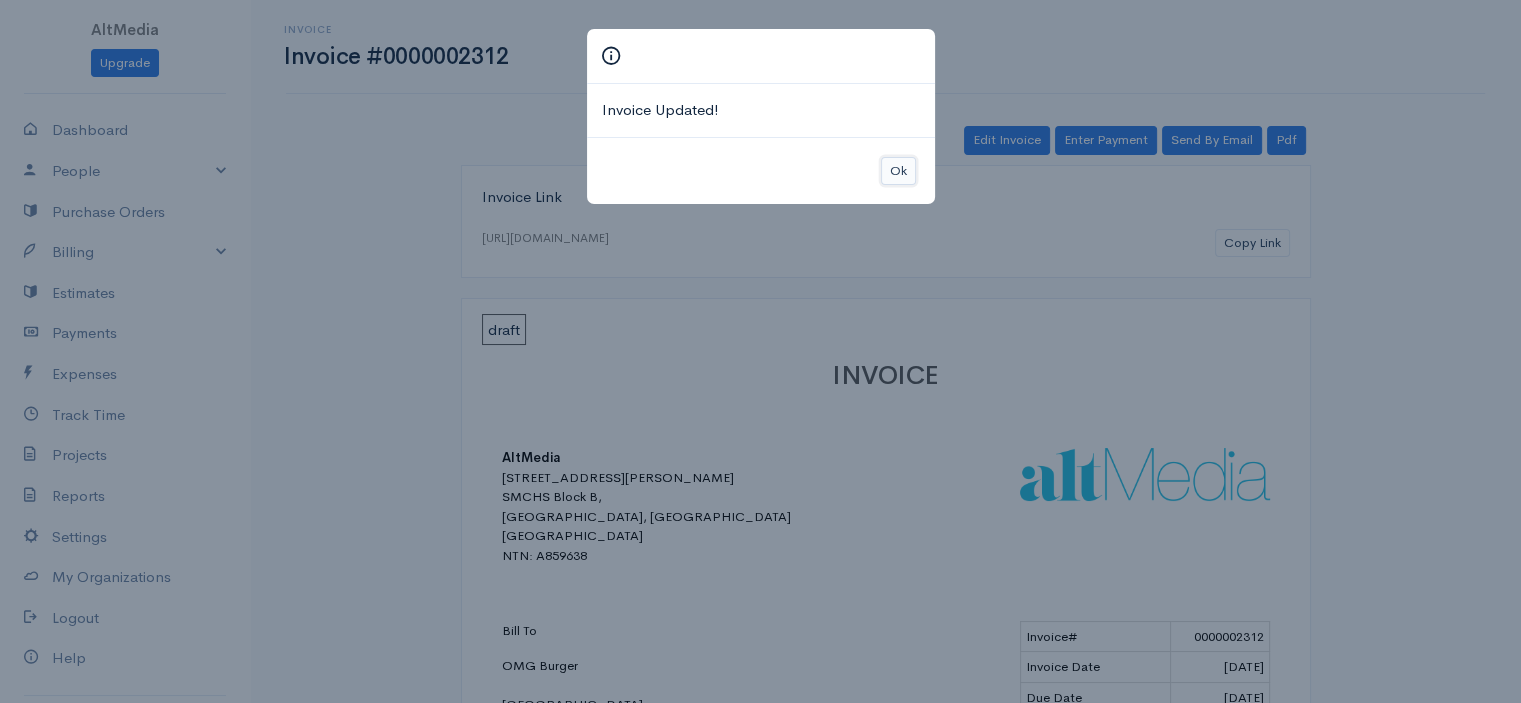click on "Ok" at bounding box center (898, 171) 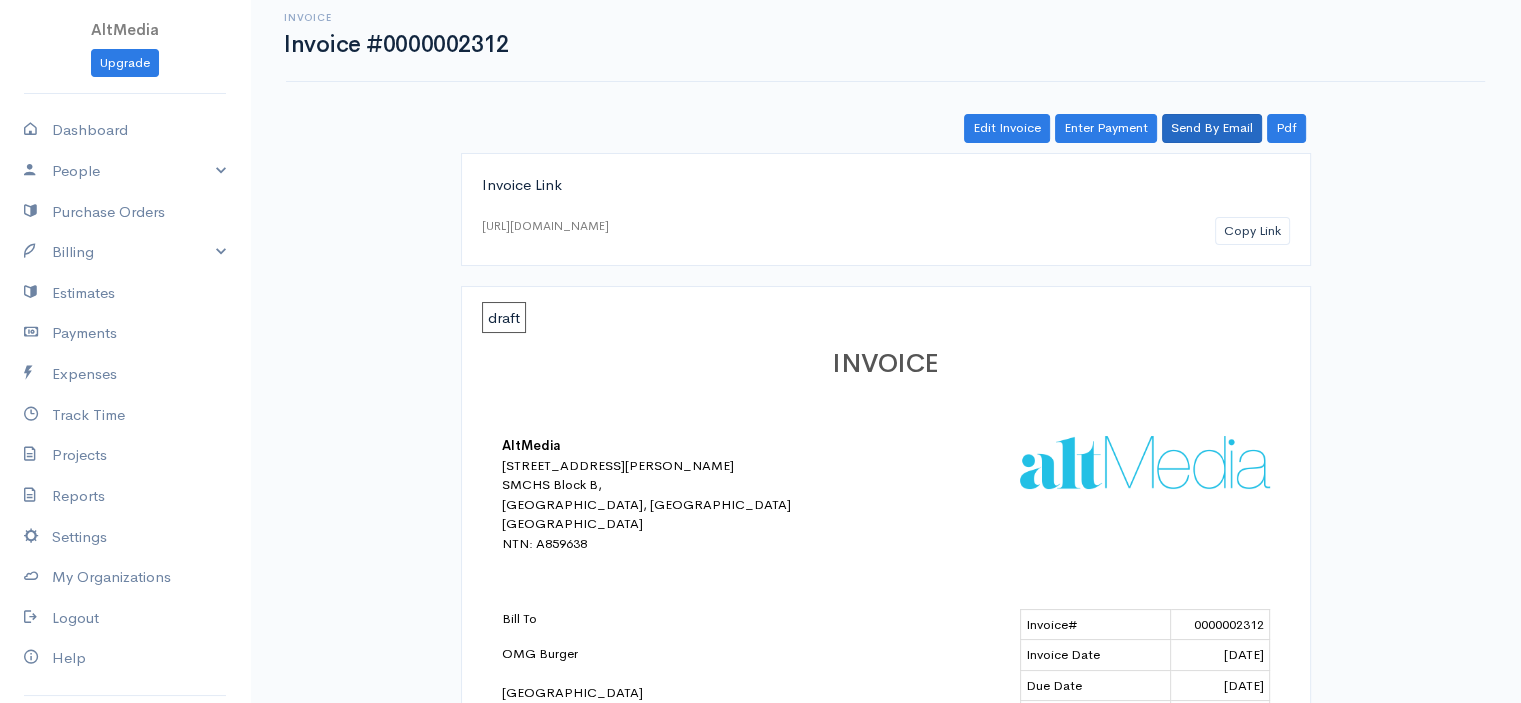 scroll, scrollTop: 6, scrollLeft: 0, axis: vertical 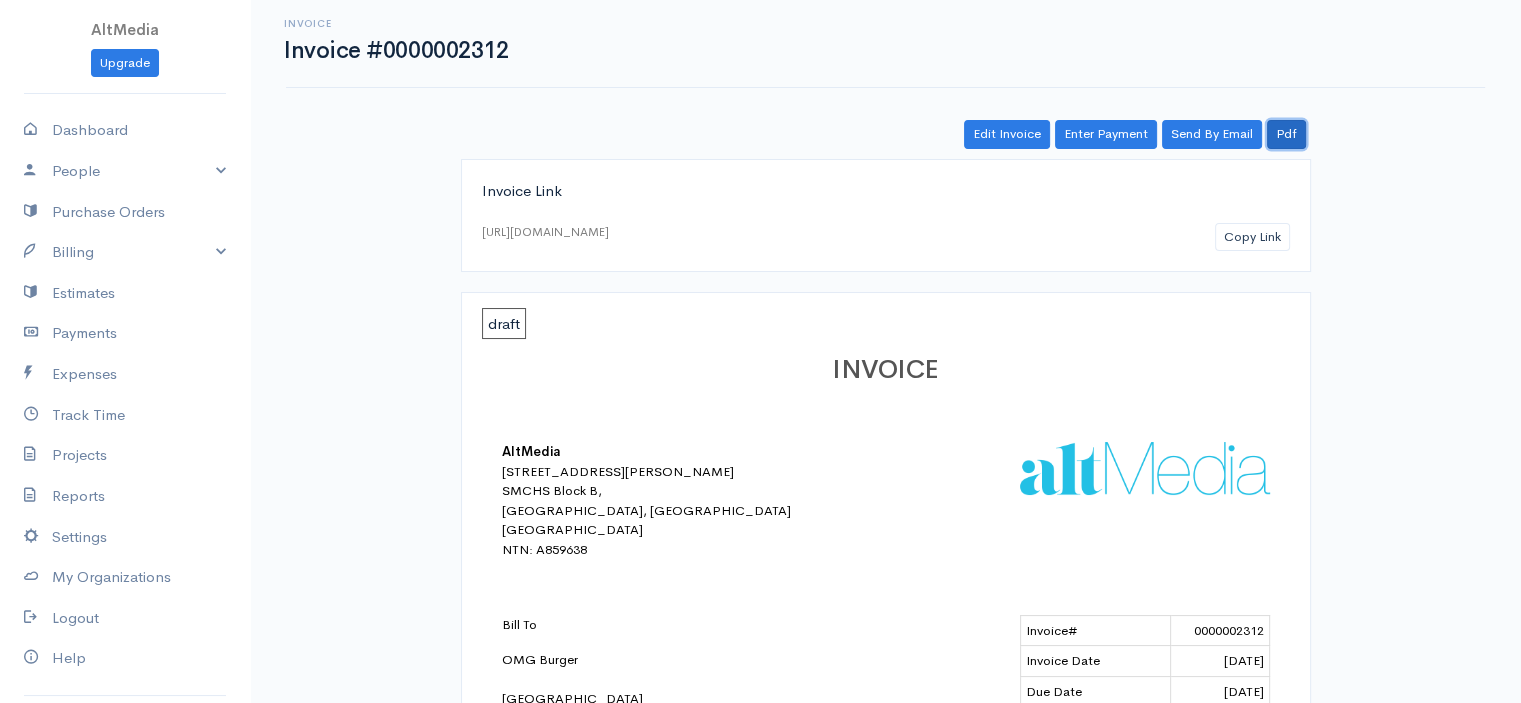 click on "Pdf" at bounding box center [1286, 134] 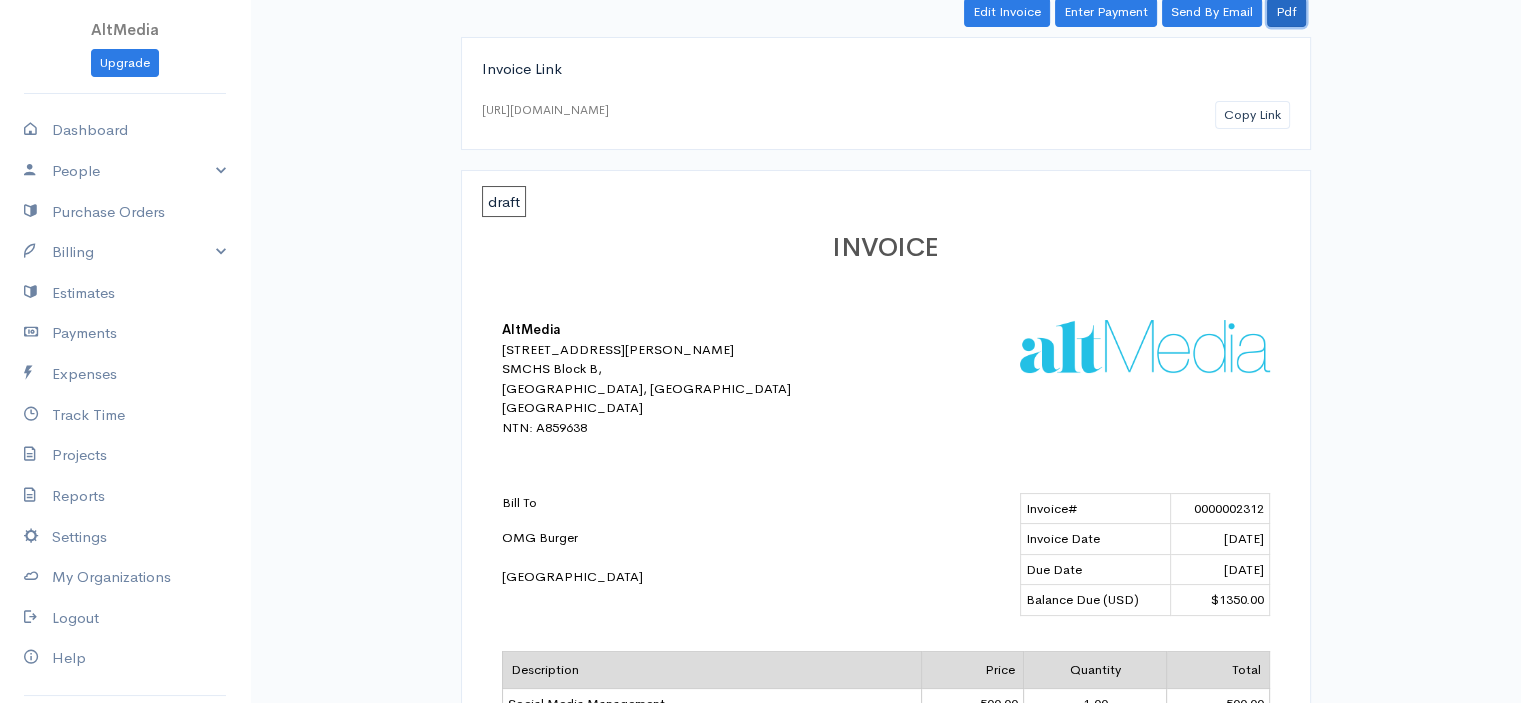 scroll, scrollTop: 130, scrollLeft: 0, axis: vertical 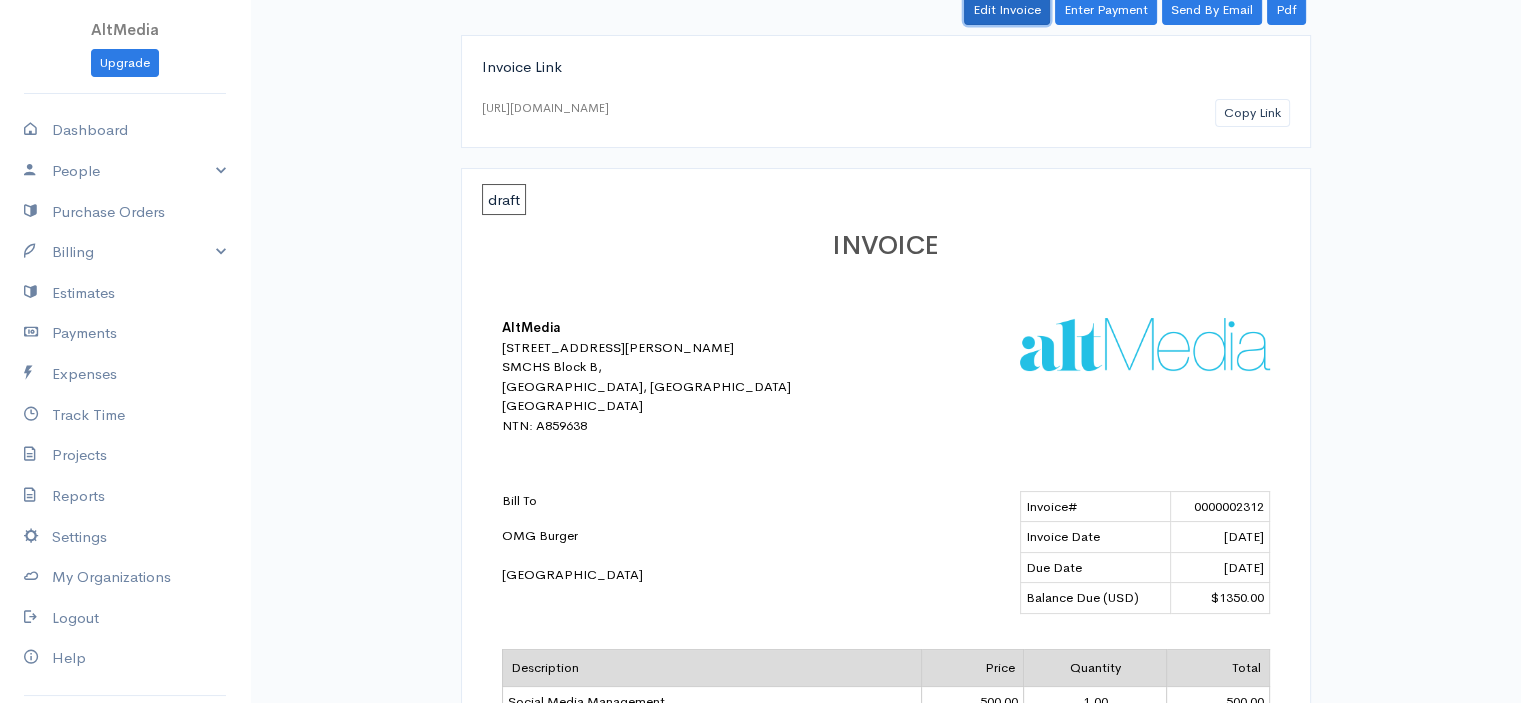 click on "Edit Invoice" at bounding box center [1007, 10] 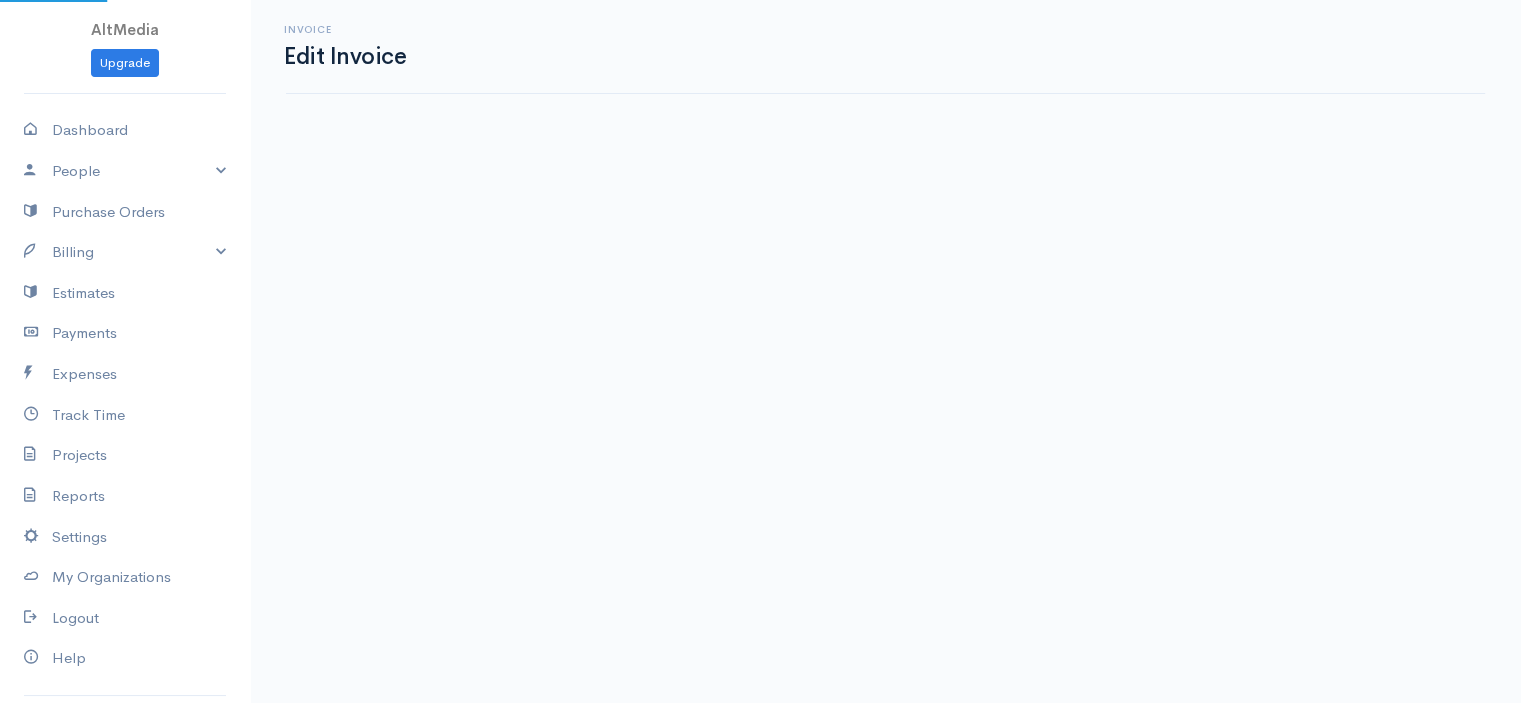 scroll, scrollTop: 0, scrollLeft: 0, axis: both 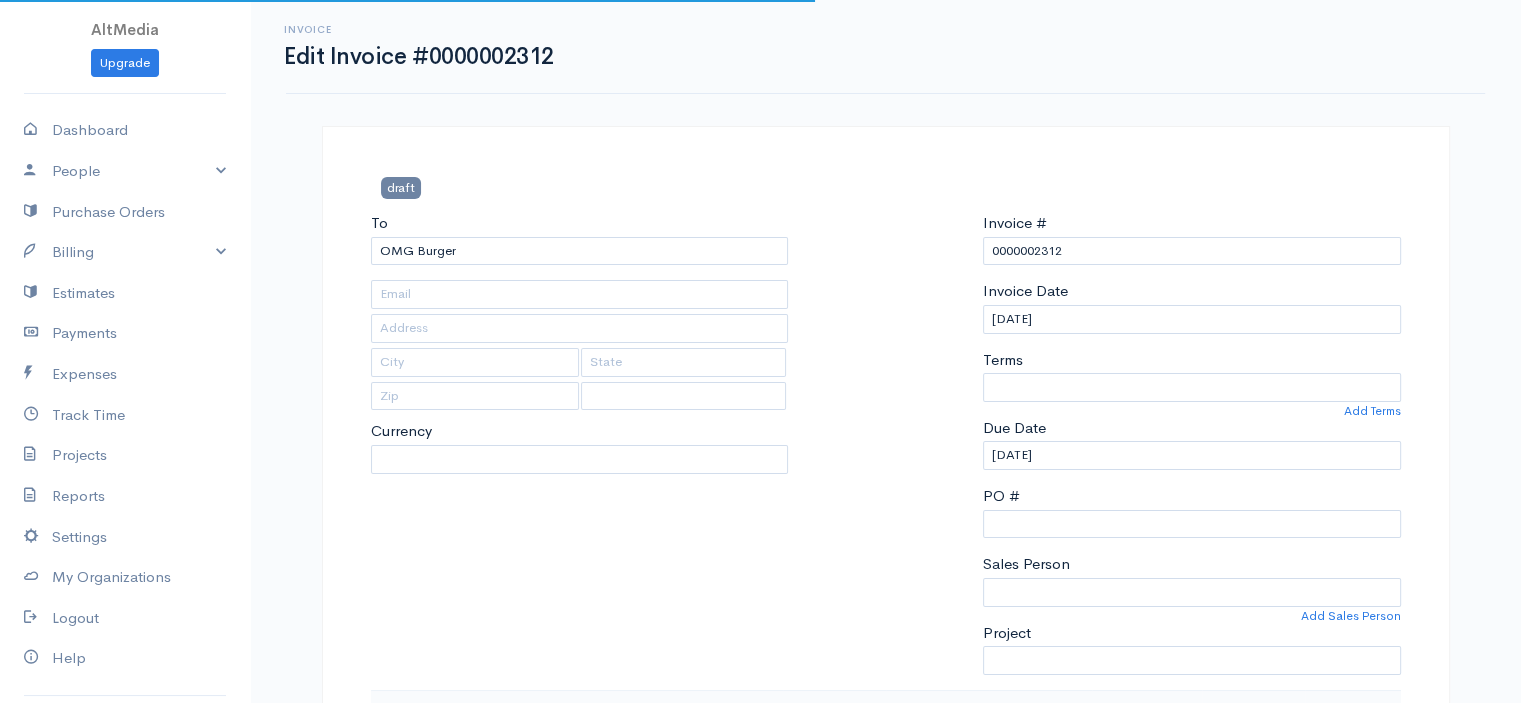 select 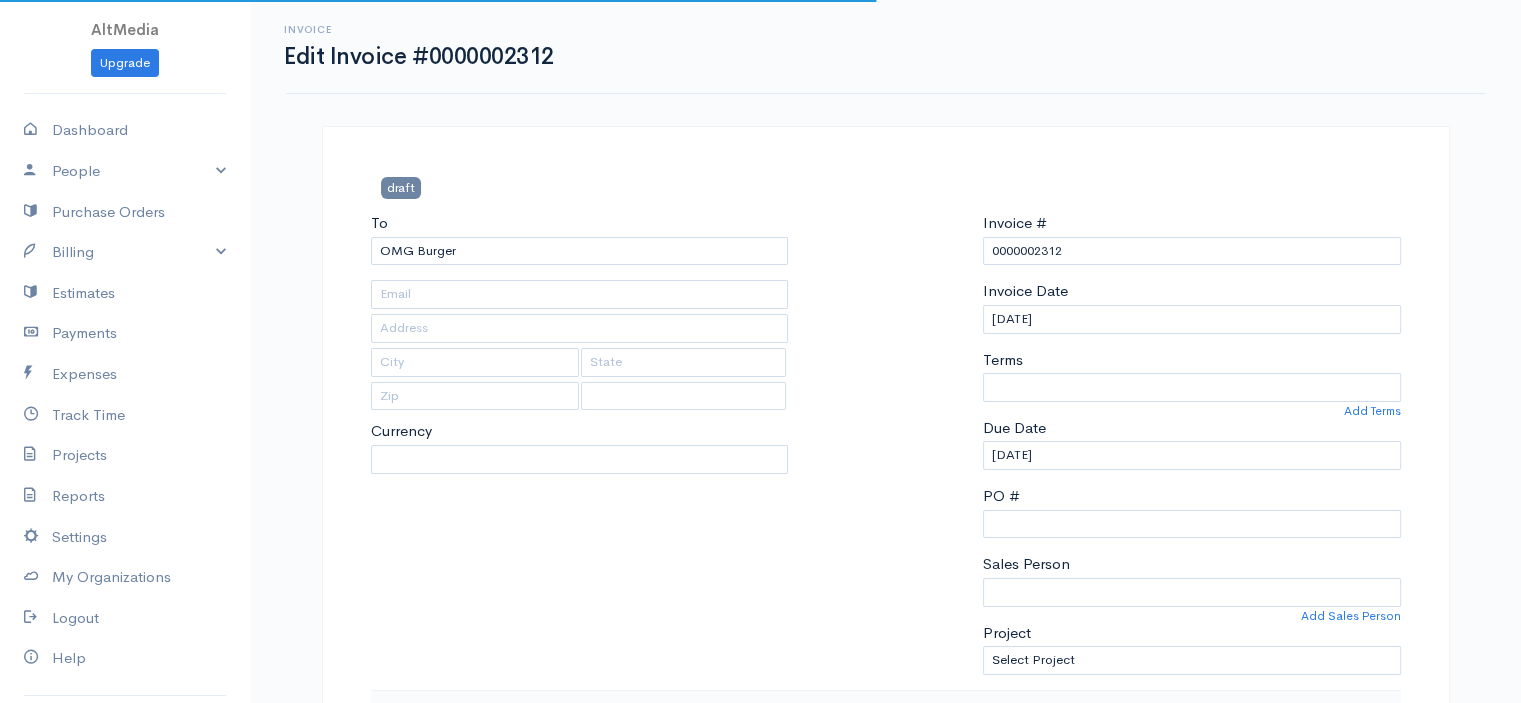 select on "[GEOGRAPHIC_DATA]" 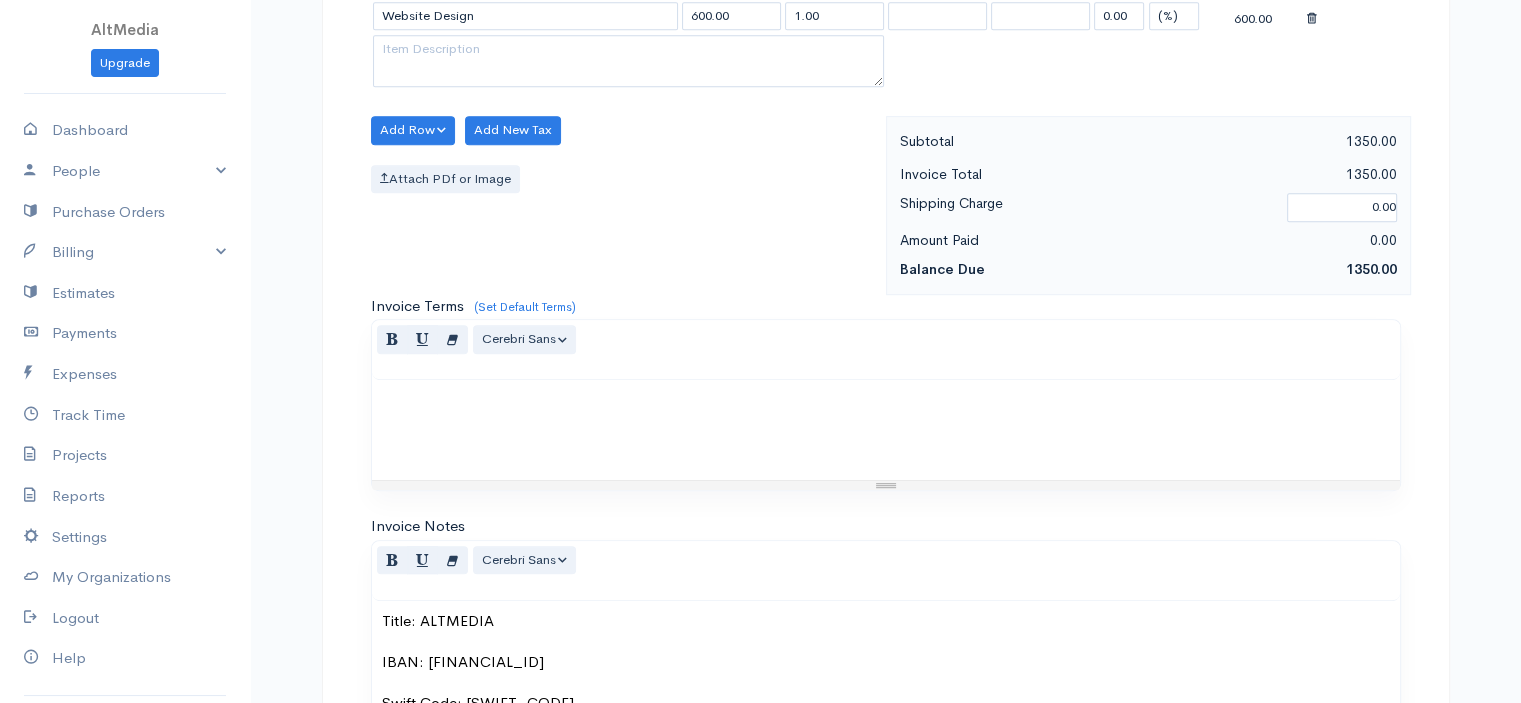 scroll, scrollTop: 1048, scrollLeft: 0, axis: vertical 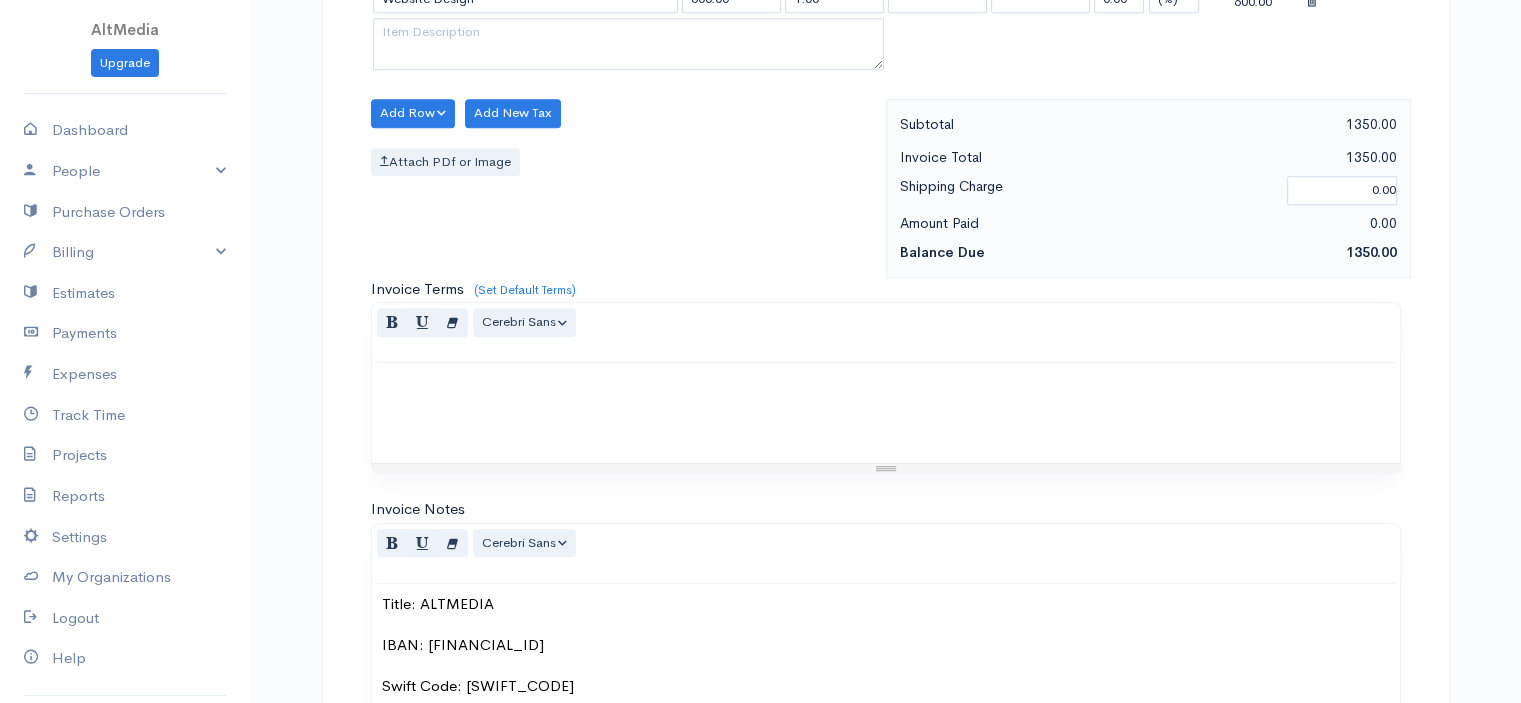 click on "Title: ALTMEDIA
IBAN: PK51ALFH5806005001958361 Swift Code: ALFHPKKA Bank: Bank Alfalah (Islamic) Branch Code: 5806 Branch Address: Gole Market Branch, Nazimabad No. 3, Karachi, Pakistan." at bounding box center [886, 708] 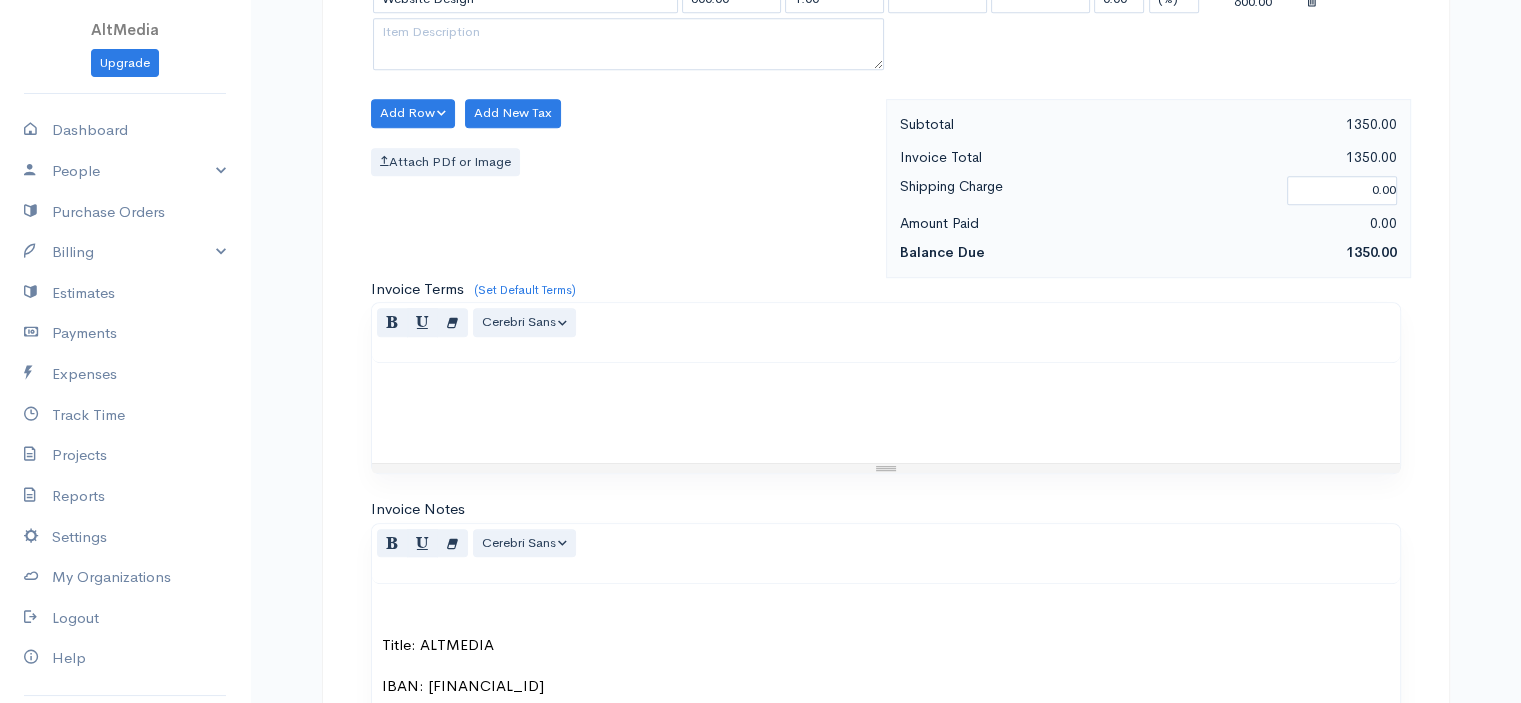 paste 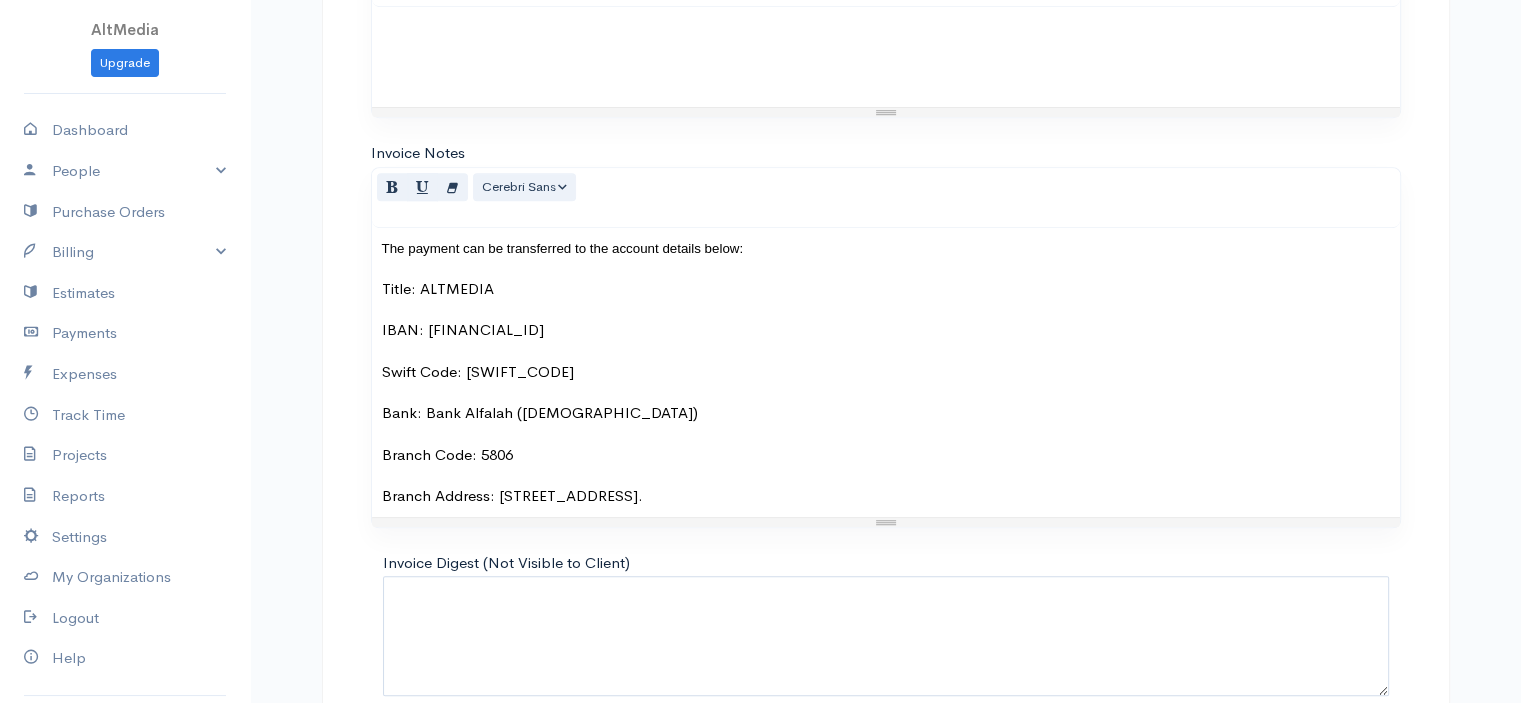 scroll, scrollTop: 1493, scrollLeft: 0, axis: vertical 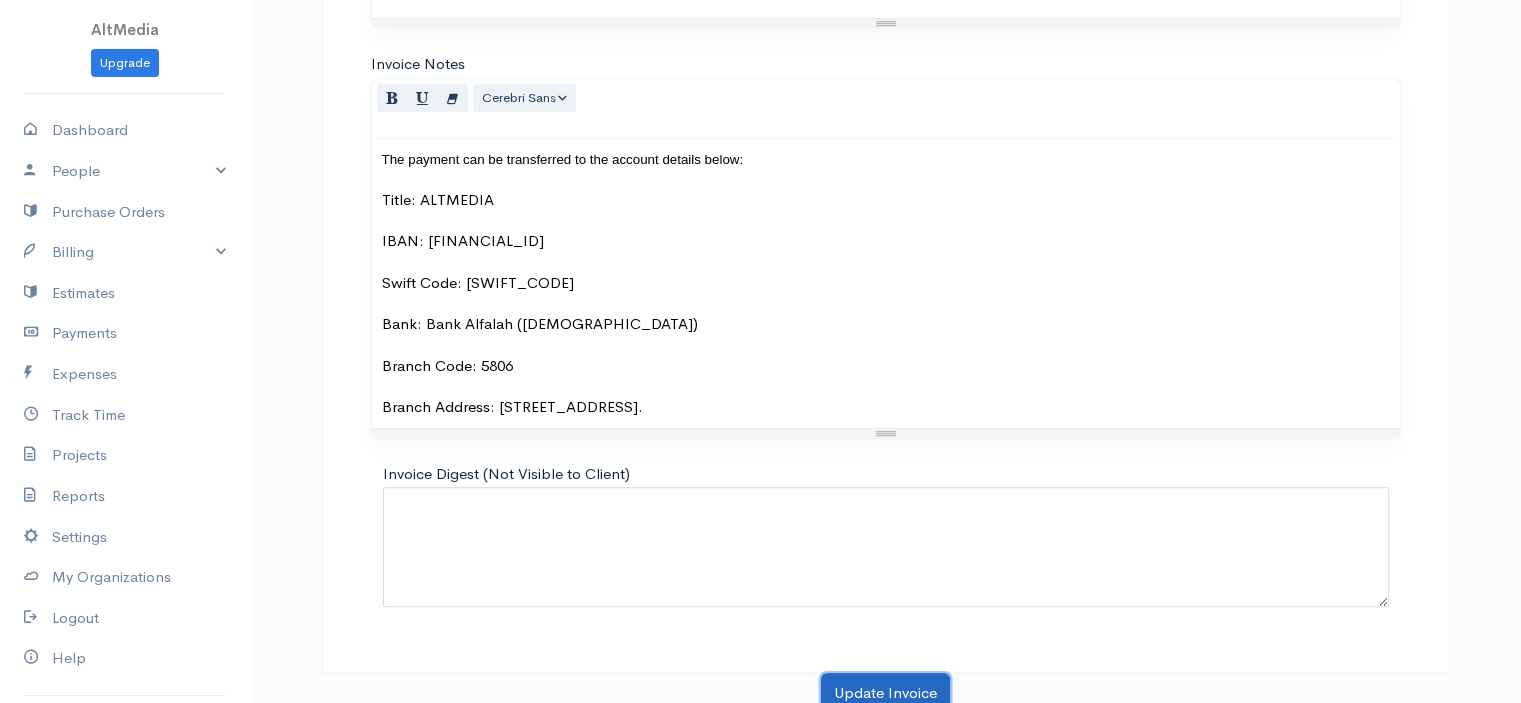 click on "Update Invoice" at bounding box center (885, 693) 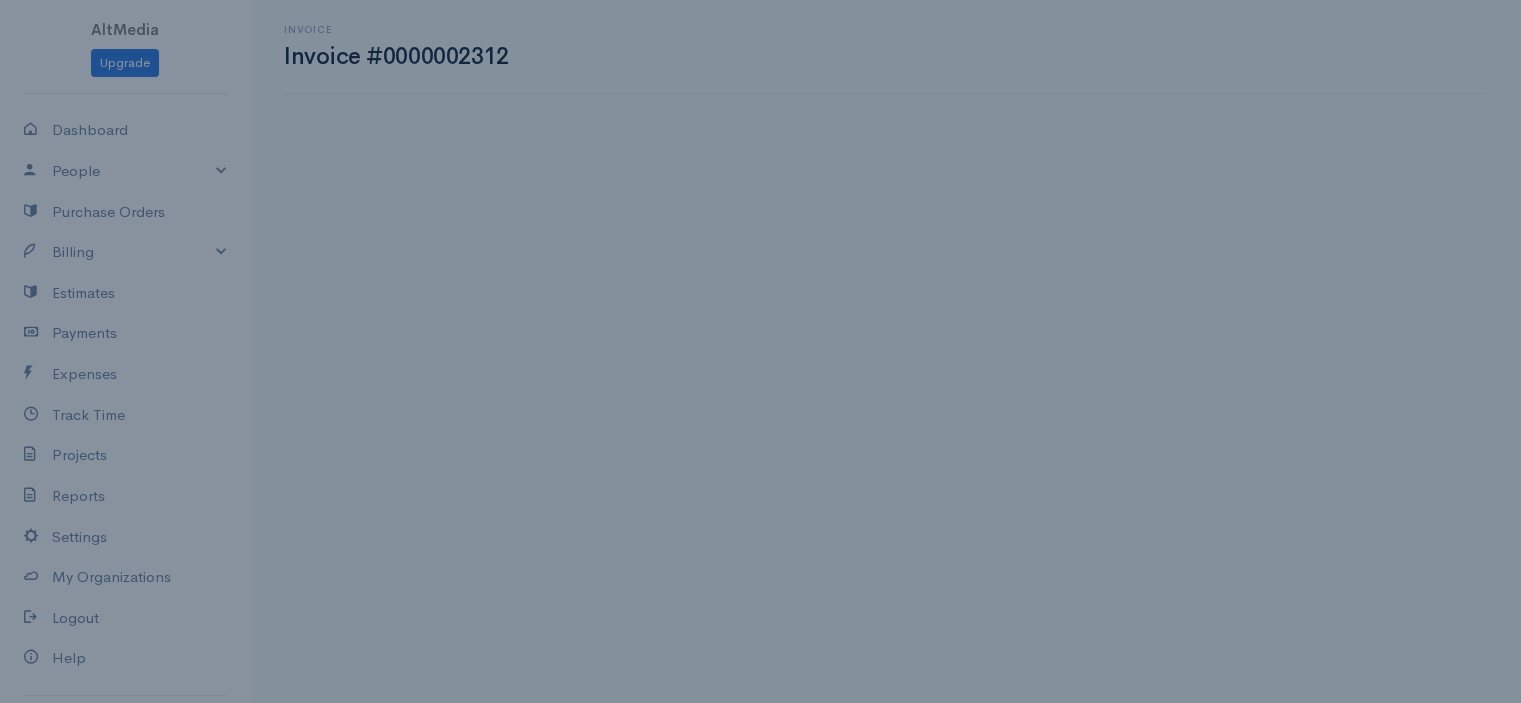 scroll, scrollTop: 0, scrollLeft: 0, axis: both 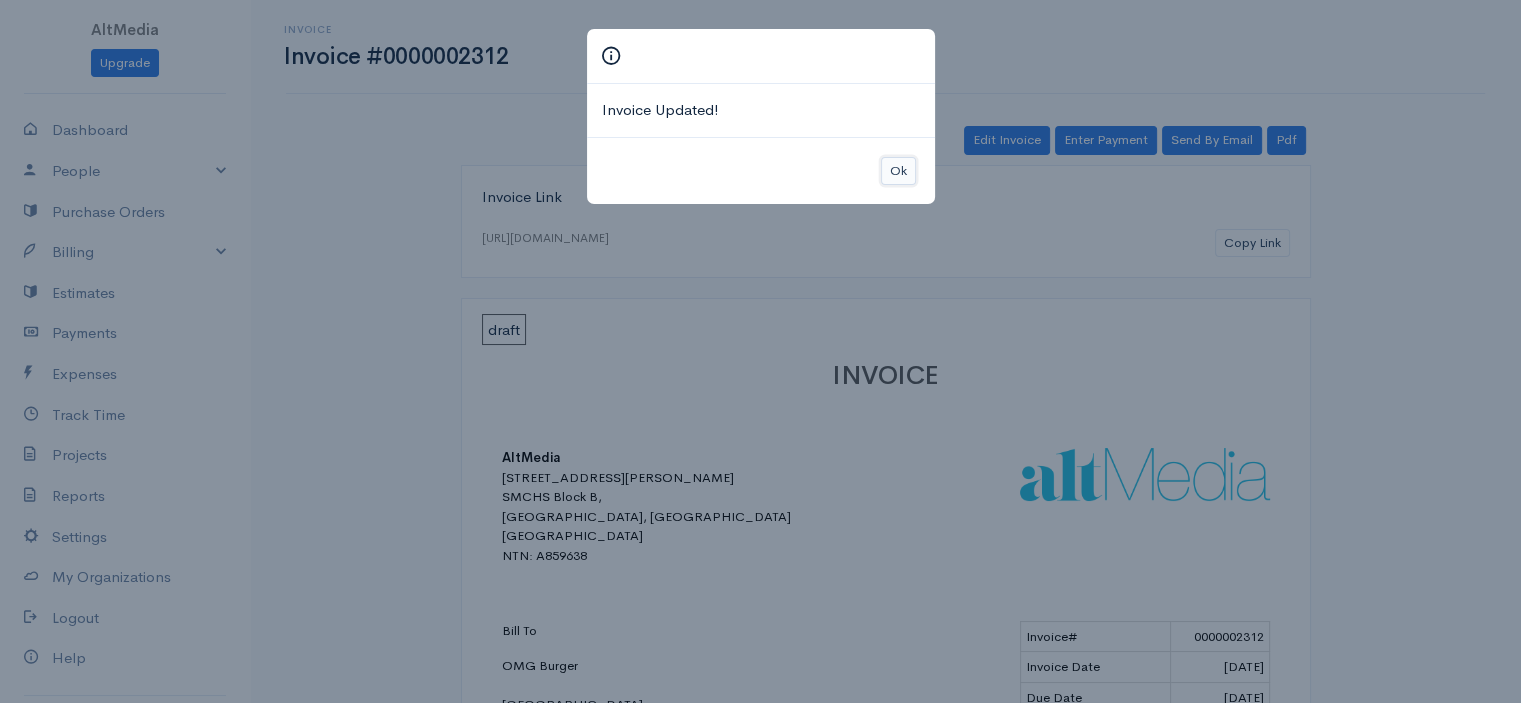 click on "Ok" at bounding box center (898, 171) 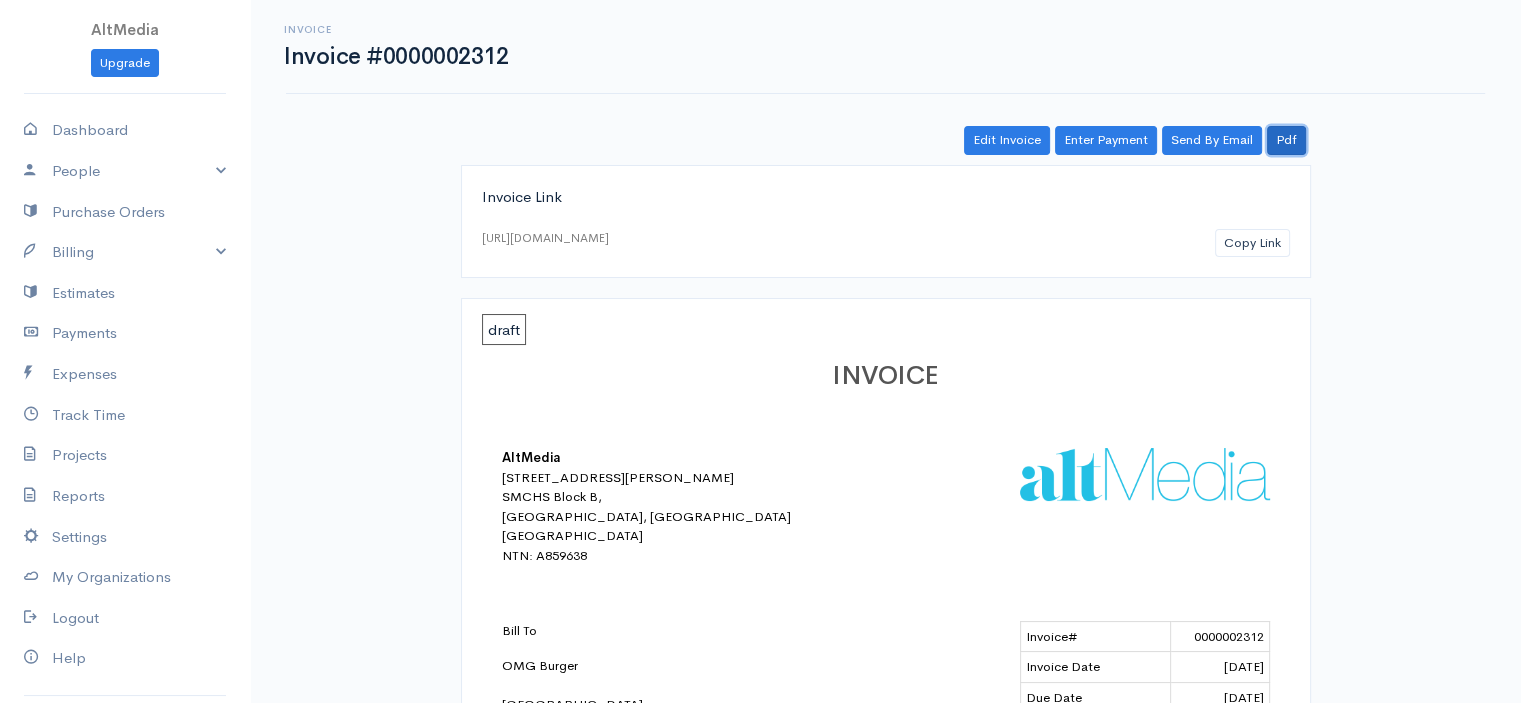 click on "Pdf" at bounding box center [1286, 140] 